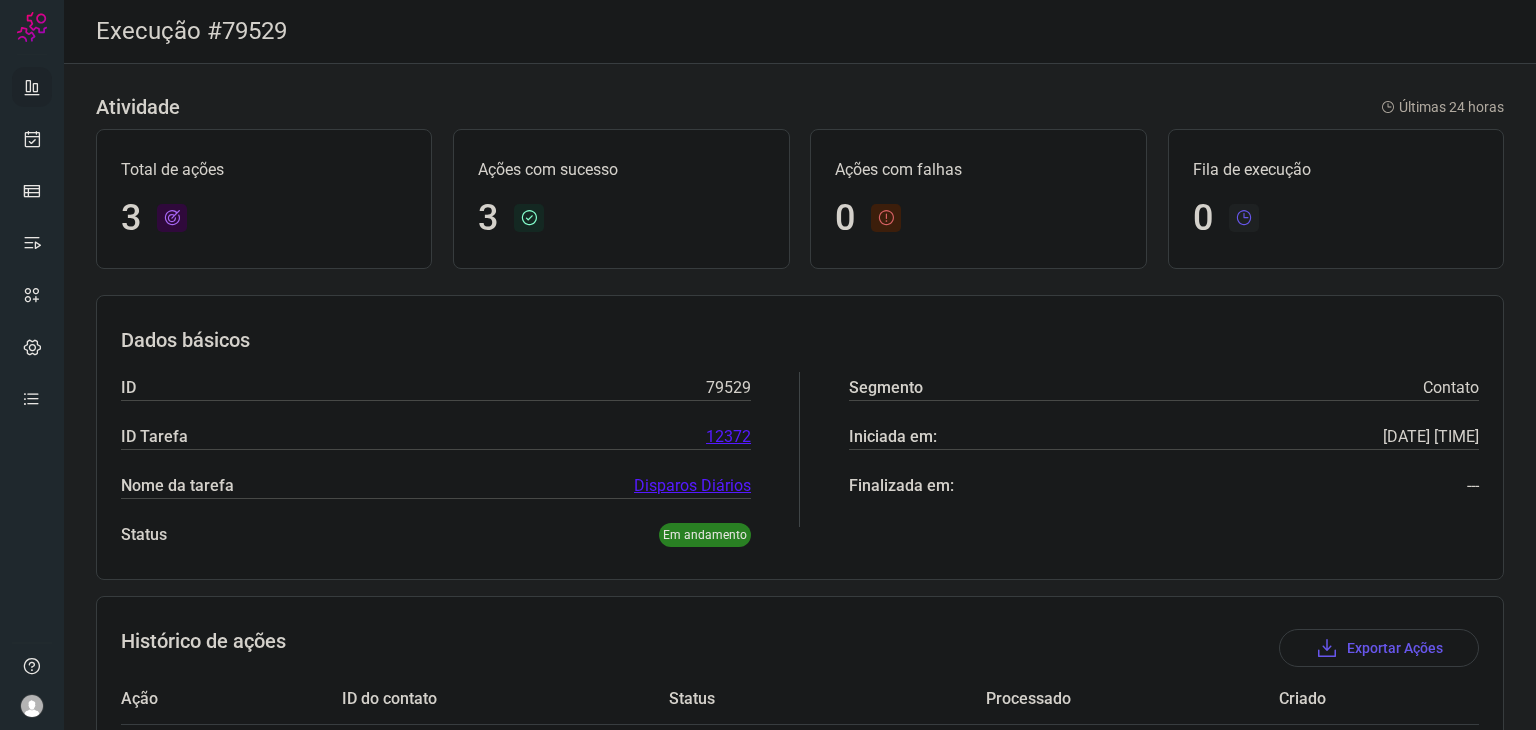 scroll, scrollTop: 0, scrollLeft: 0, axis: both 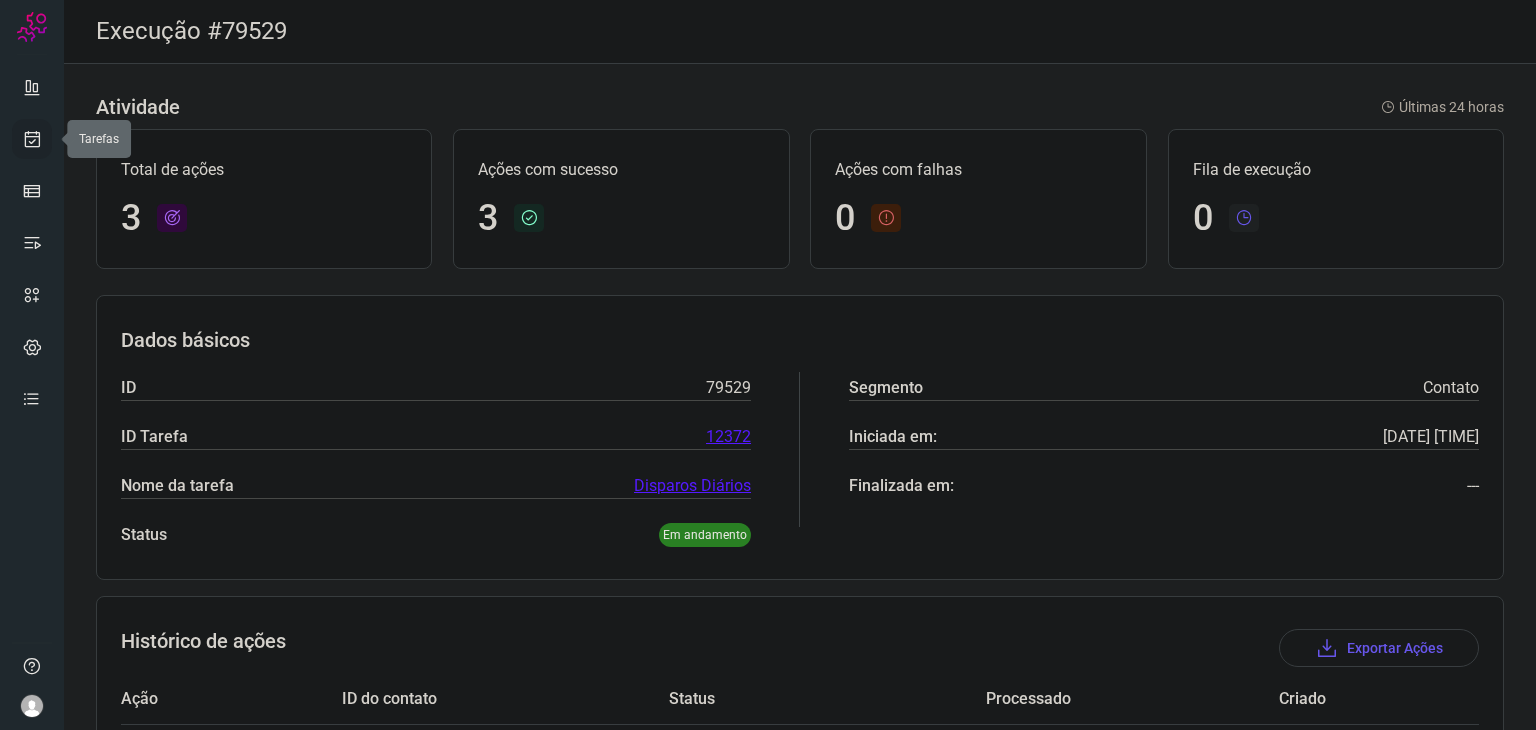 click at bounding box center [32, 139] 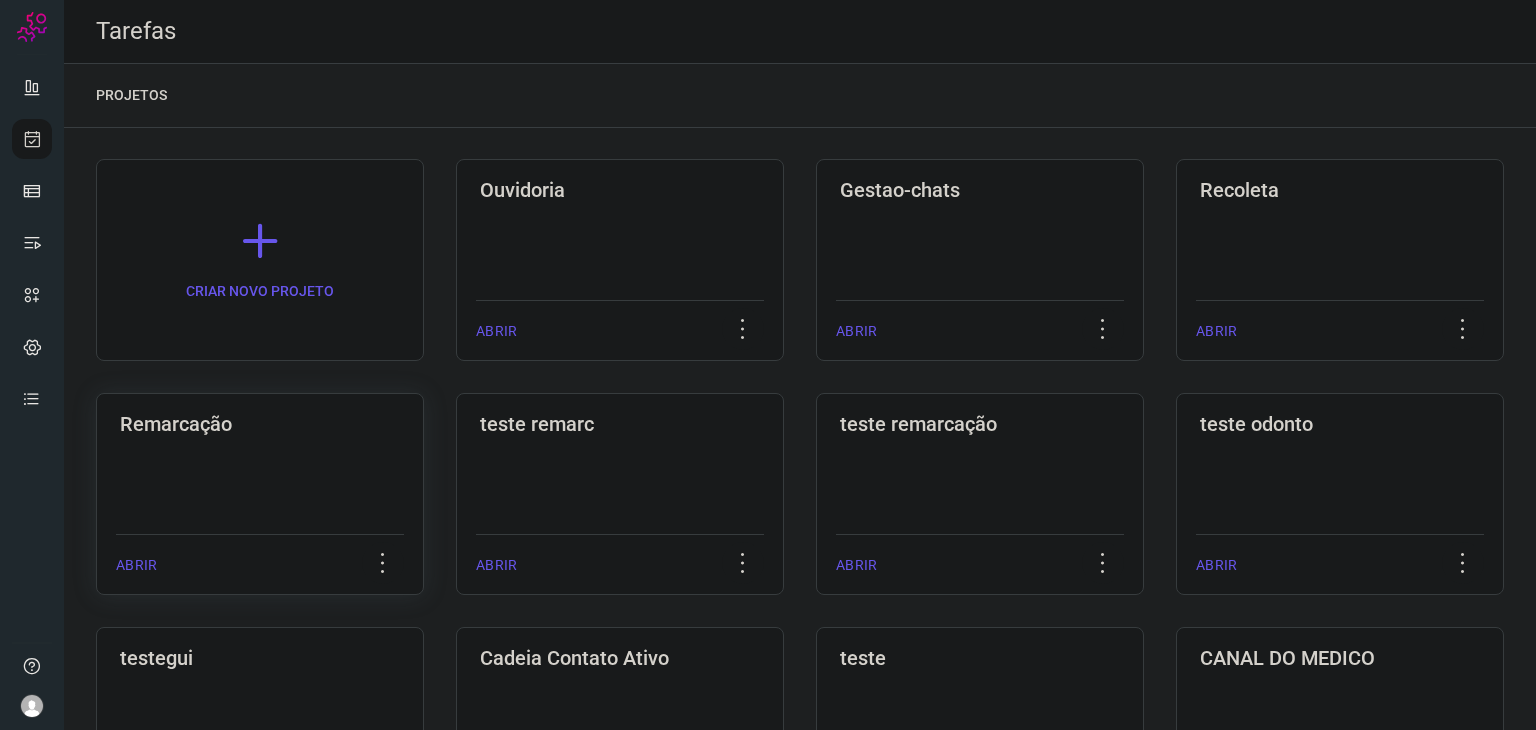 click on "Remarcação  ABRIR" 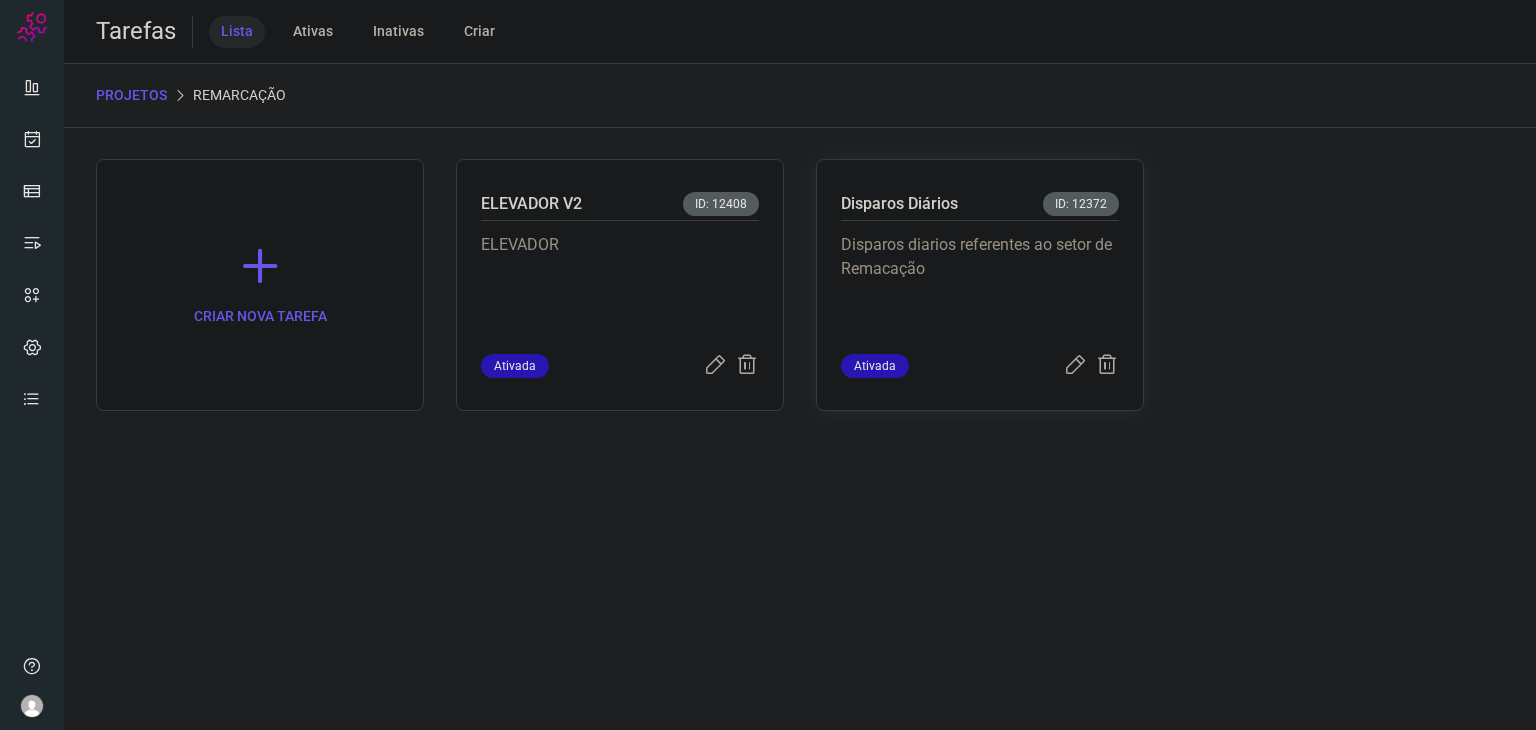 click on "Disparos diarios referentes ao setor de Remacação" at bounding box center [980, 283] 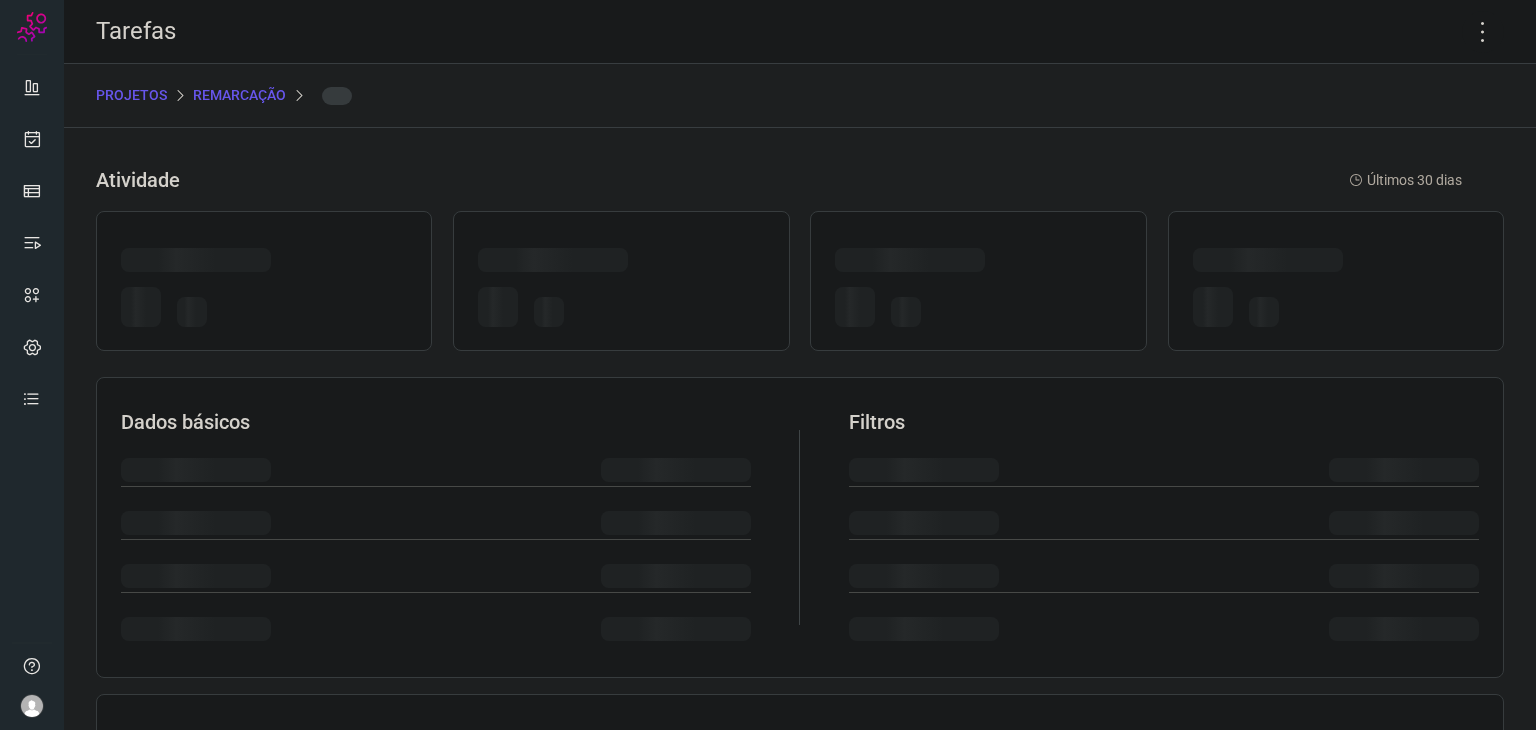 scroll, scrollTop: 0, scrollLeft: 0, axis: both 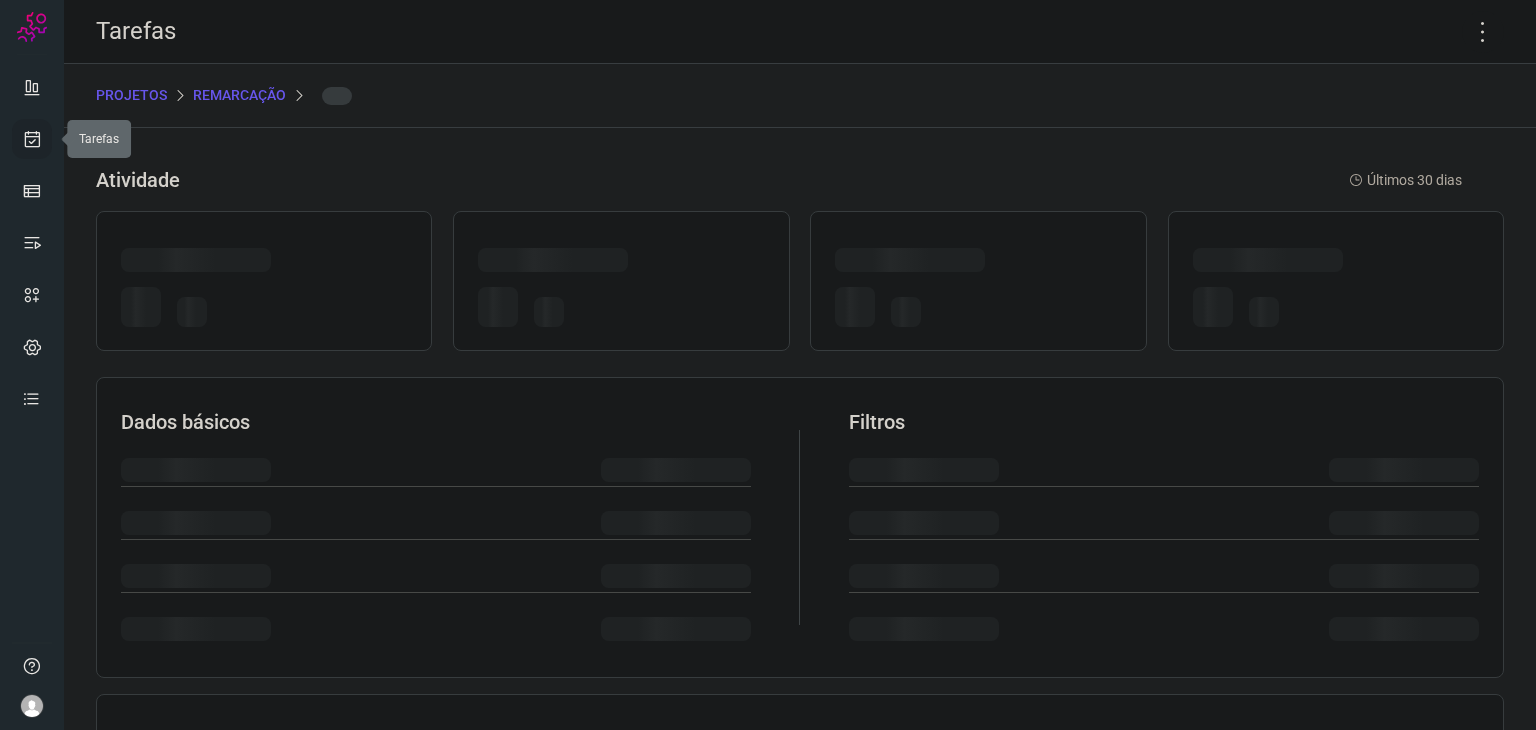 click at bounding box center (32, 139) 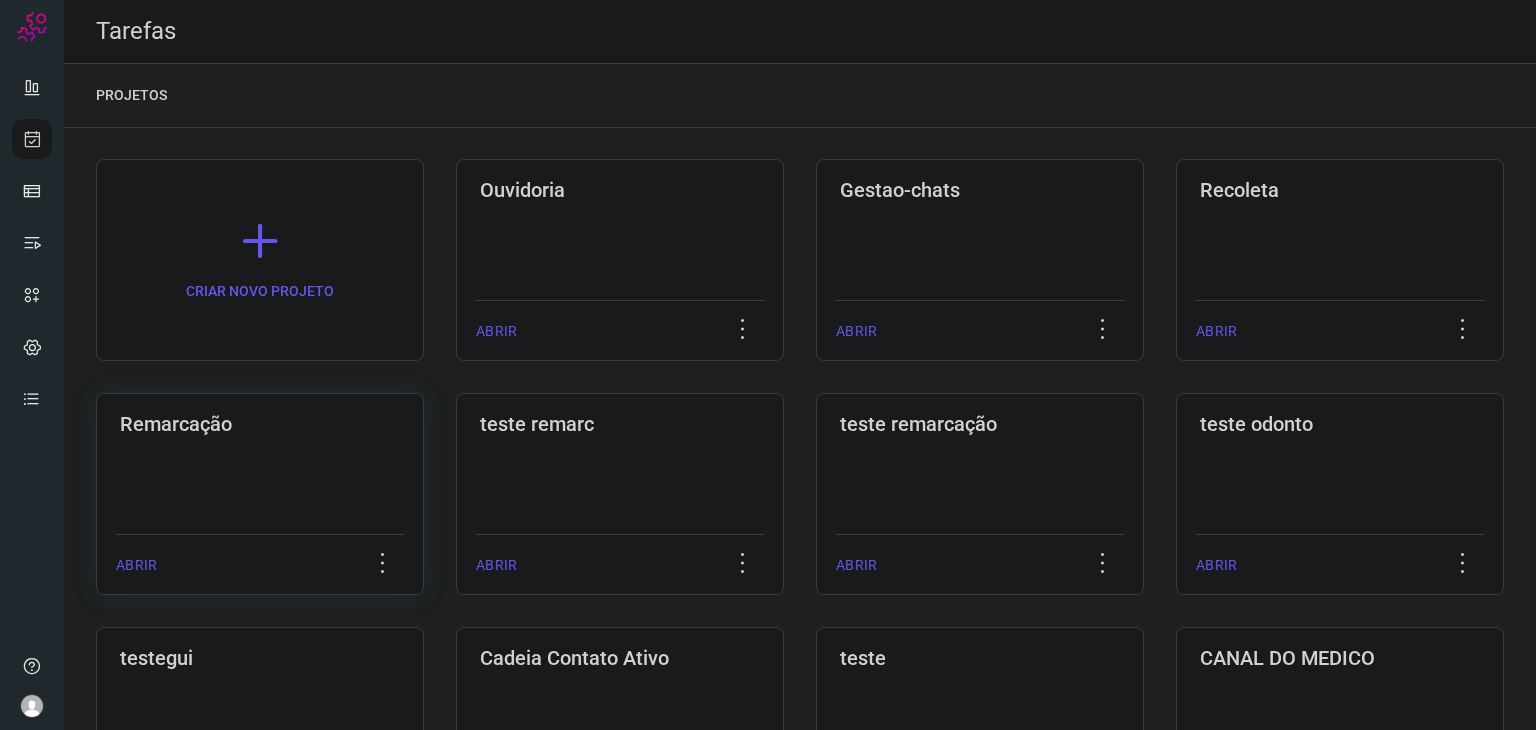click on "Remarcação  ABRIR" 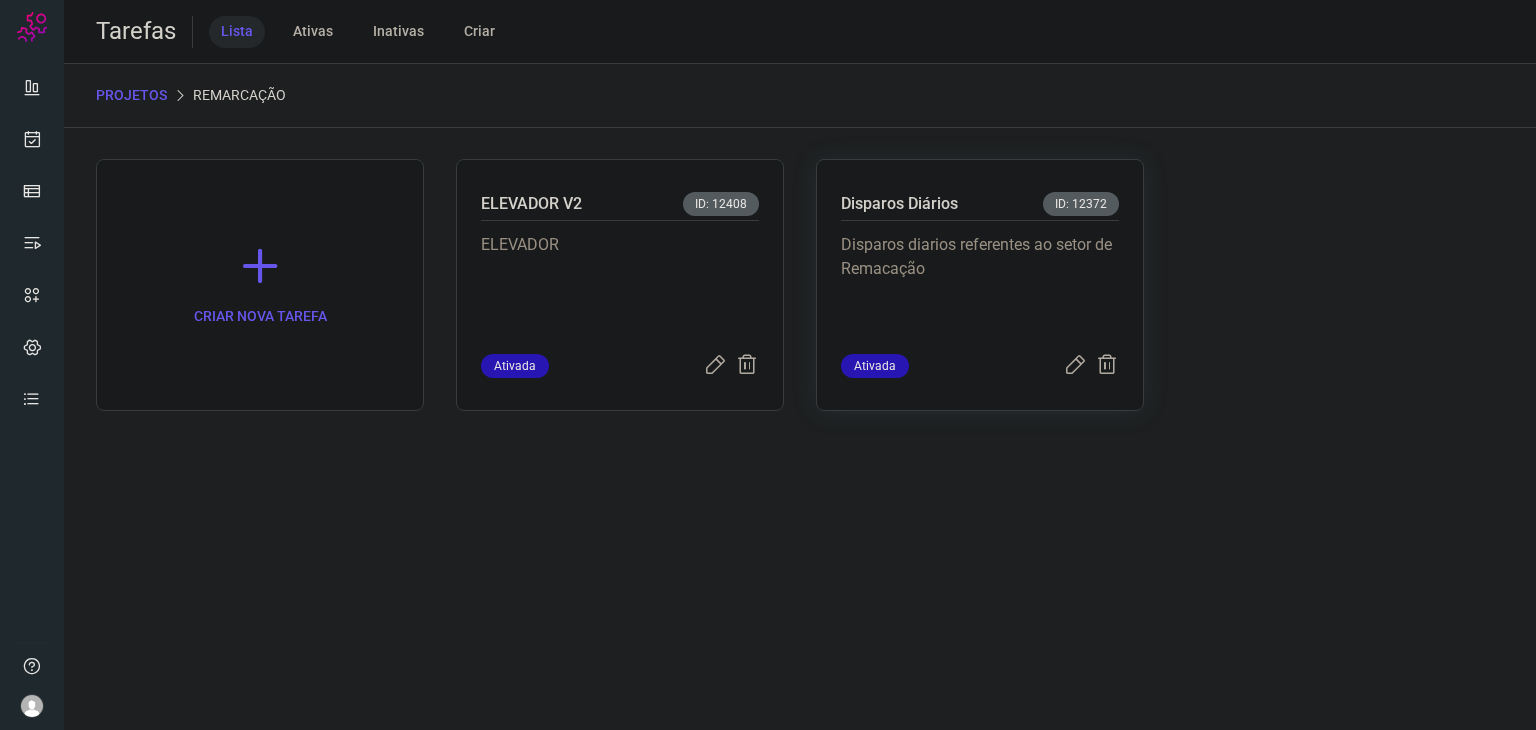 click on "Disparos diarios referentes ao setor de Remacação" at bounding box center (980, 283) 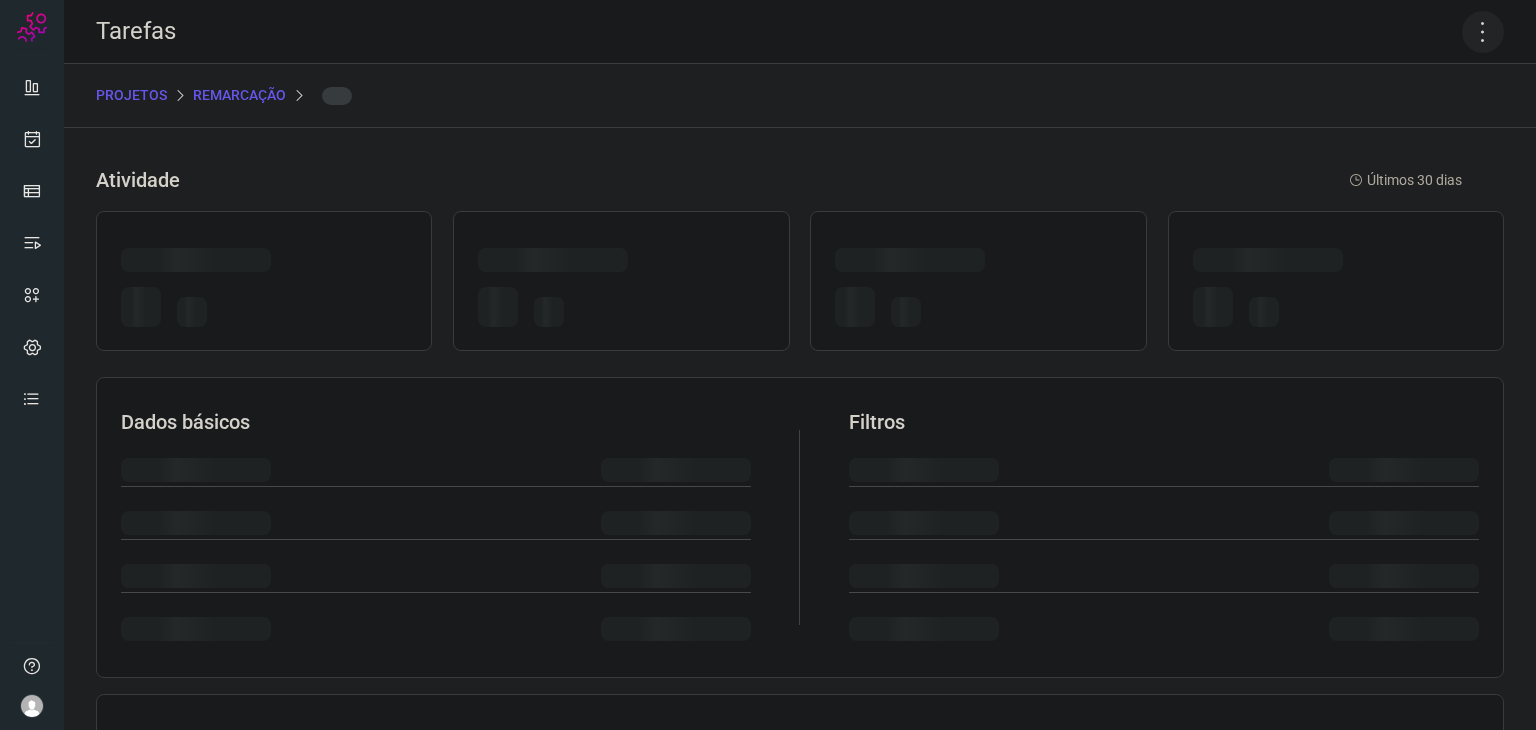 drag, startPoint x: 1508, startPoint y: 10, endPoint x: 1482, endPoint y: 29, distance: 32.202484 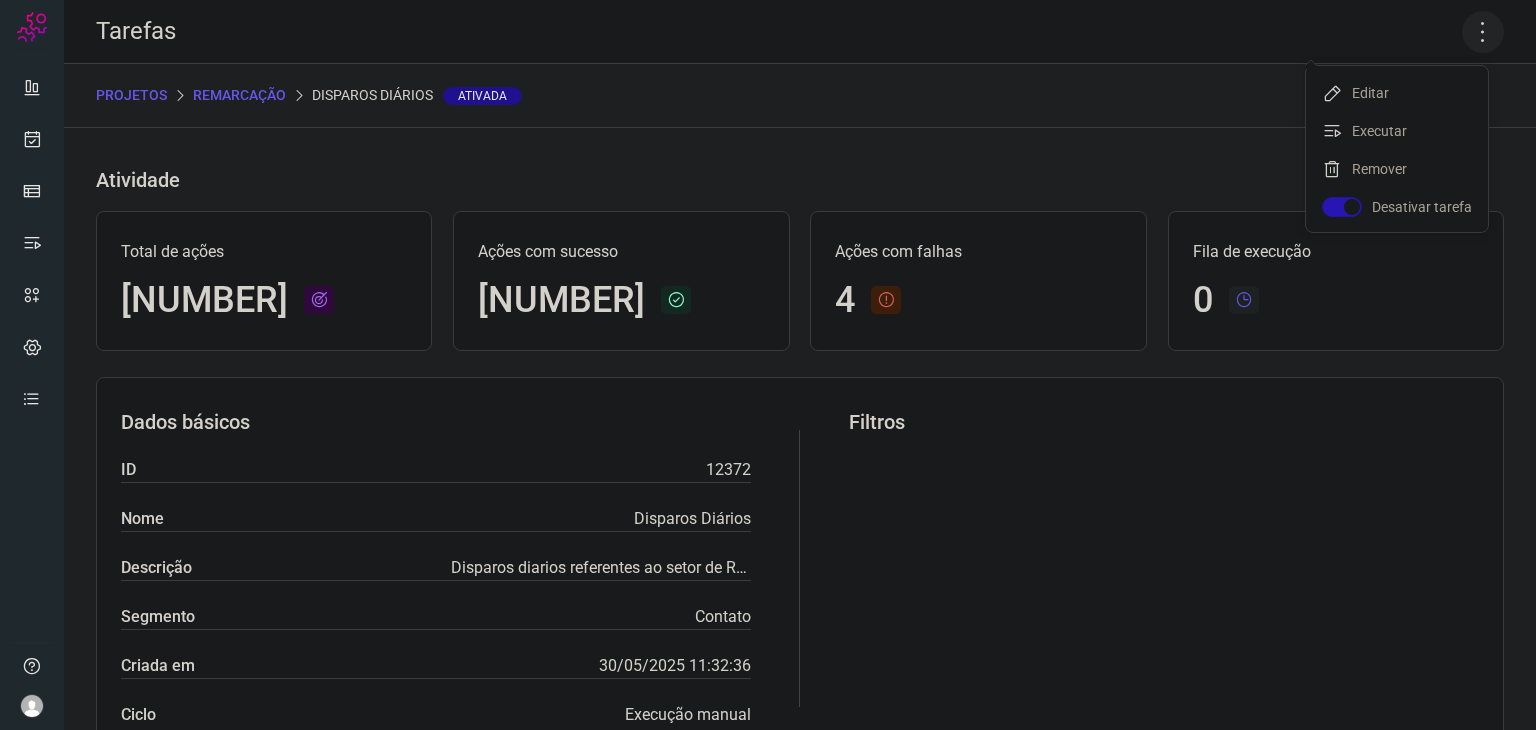click 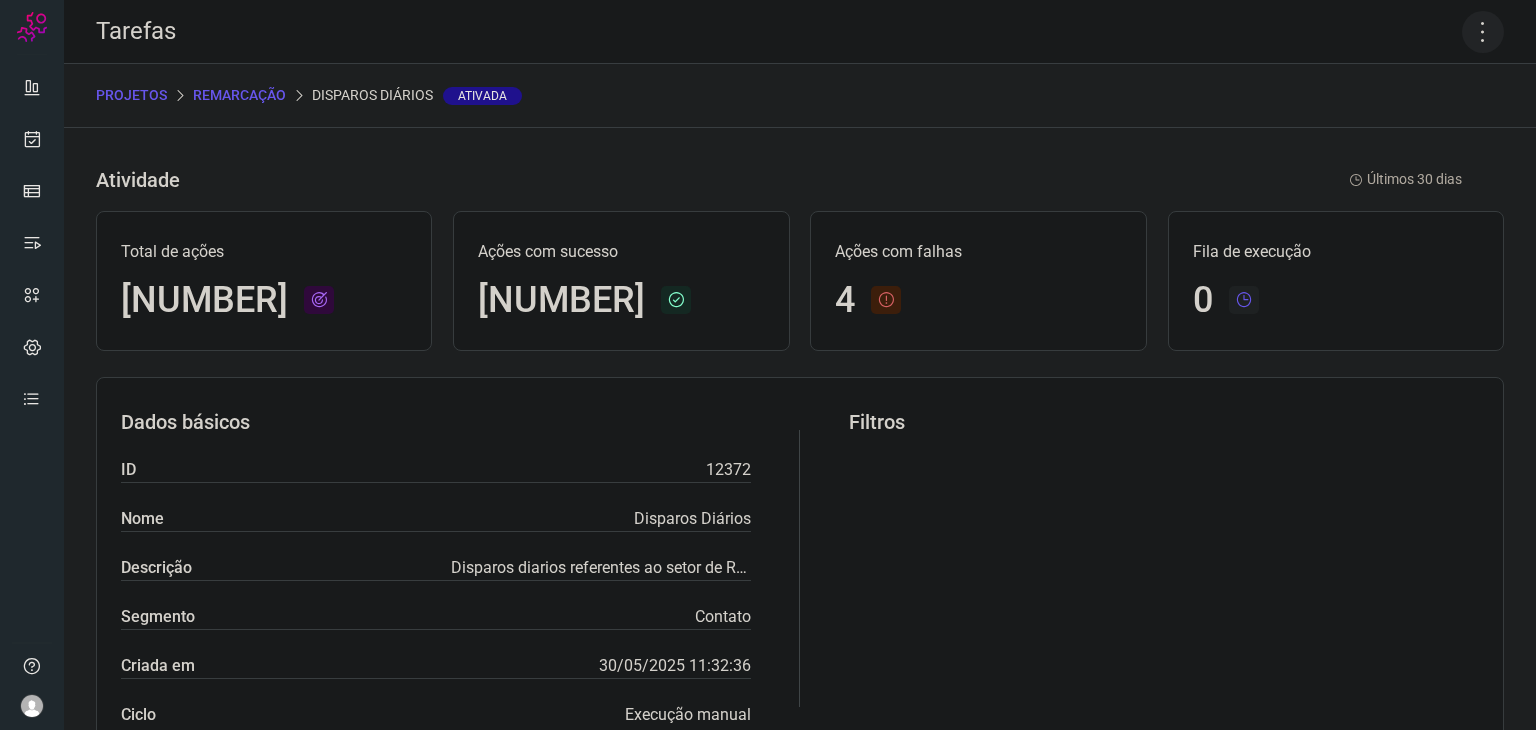 click 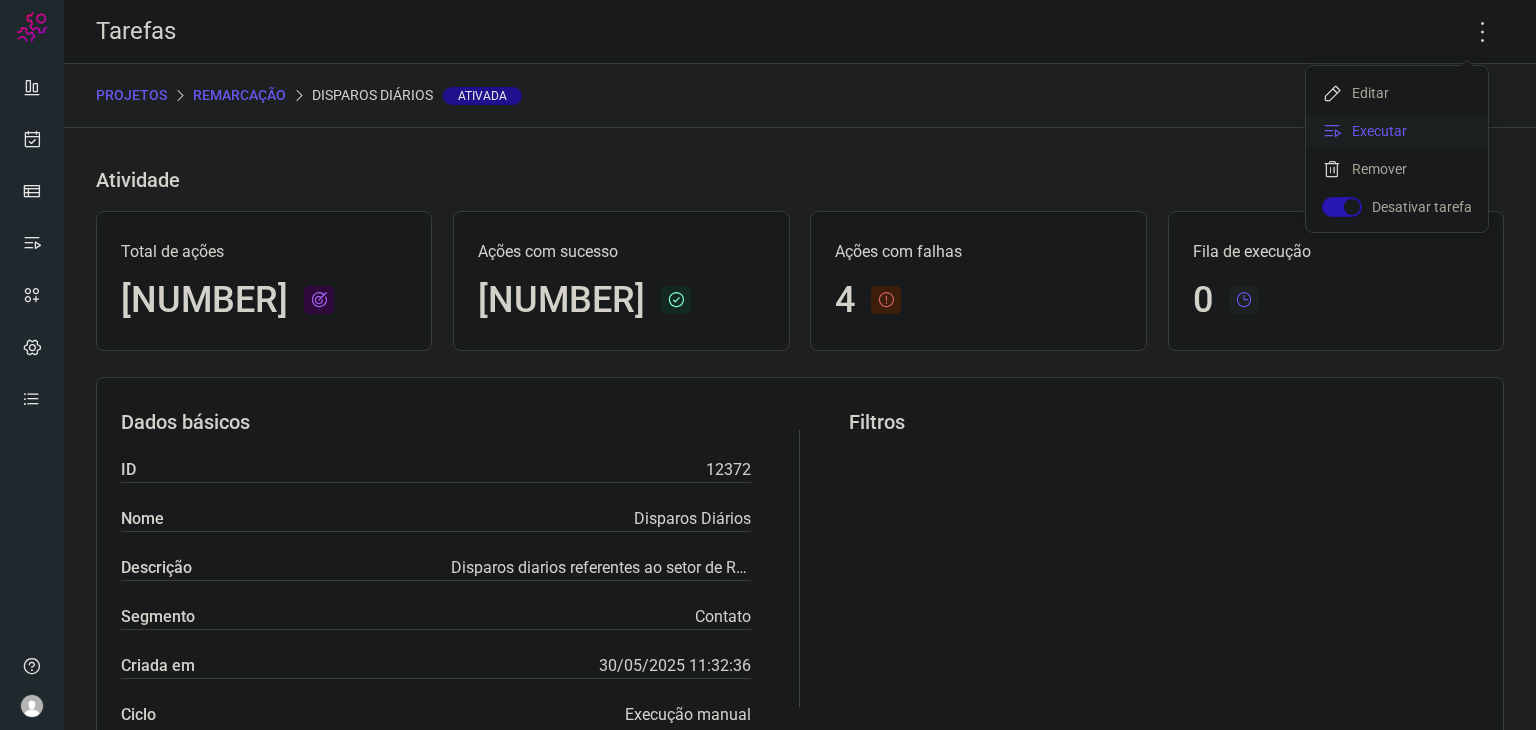 click on "Executar" 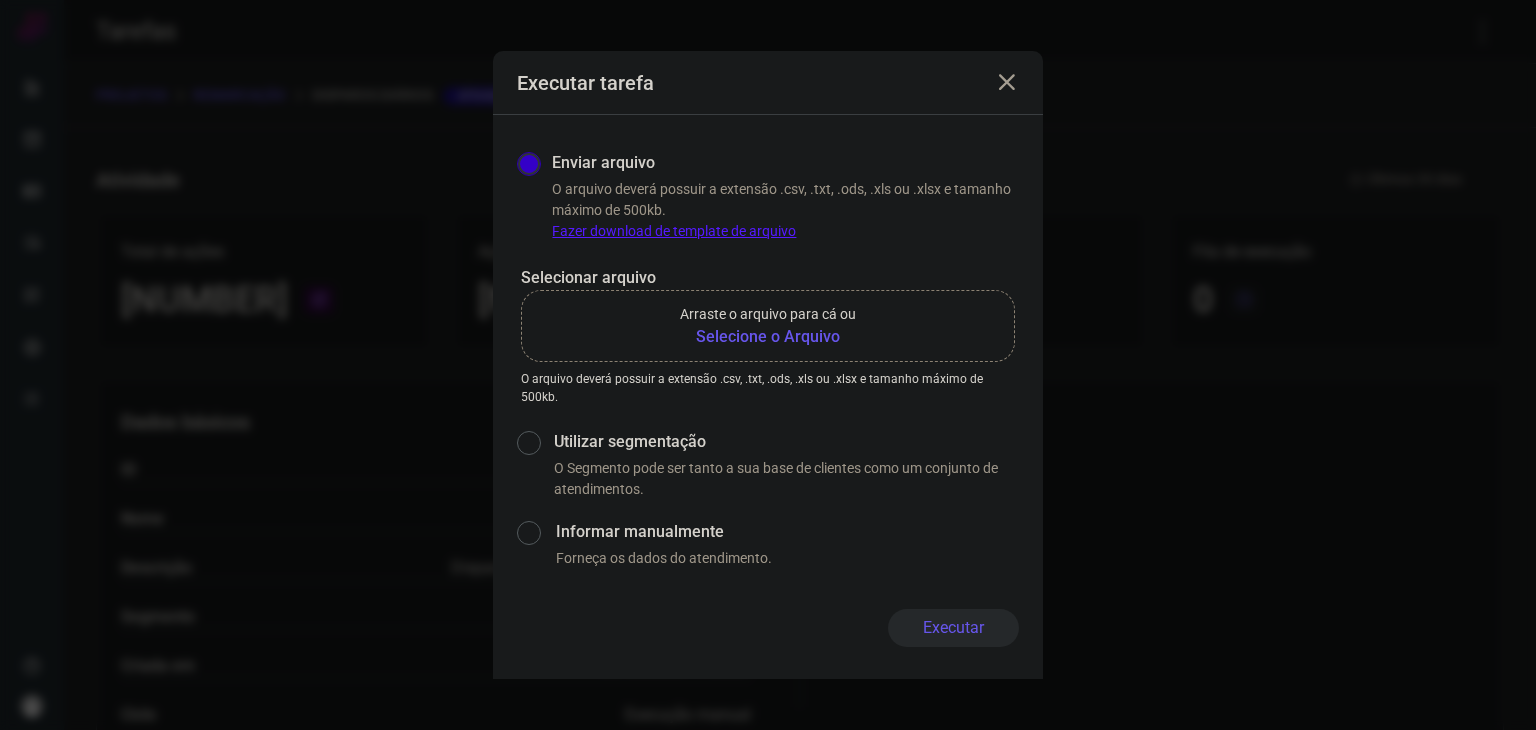 click on "Selecione o Arquivo" at bounding box center [768, 337] 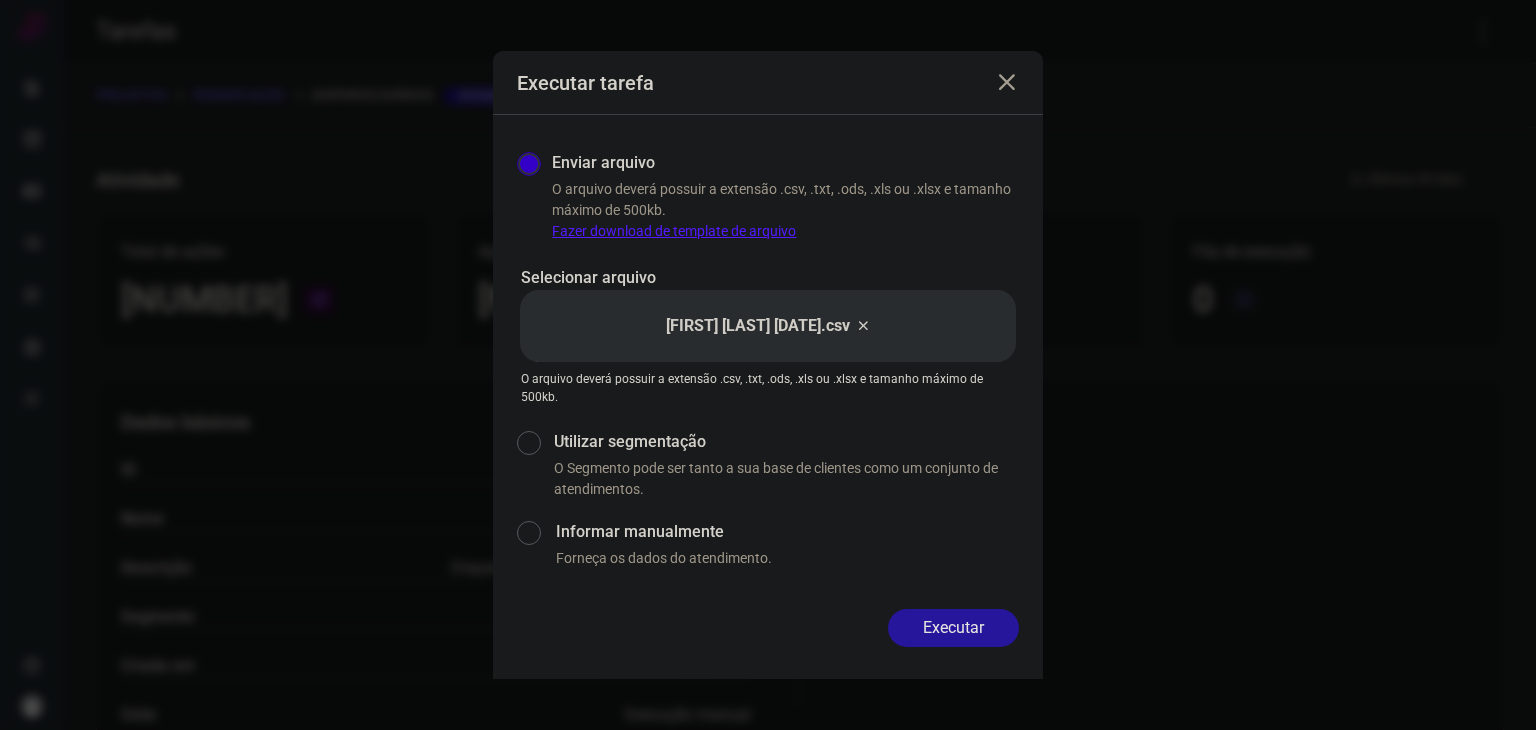 click on "Executar" at bounding box center (953, 628) 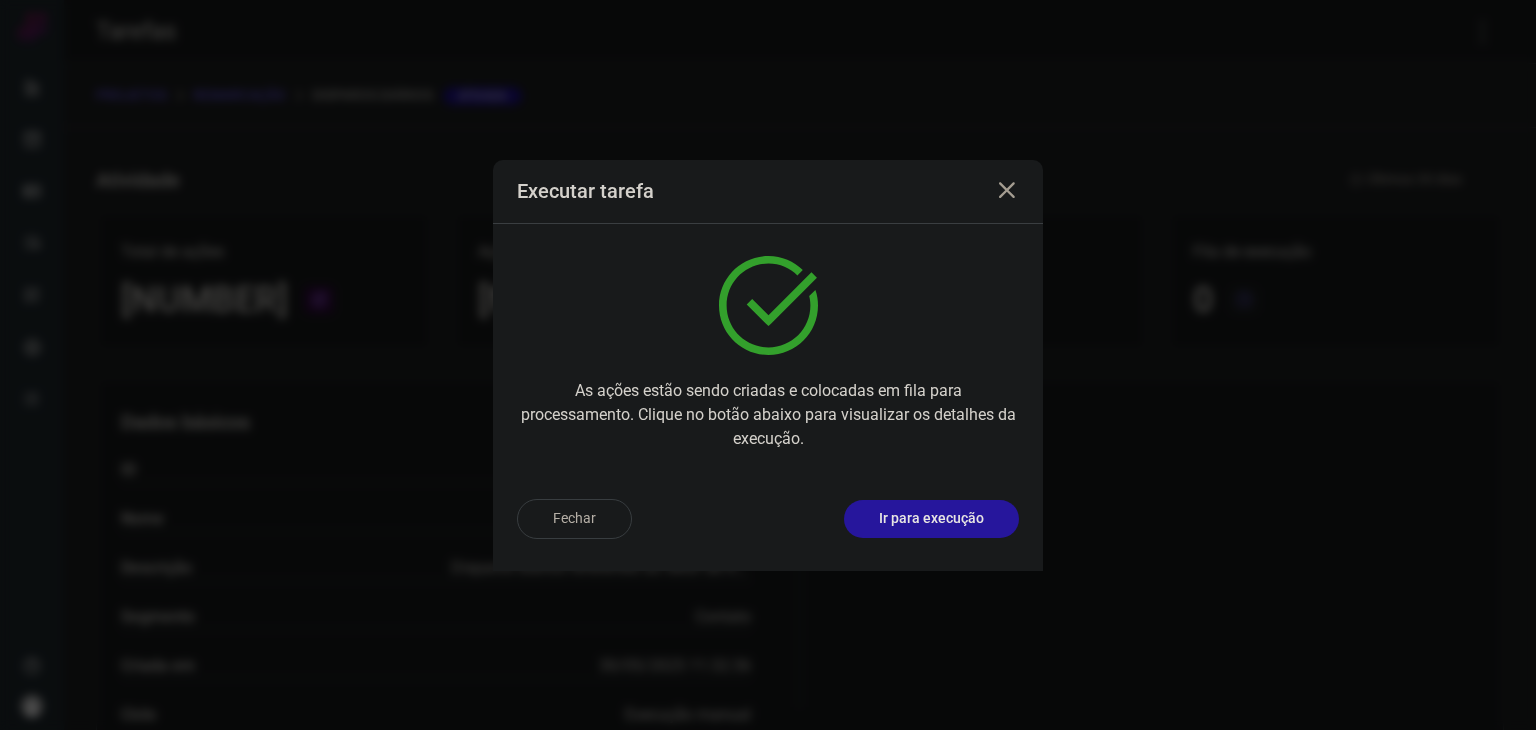 click on "Ir para execução" at bounding box center (931, 519) 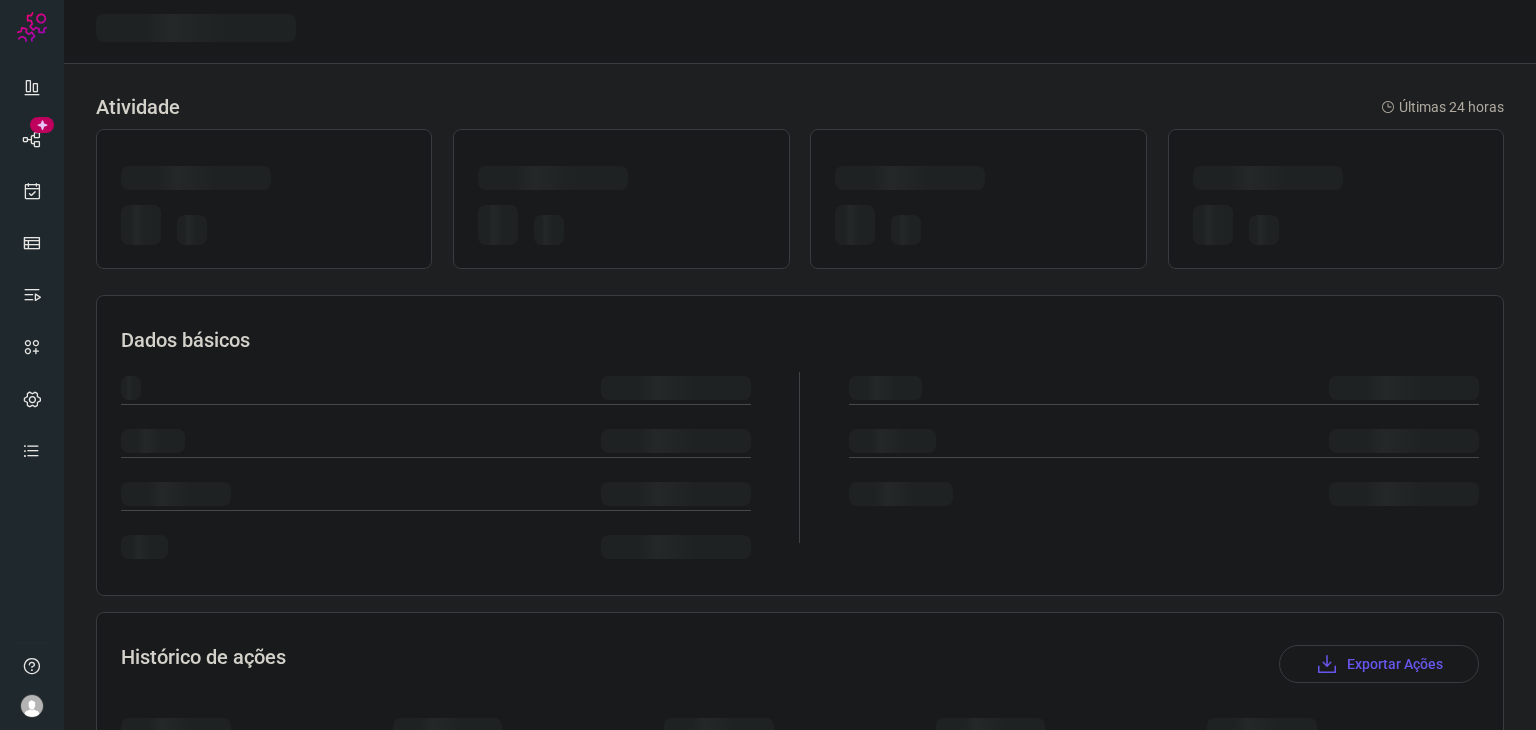 scroll, scrollTop: 0, scrollLeft: 0, axis: both 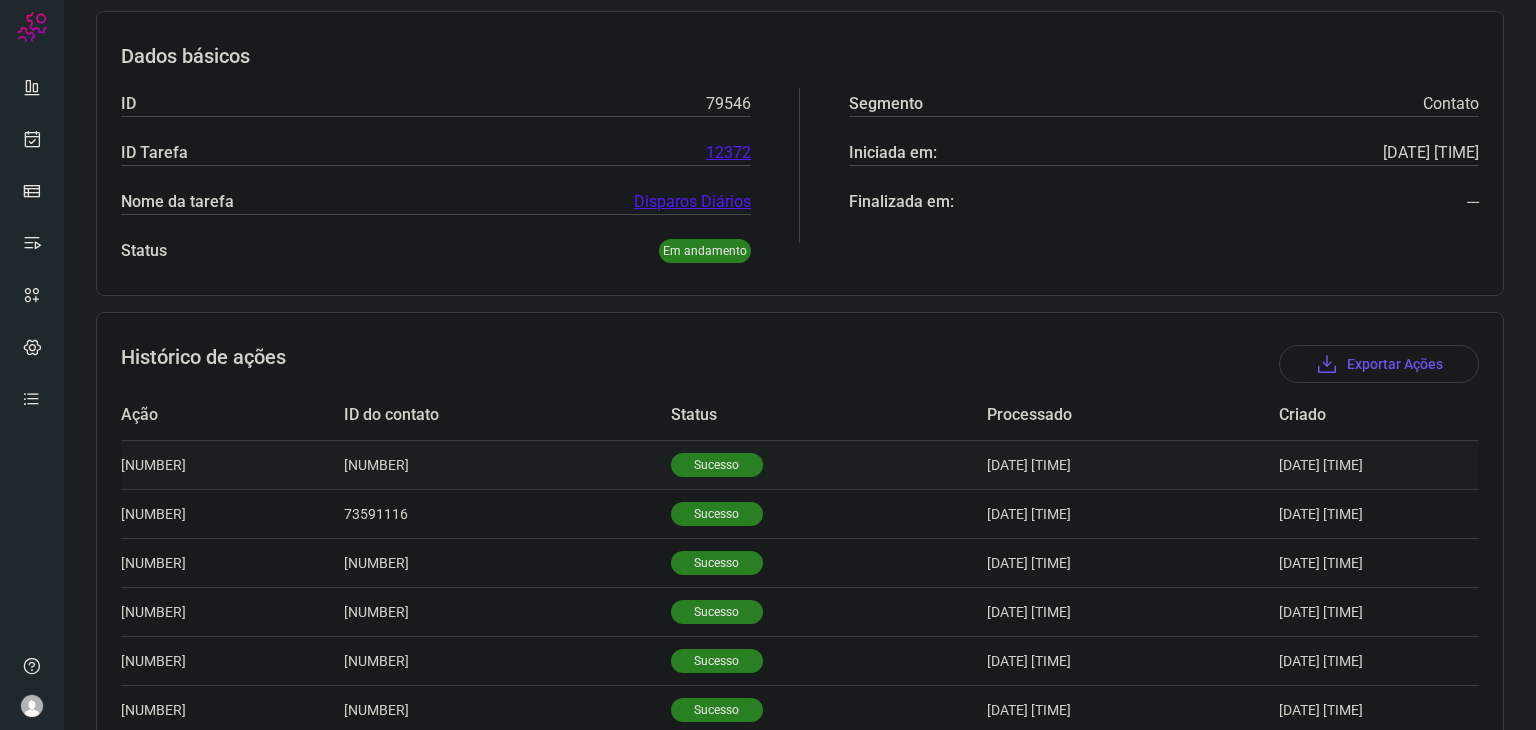 click on "Sucesso" at bounding box center (717, 465) 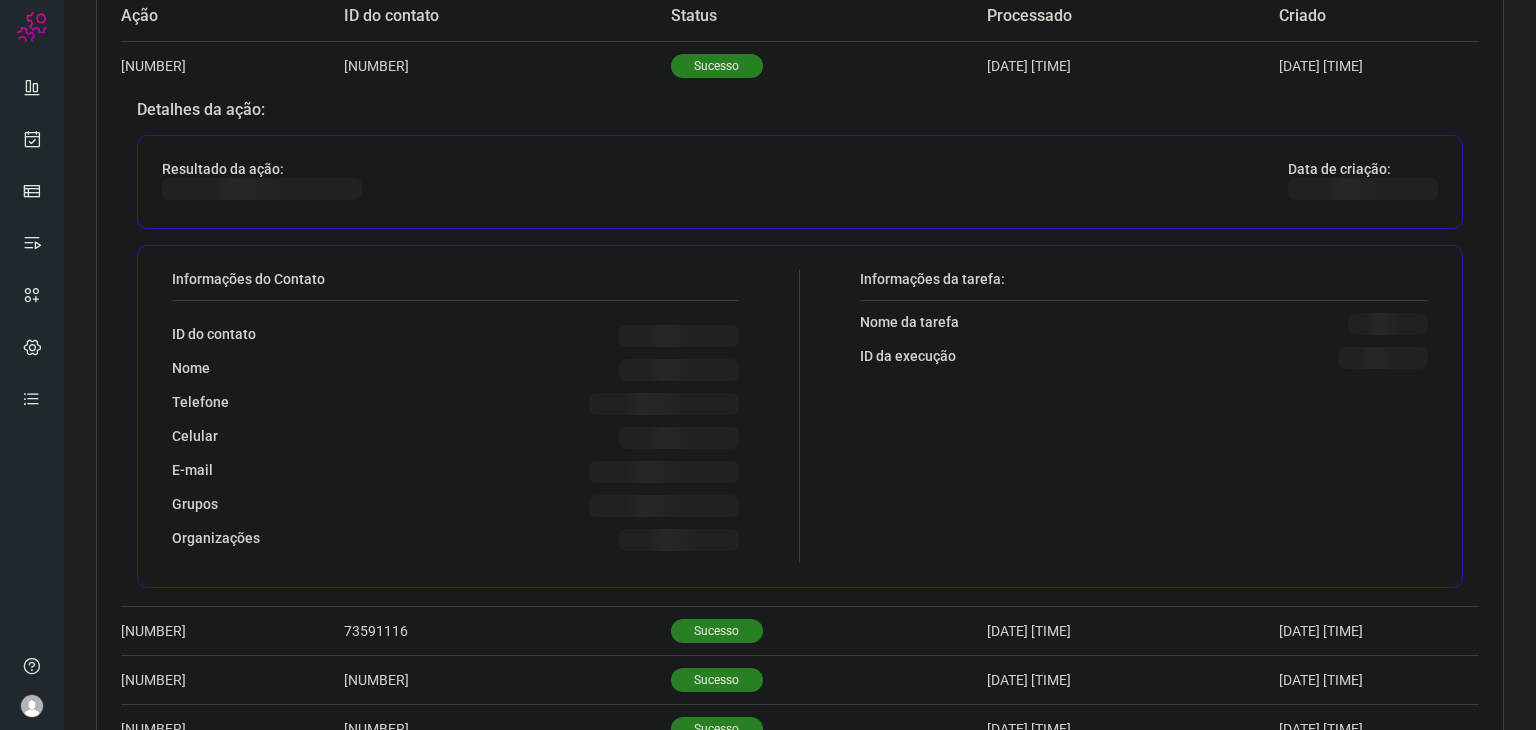 scroll, scrollTop: 684, scrollLeft: 0, axis: vertical 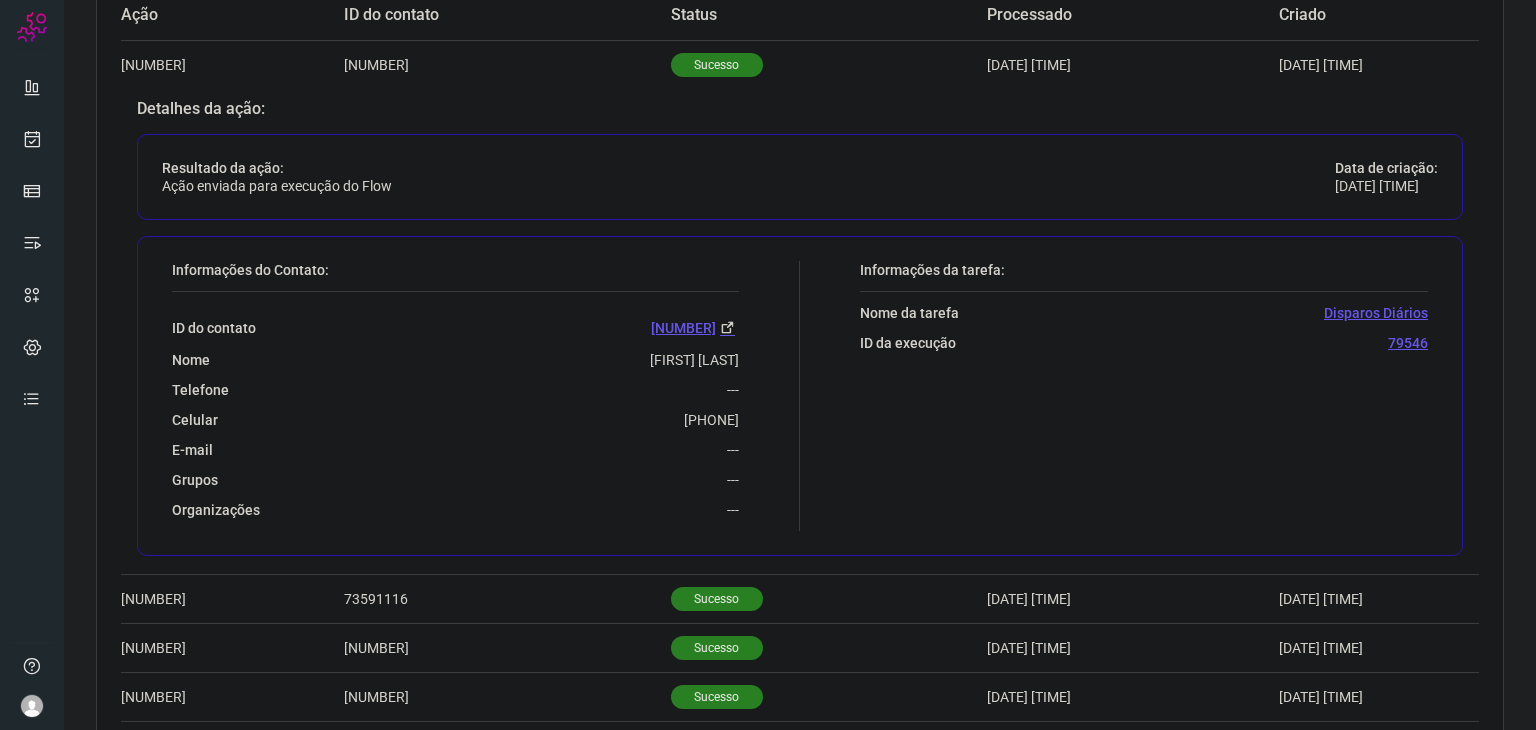 drag, startPoint x: 624, startPoint y: 425, endPoint x: 740, endPoint y: 418, distance: 116.21101 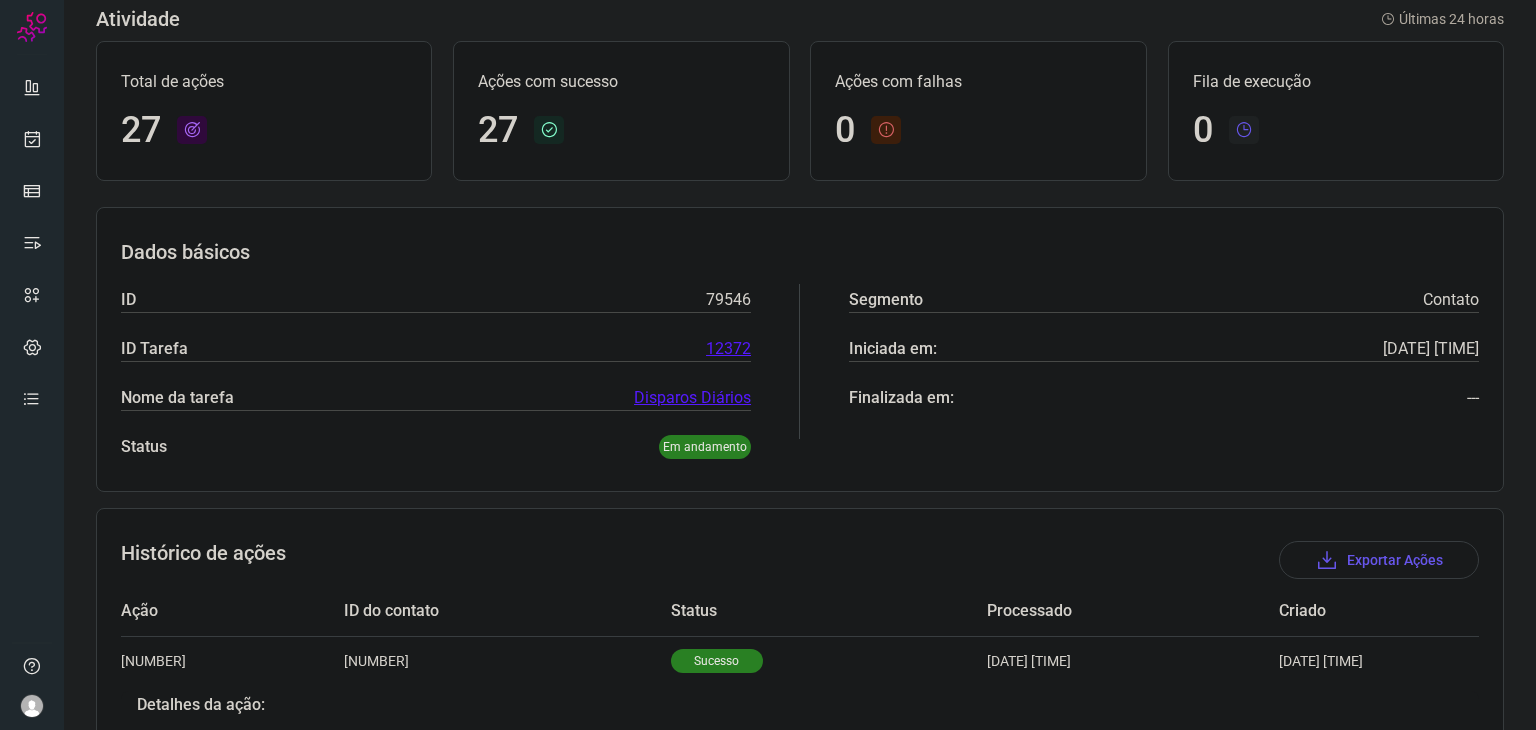 scroll, scrollTop: 0, scrollLeft: 0, axis: both 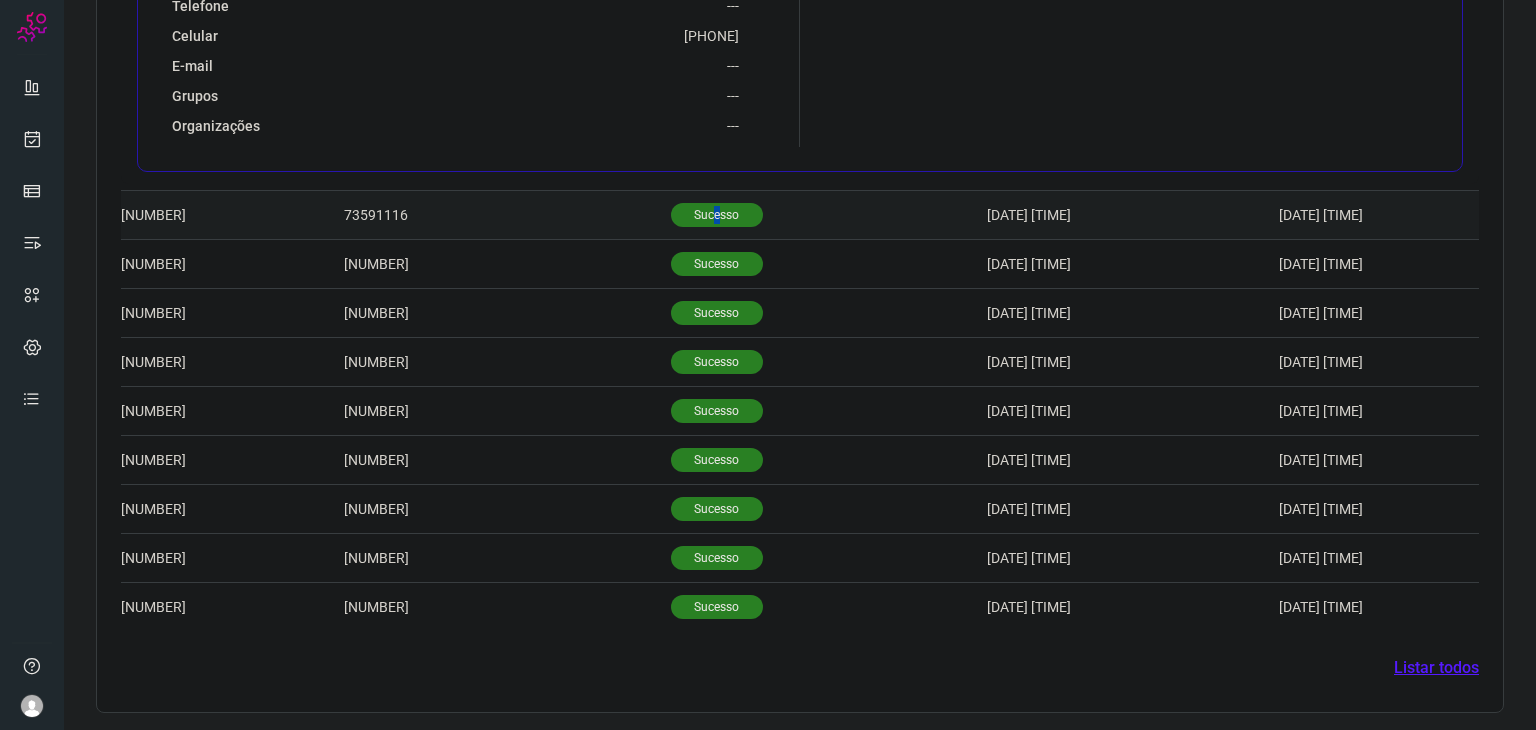 click on "Sucesso" at bounding box center [717, 215] 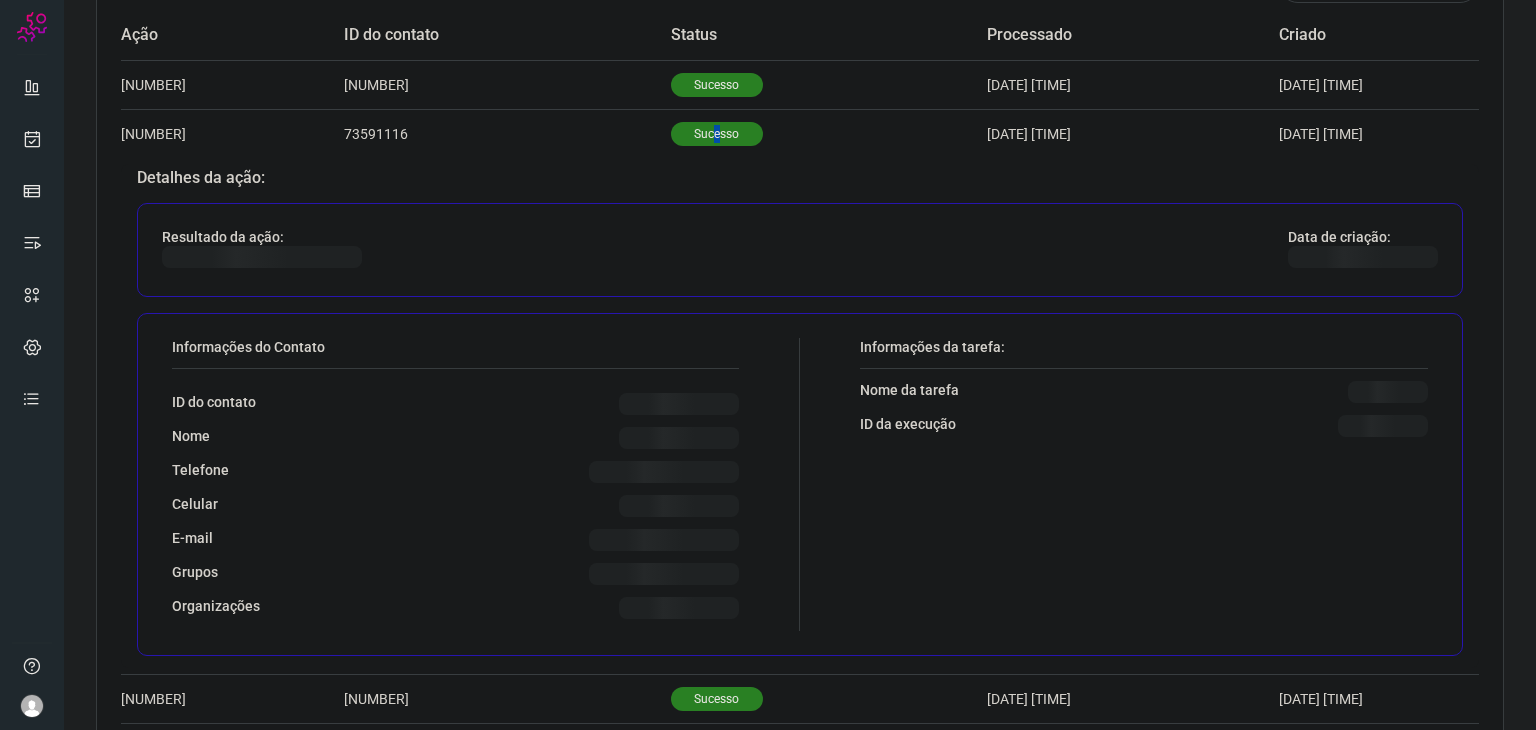 scroll, scrollTop: 884, scrollLeft: 0, axis: vertical 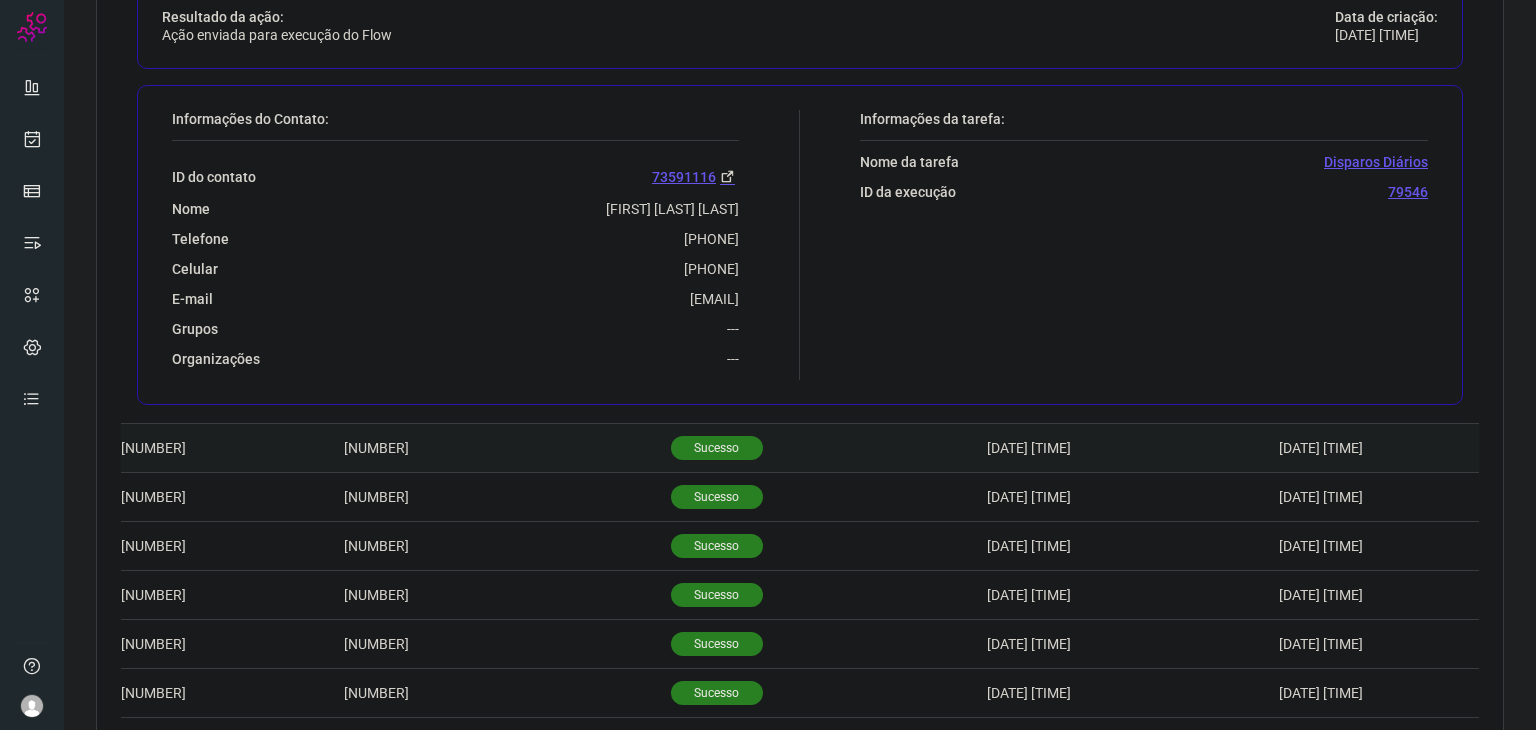click on "Sucesso" at bounding box center [829, 448] 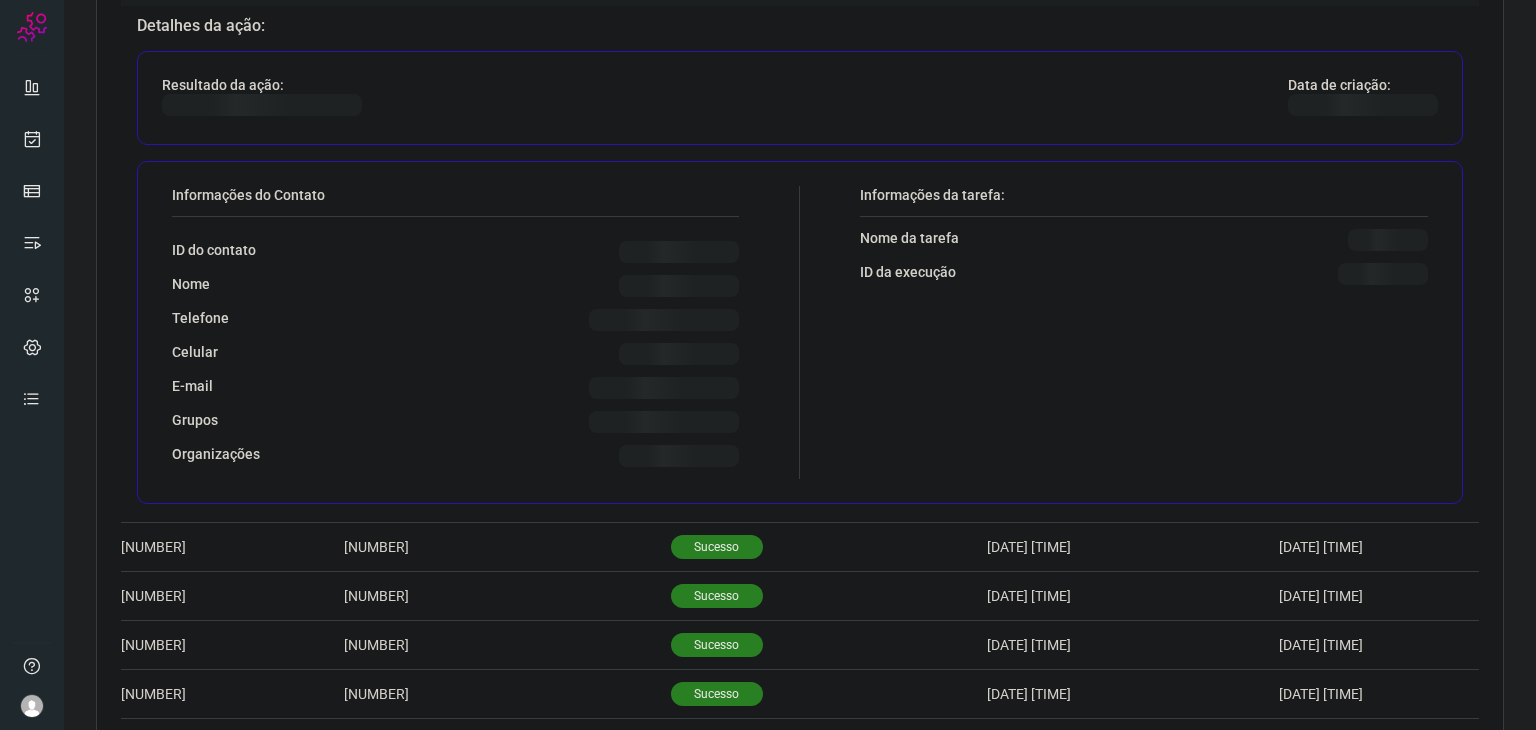 scroll, scrollTop: 900, scrollLeft: 0, axis: vertical 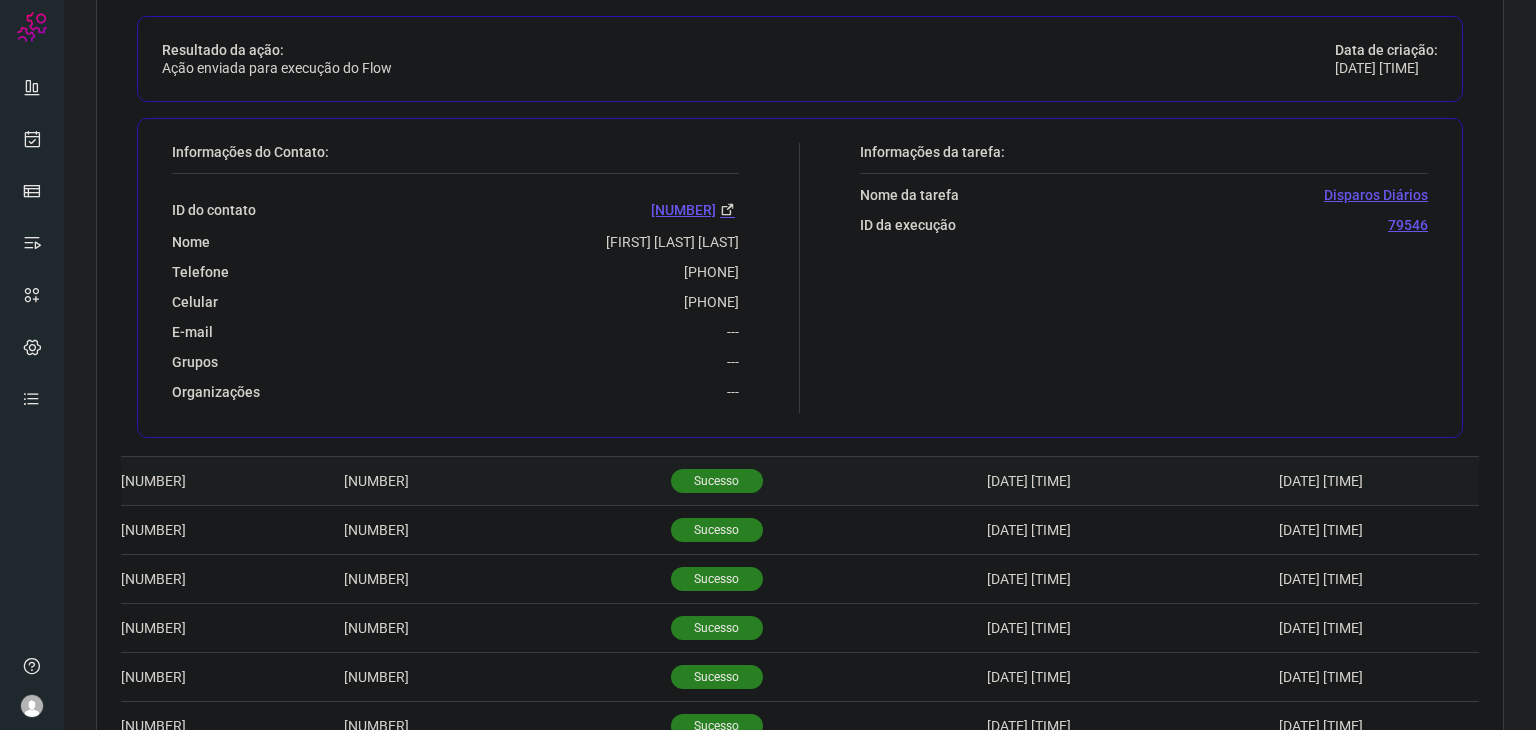click on "Sucesso" at bounding box center (717, 481) 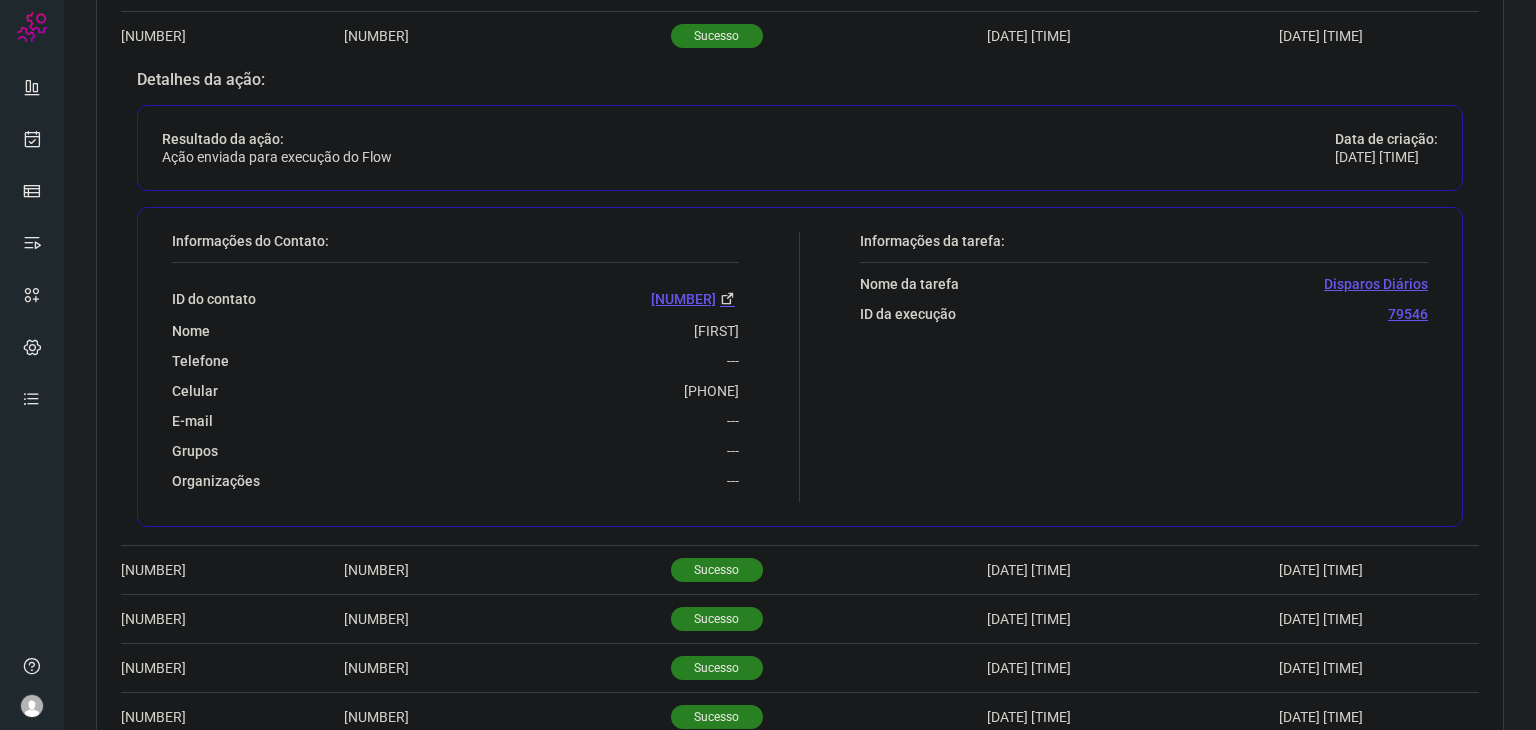 scroll, scrollTop: 915, scrollLeft: 0, axis: vertical 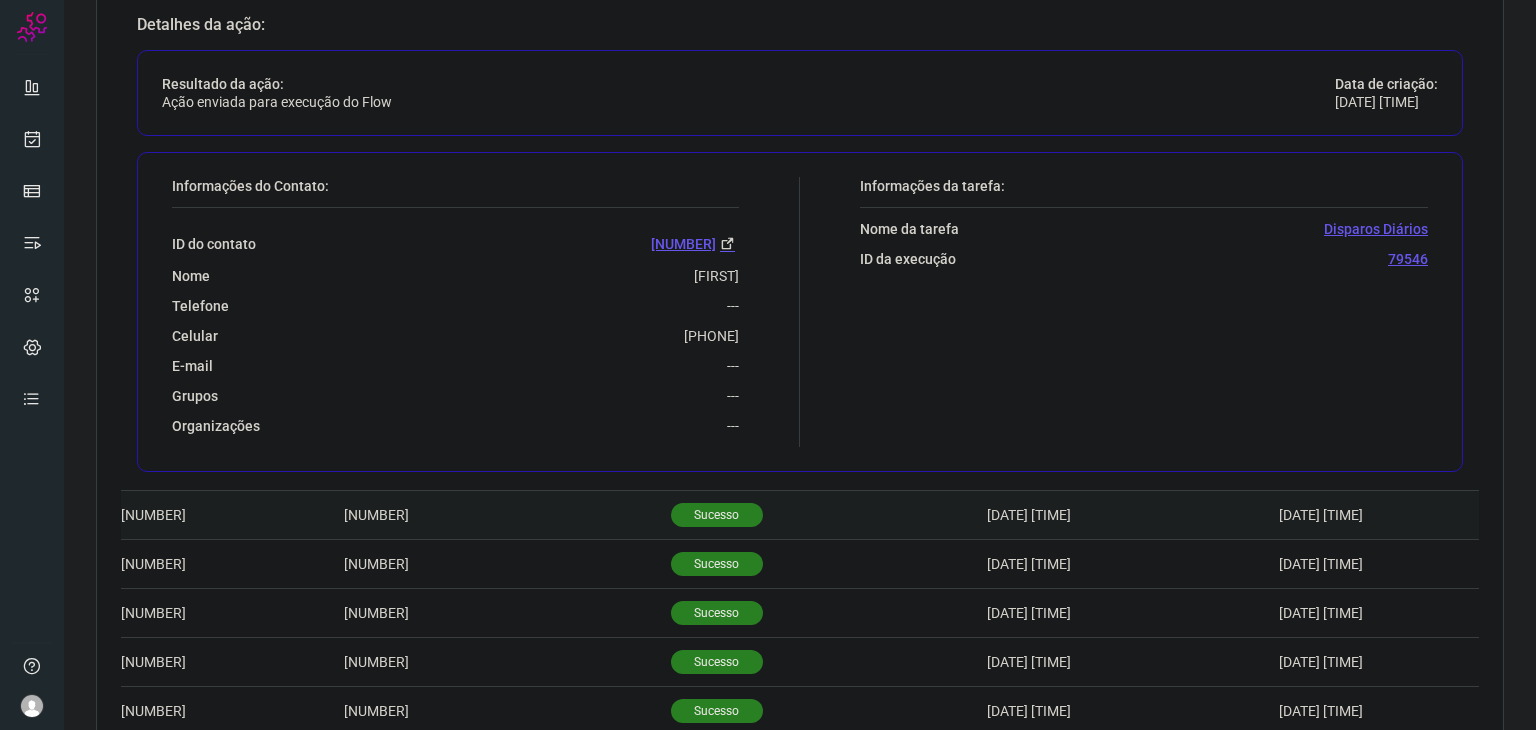 click on "Sucesso" at bounding box center [717, 515] 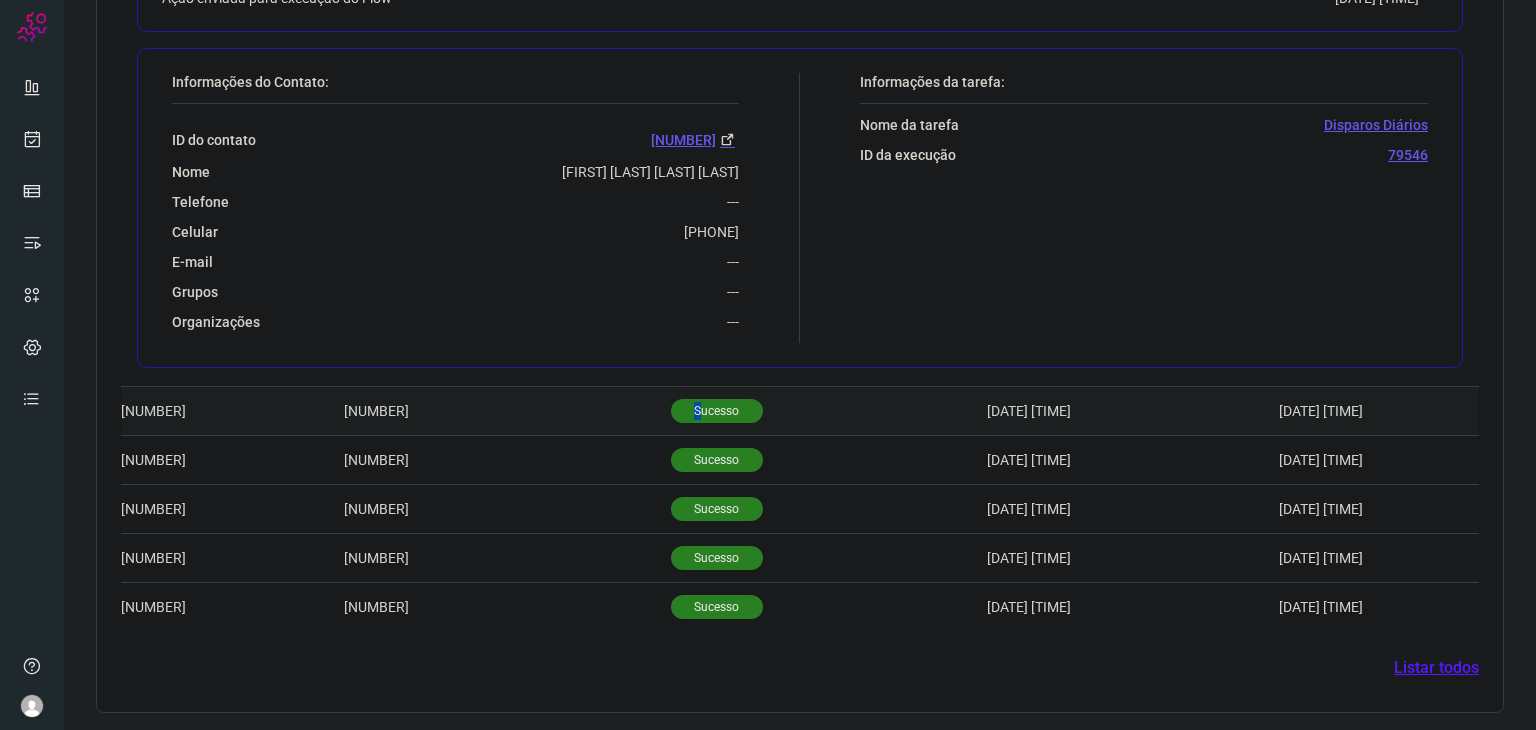 click on "Sucesso" at bounding box center [717, 411] 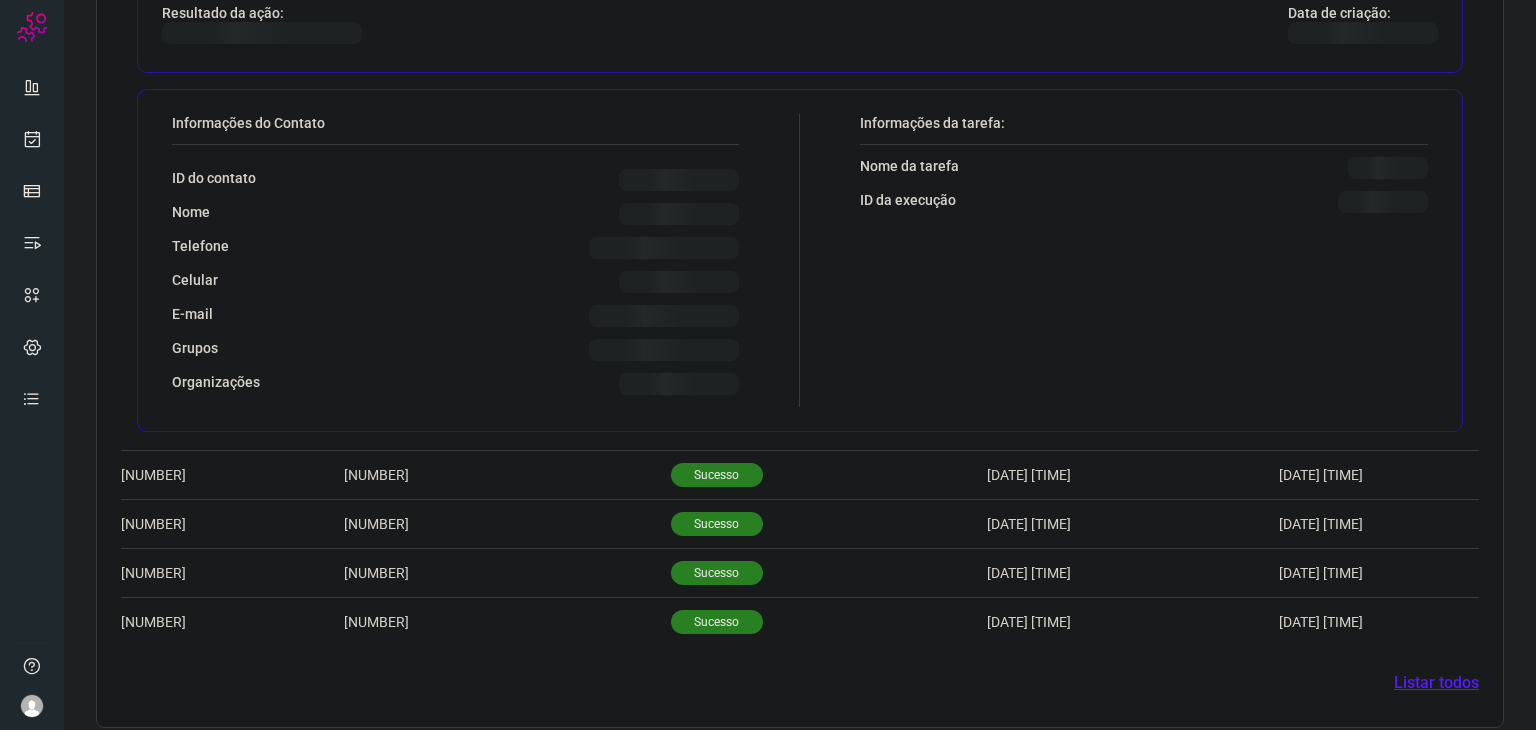 scroll, scrollTop: 1068, scrollLeft: 0, axis: vertical 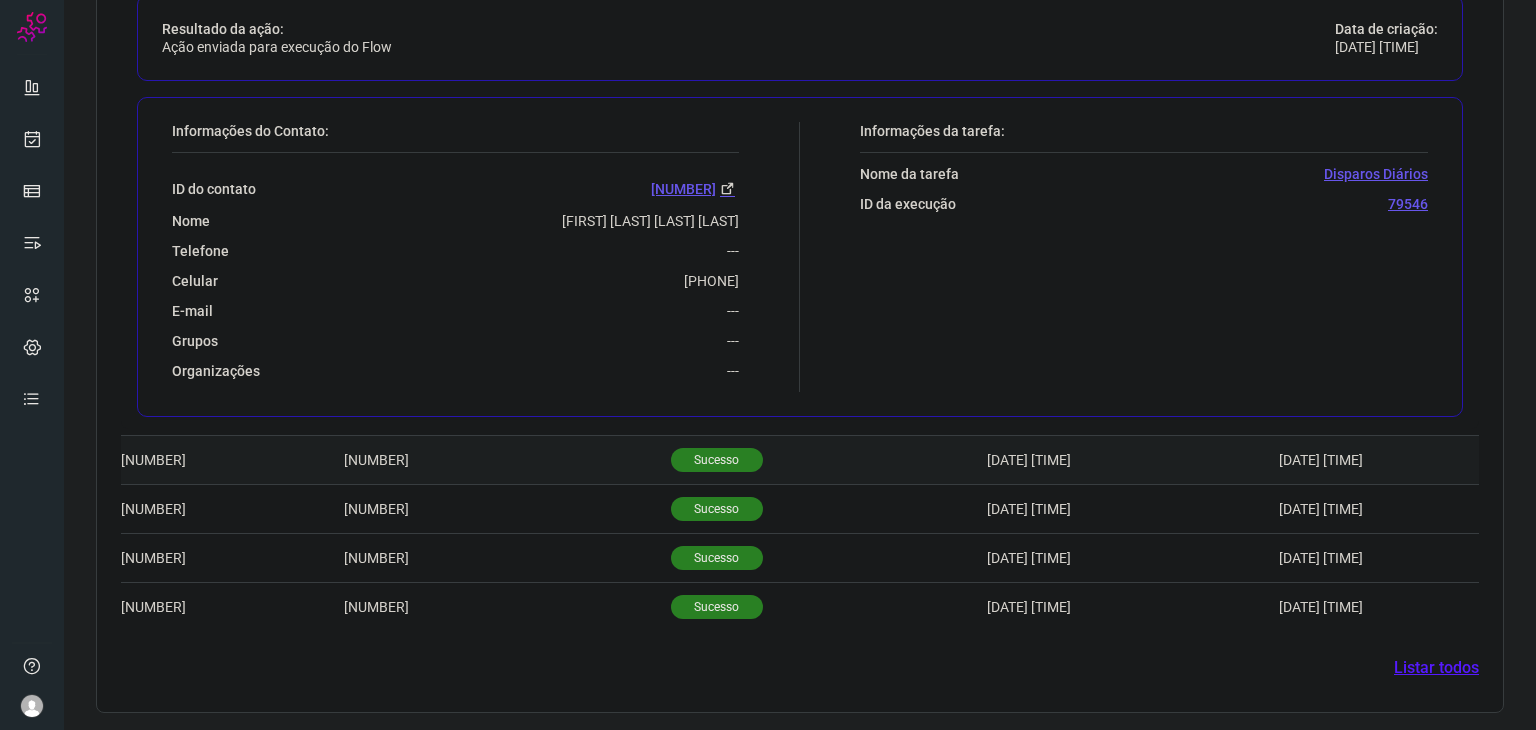 click on "Sucesso" at bounding box center [829, 460] 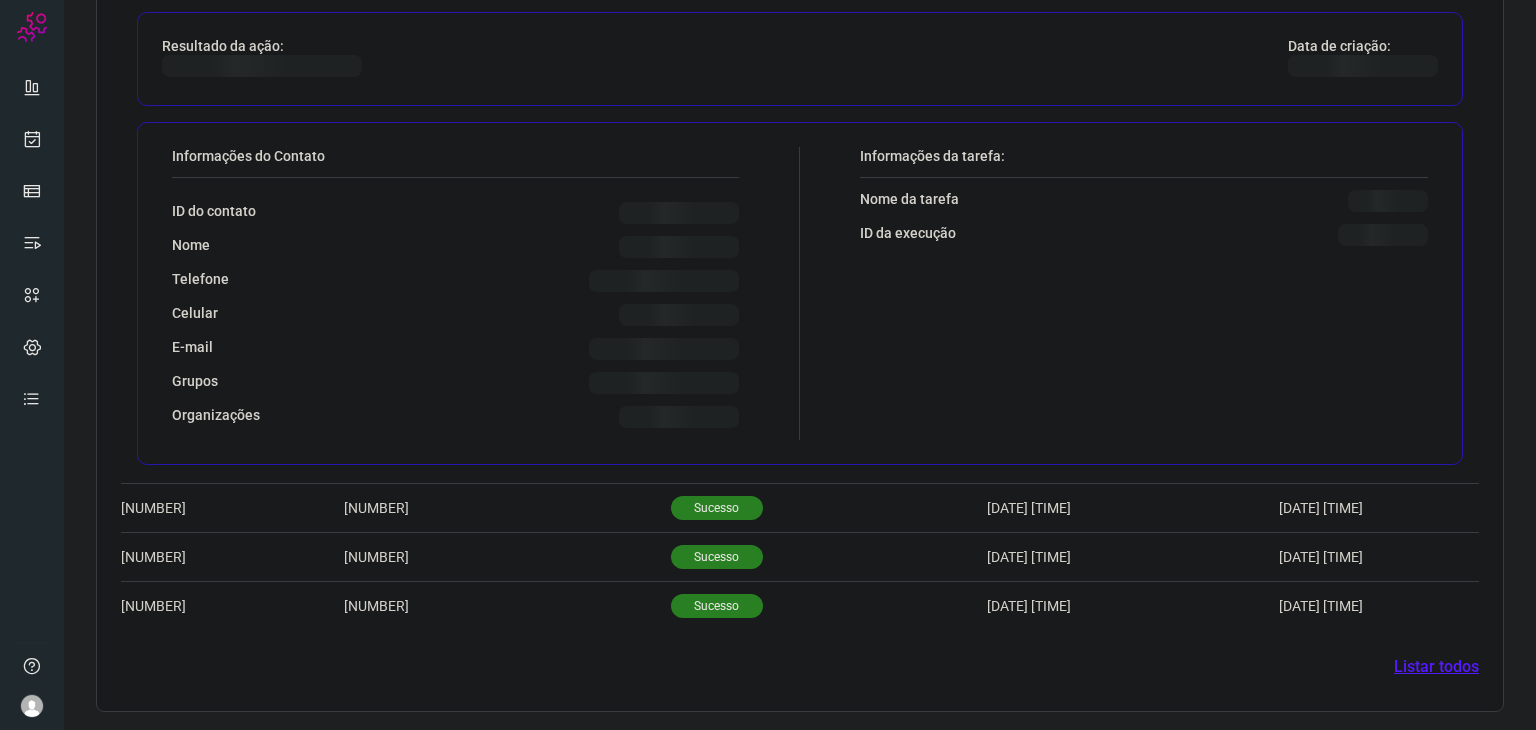 scroll, scrollTop: 1068, scrollLeft: 0, axis: vertical 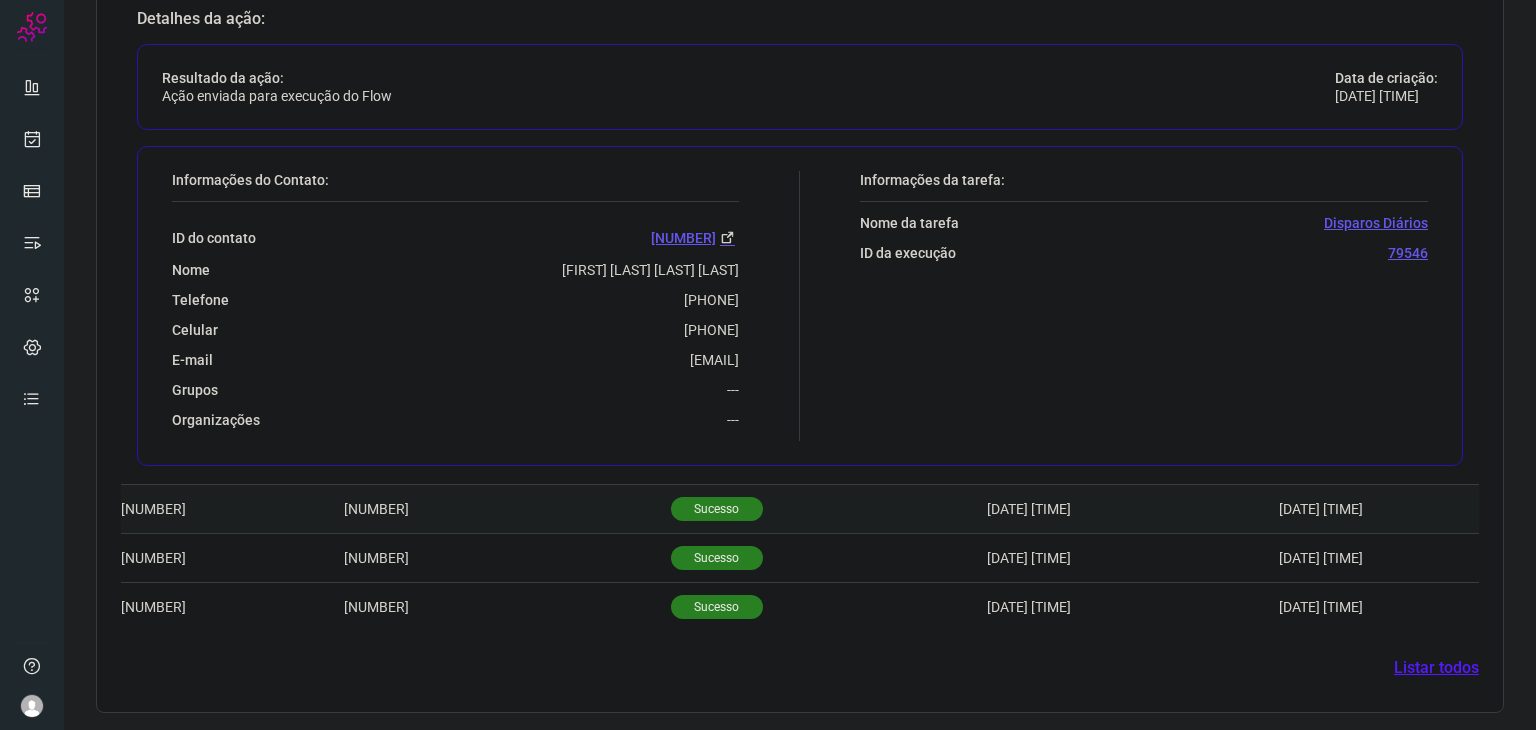 click on "Sucesso" at bounding box center [717, 509] 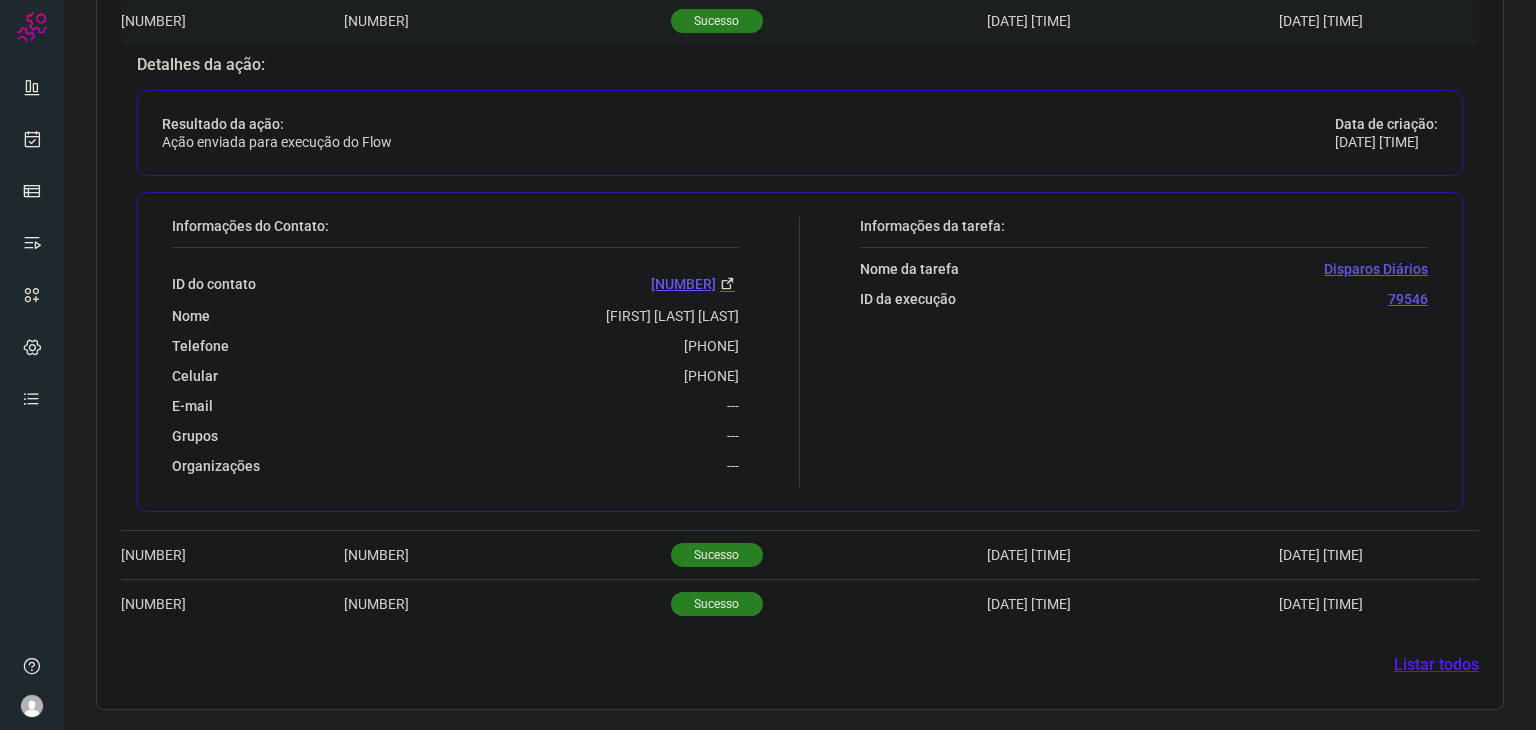 scroll, scrollTop: 1068, scrollLeft: 0, axis: vertical 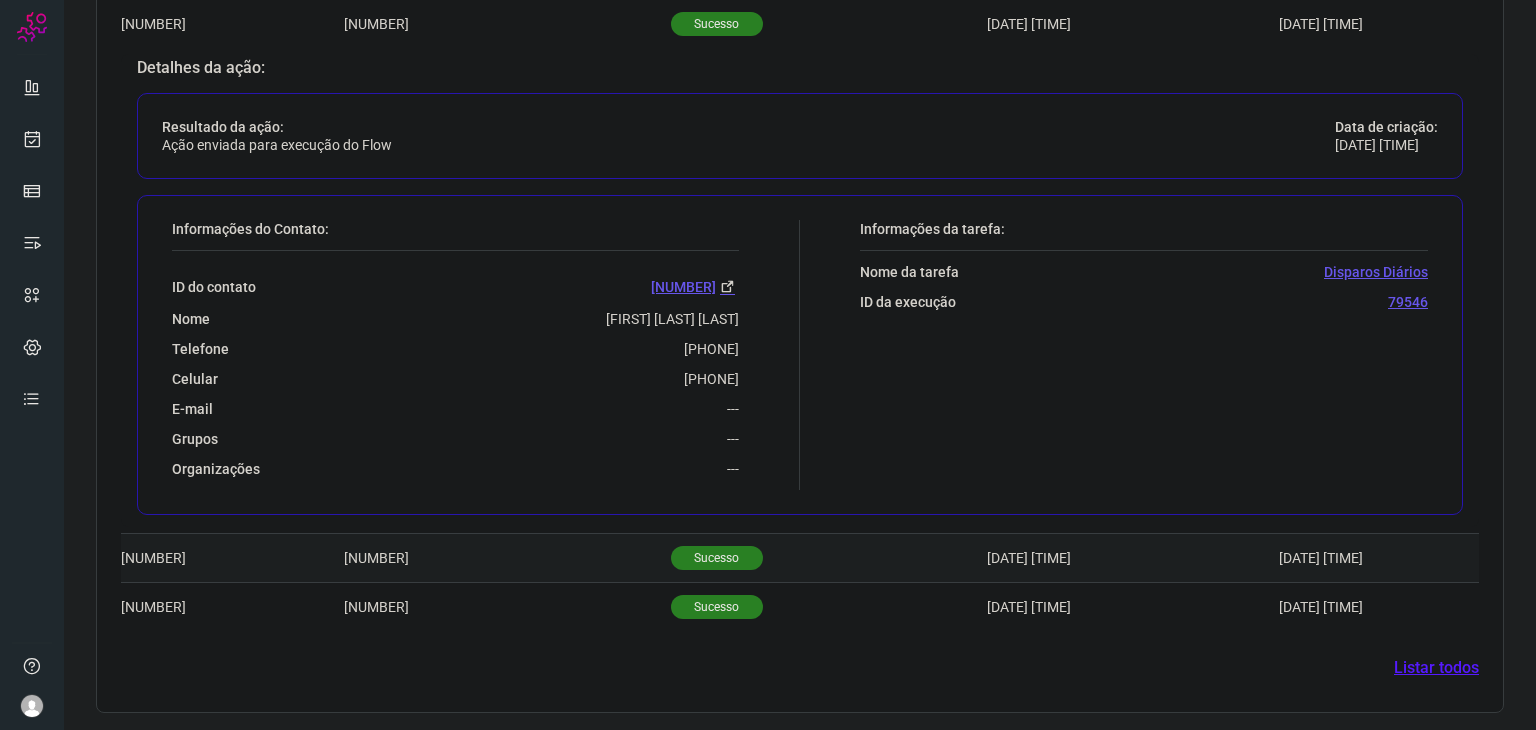 click on "Sucesso" at bounding box center [717, 558] 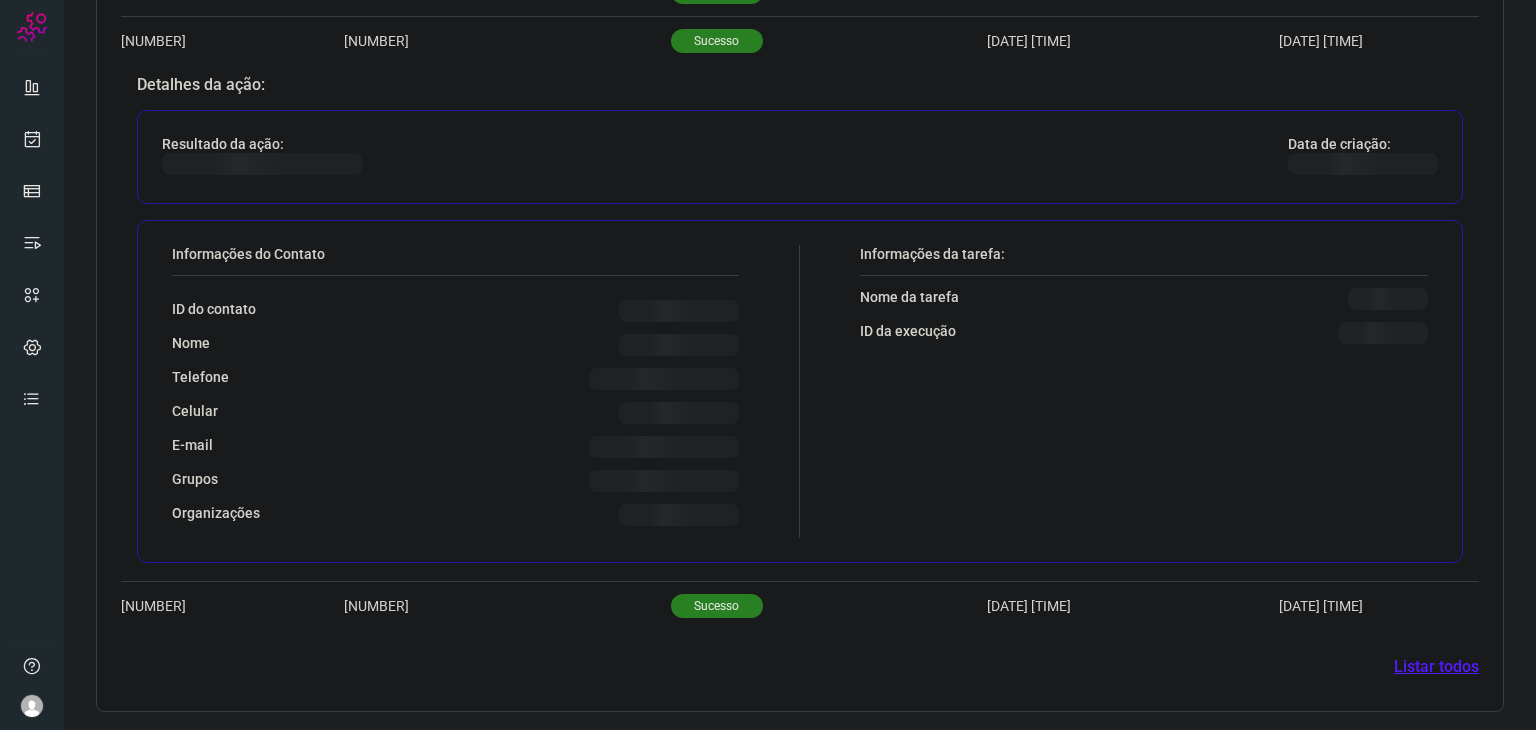 scroll, scrollTop: 1068, scrollLeft: 0, axis: vertical 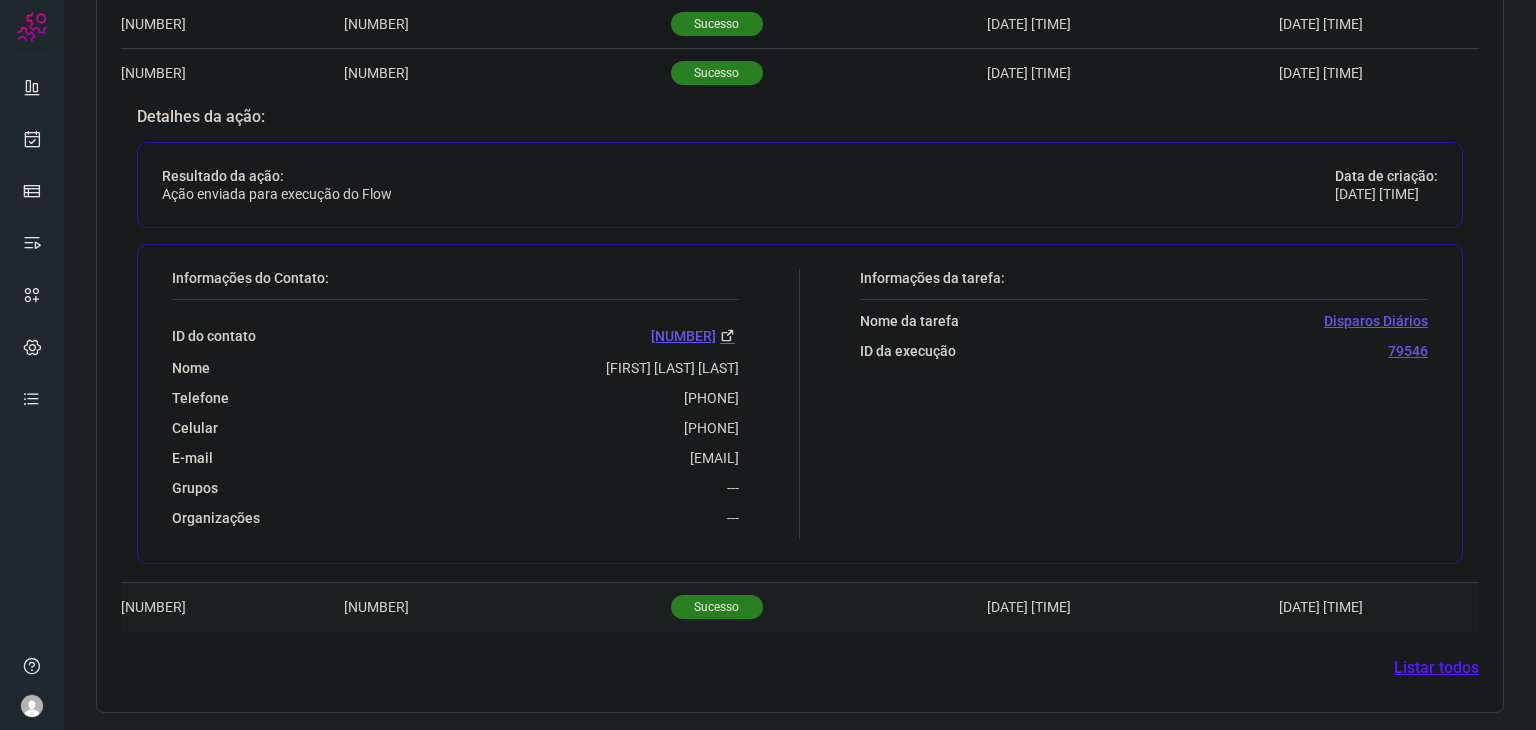 click on "Sucesso" at bounding box center (829, 607) 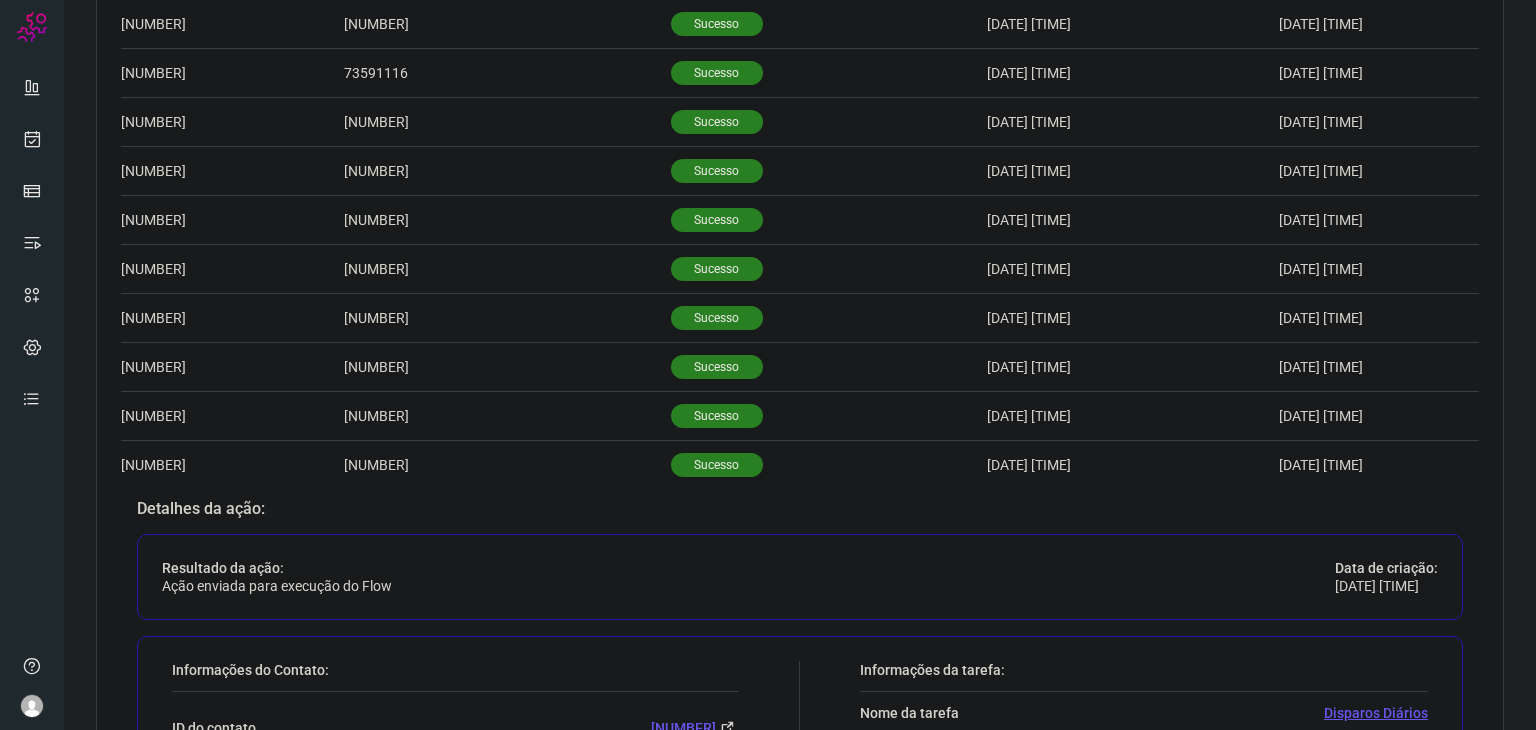 scroll, scrollTop: 1068, scrollLeft: 0, axis: vertical 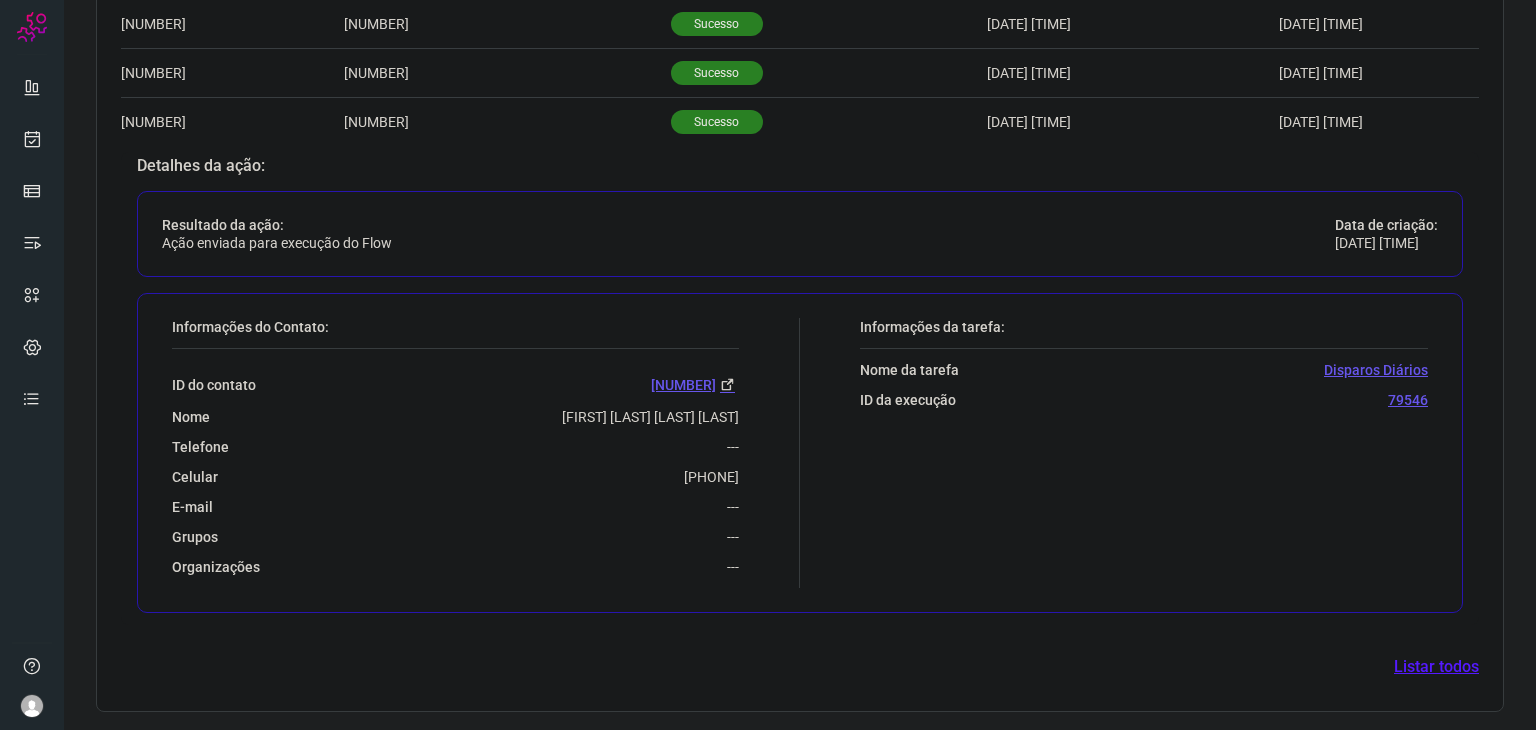 click on "Listar todos" at bounding box center (1436, 667) 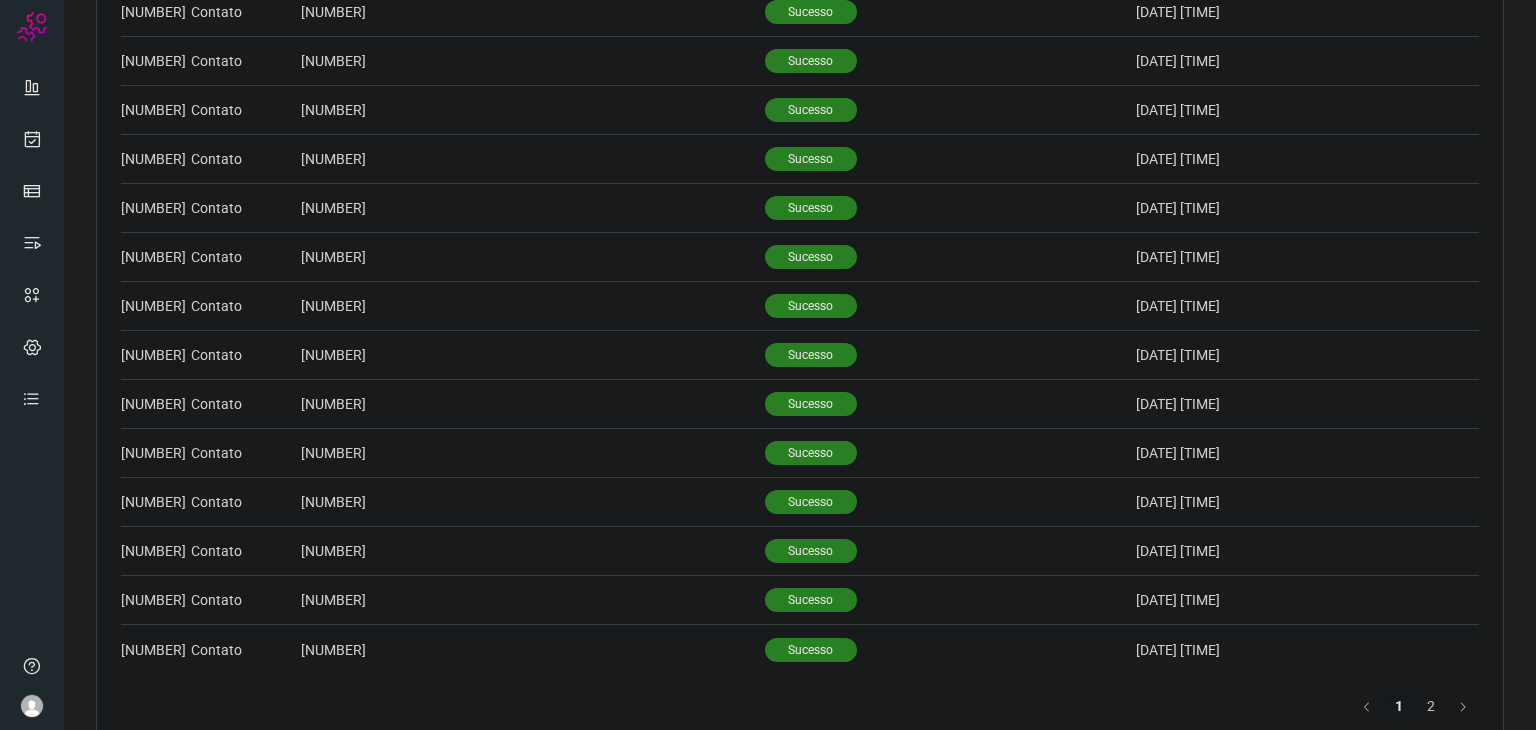 scroll, scrollTop: 786, scrollLeft: 0, axis: vertical 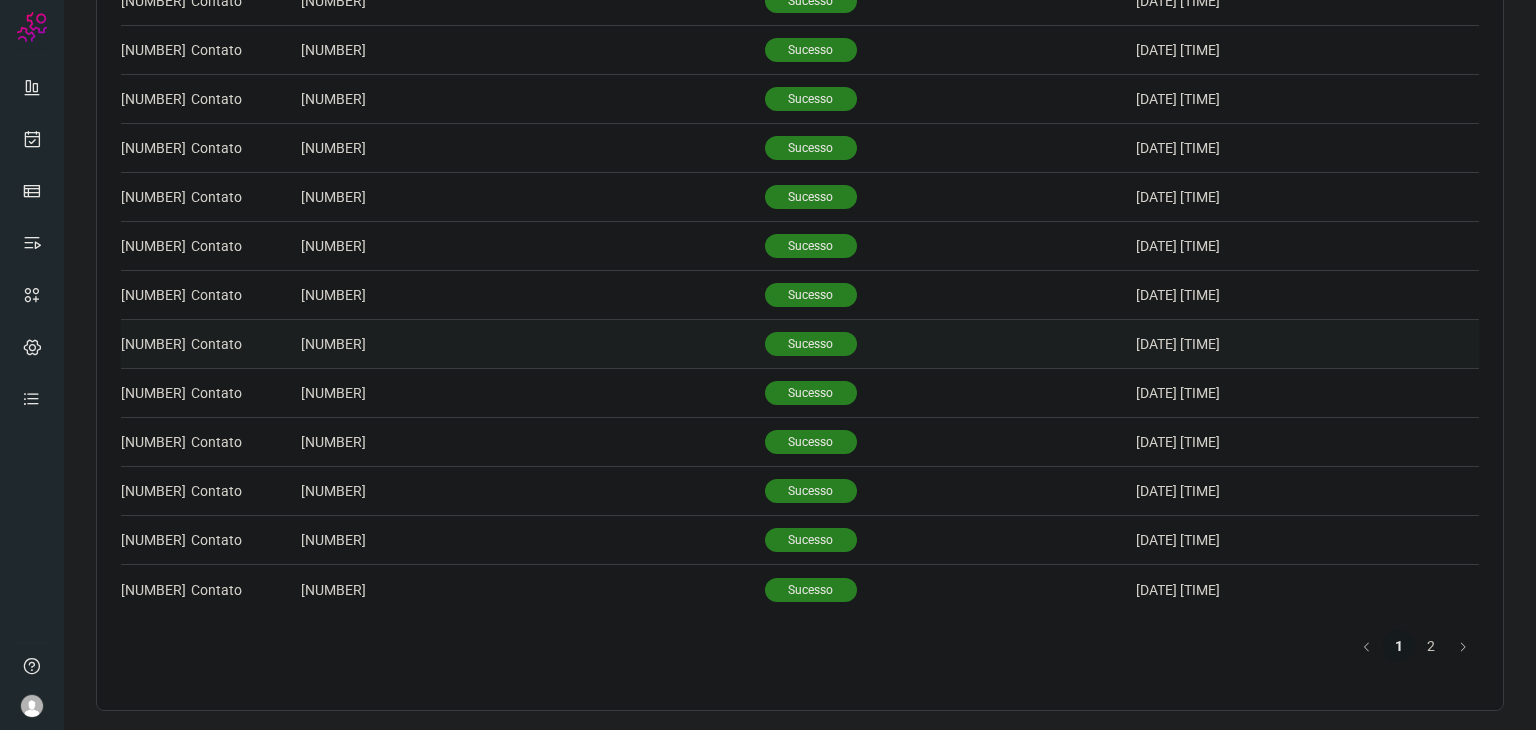 click on "Sucesso" at bounding box center [811, 344] 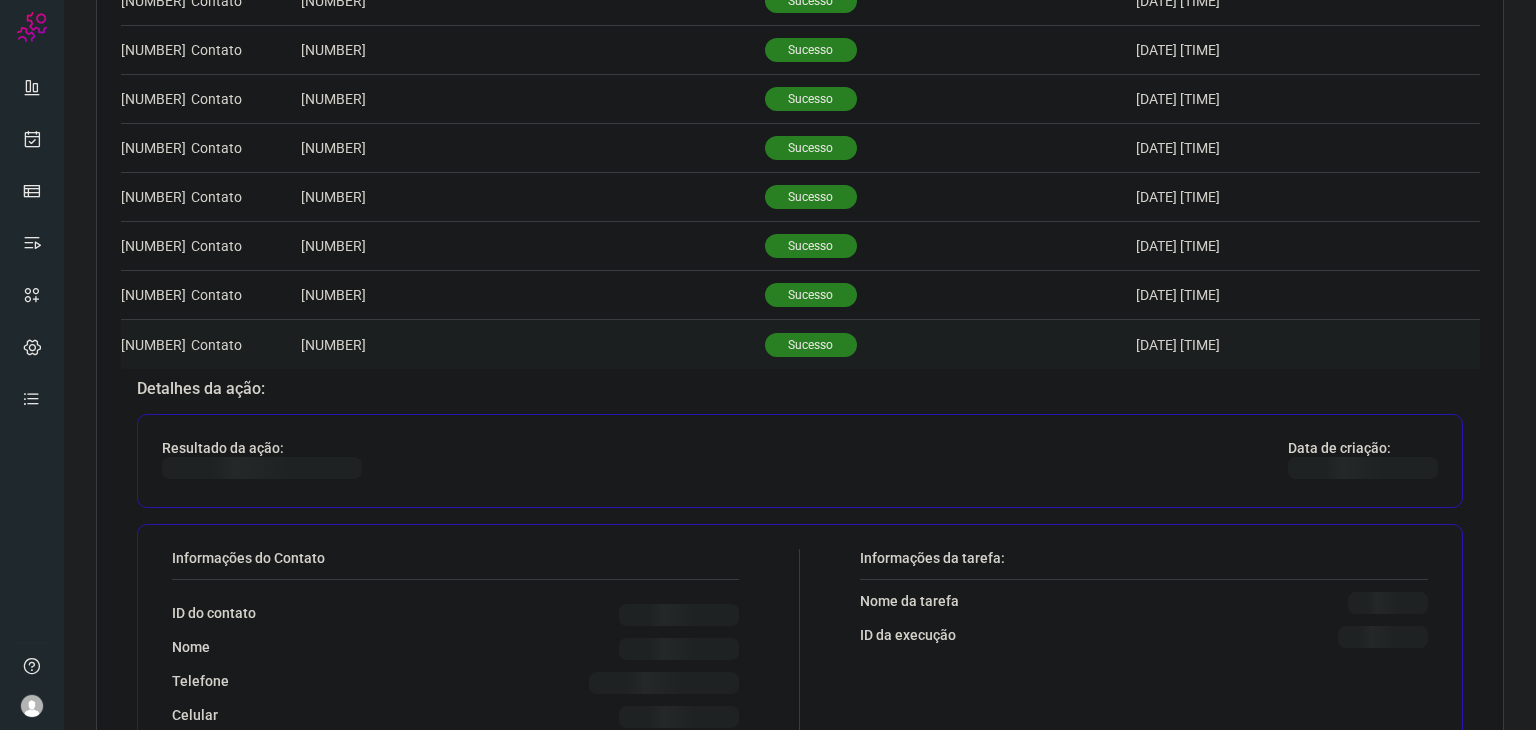 scroll, scrollTop: 1086, scrollLeft: 0, axis: vertical 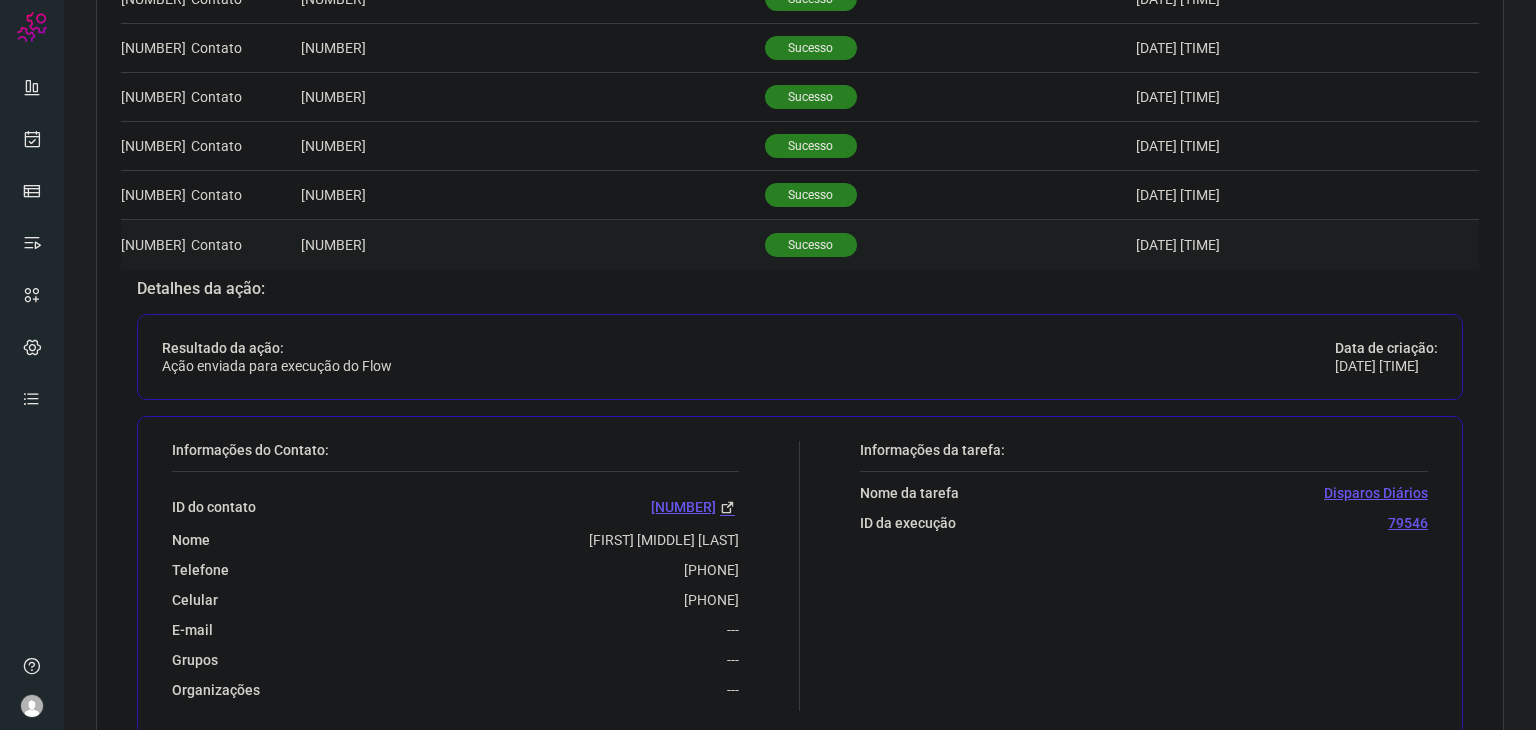 click on "Sucesso" at bounding box center (811, 245) 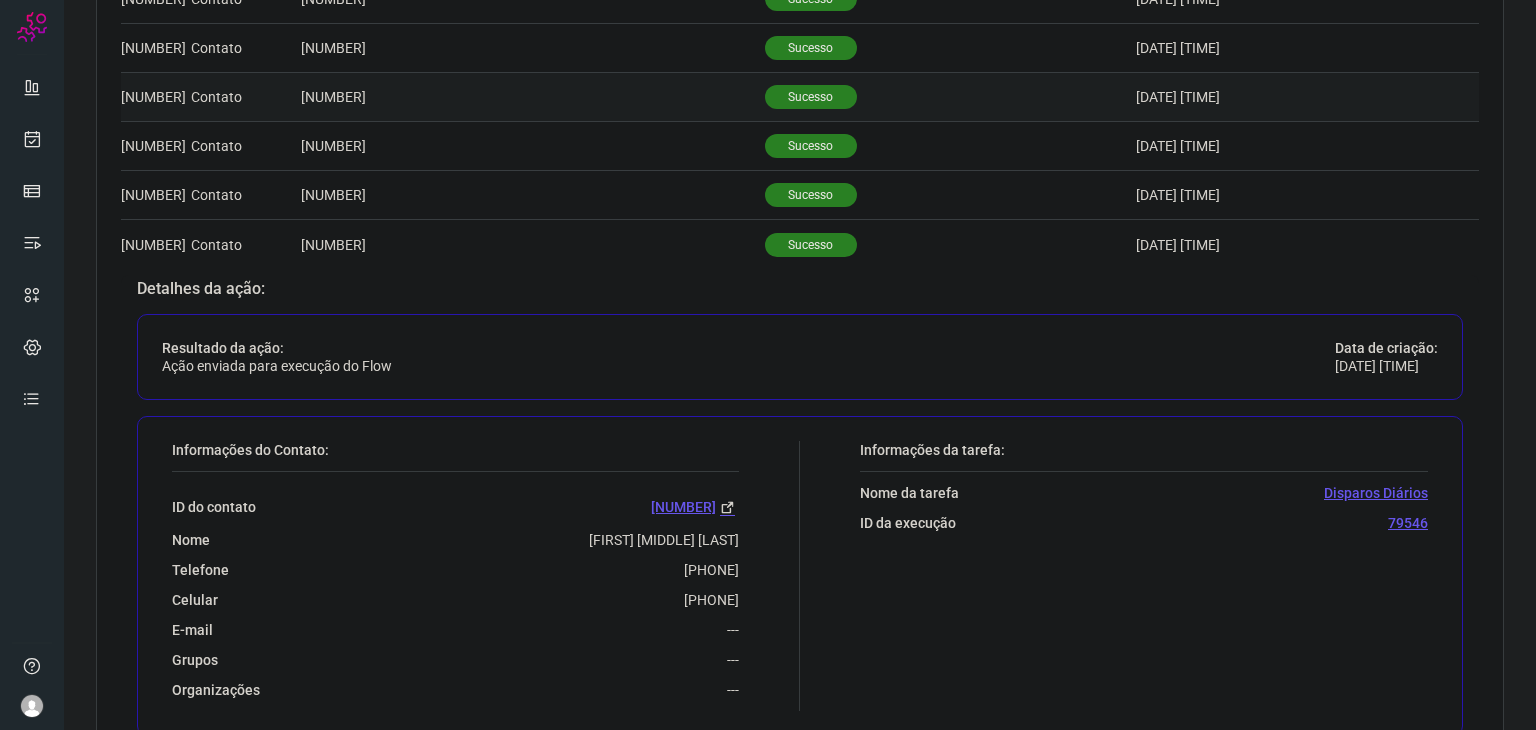 scroll, scrollTop: 786, scrollLeft: 0, axis: vertical 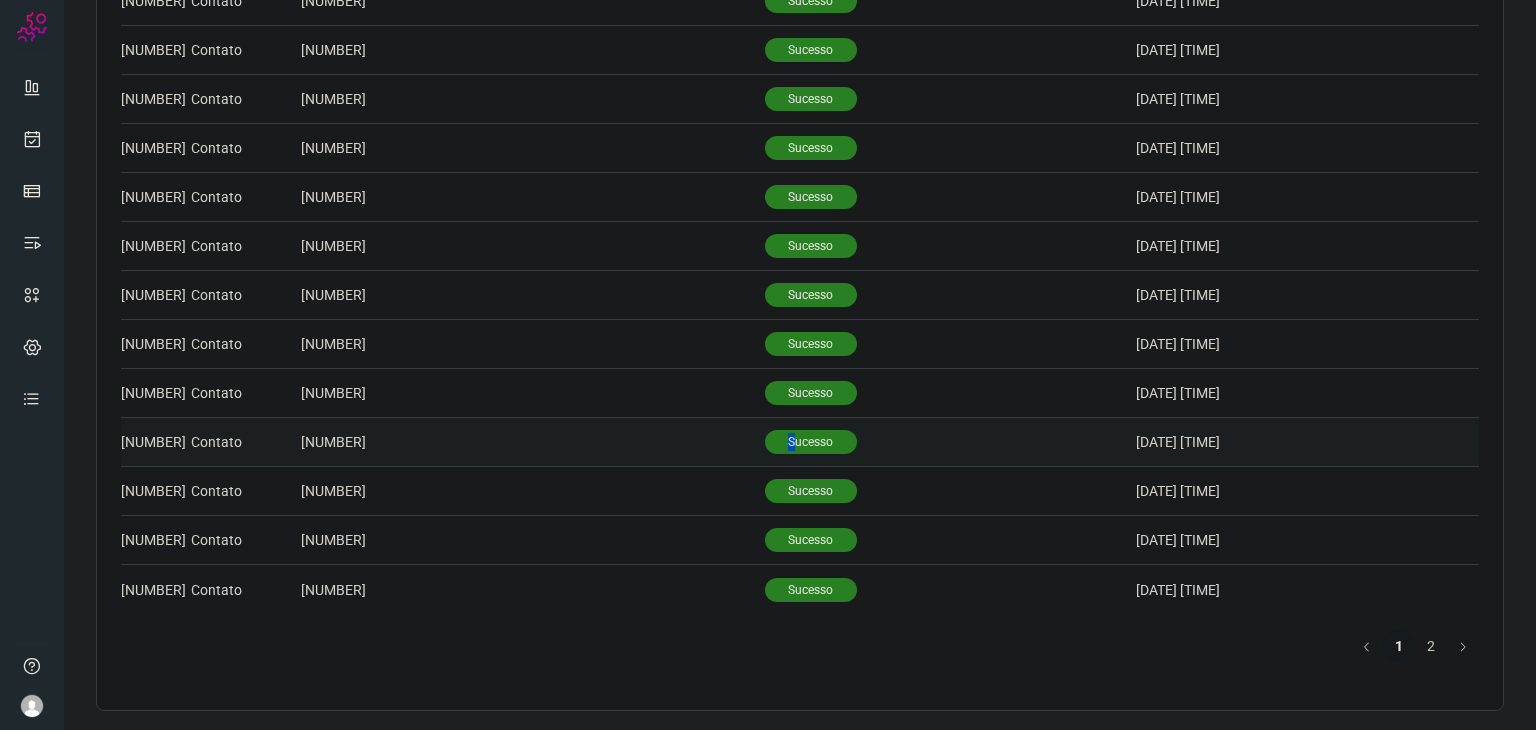 click on "Sucesso" at bounding box center [811, 442] 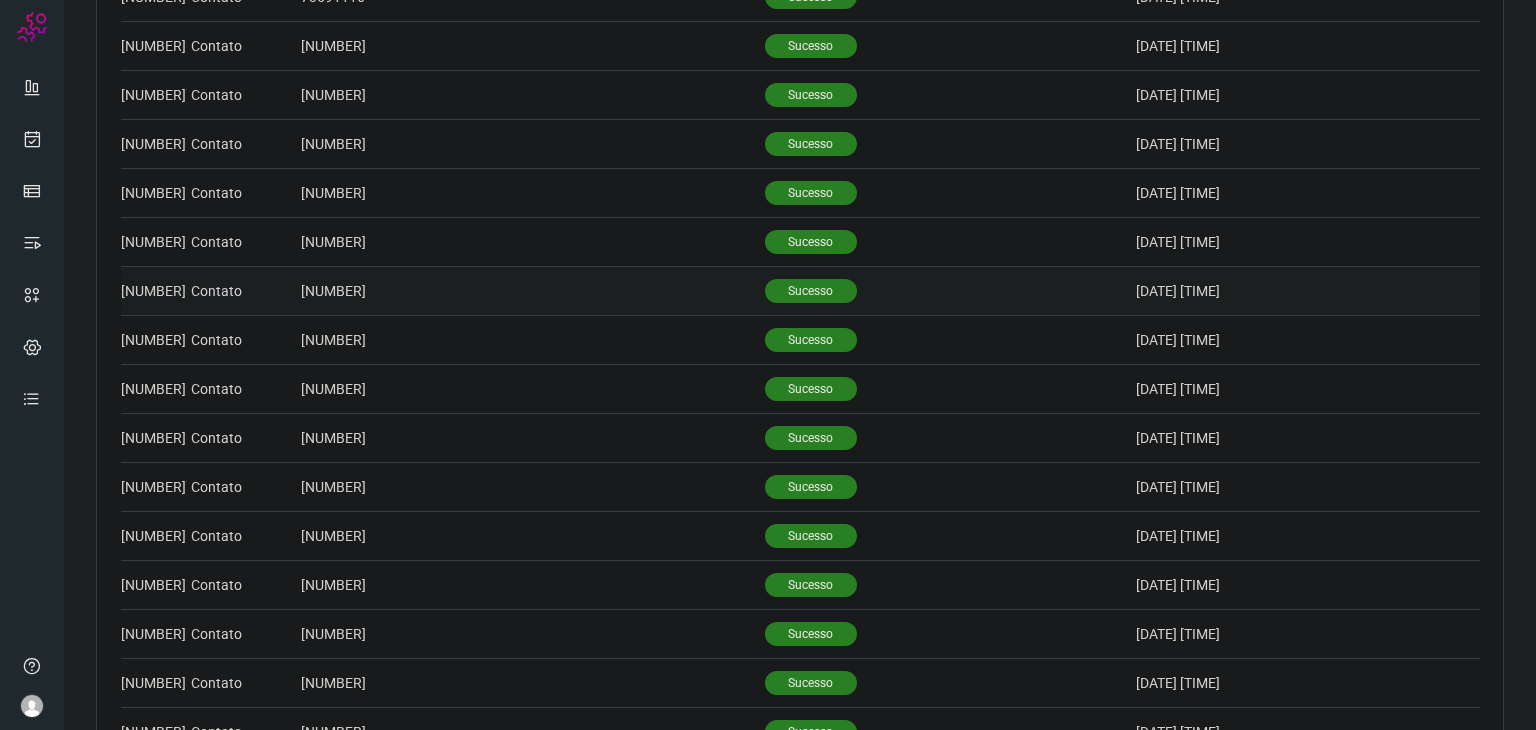 scroll, scrollTop: 100, scrollLeft: 0, axis: vertical 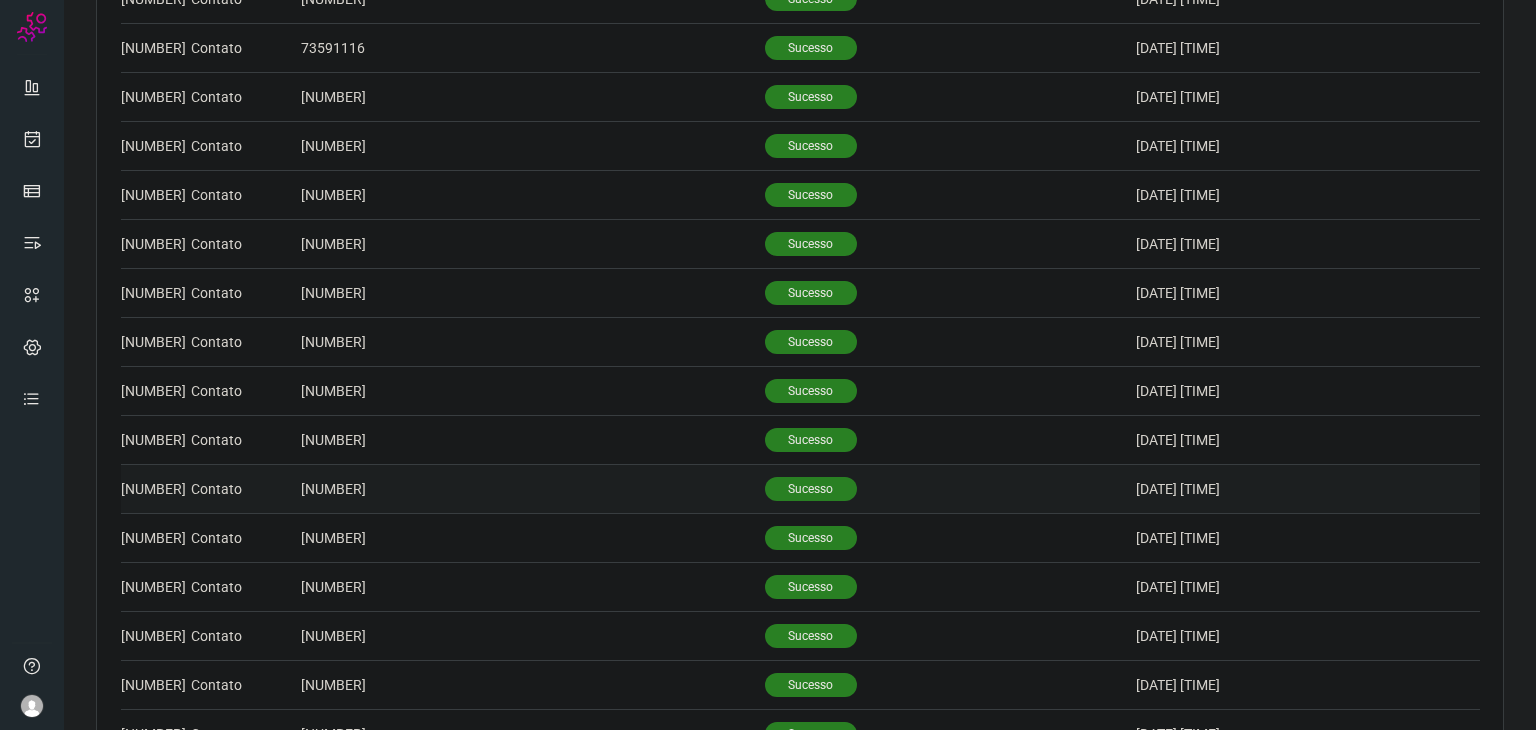 click on "Sucesso" at bounding box center (811, 489) 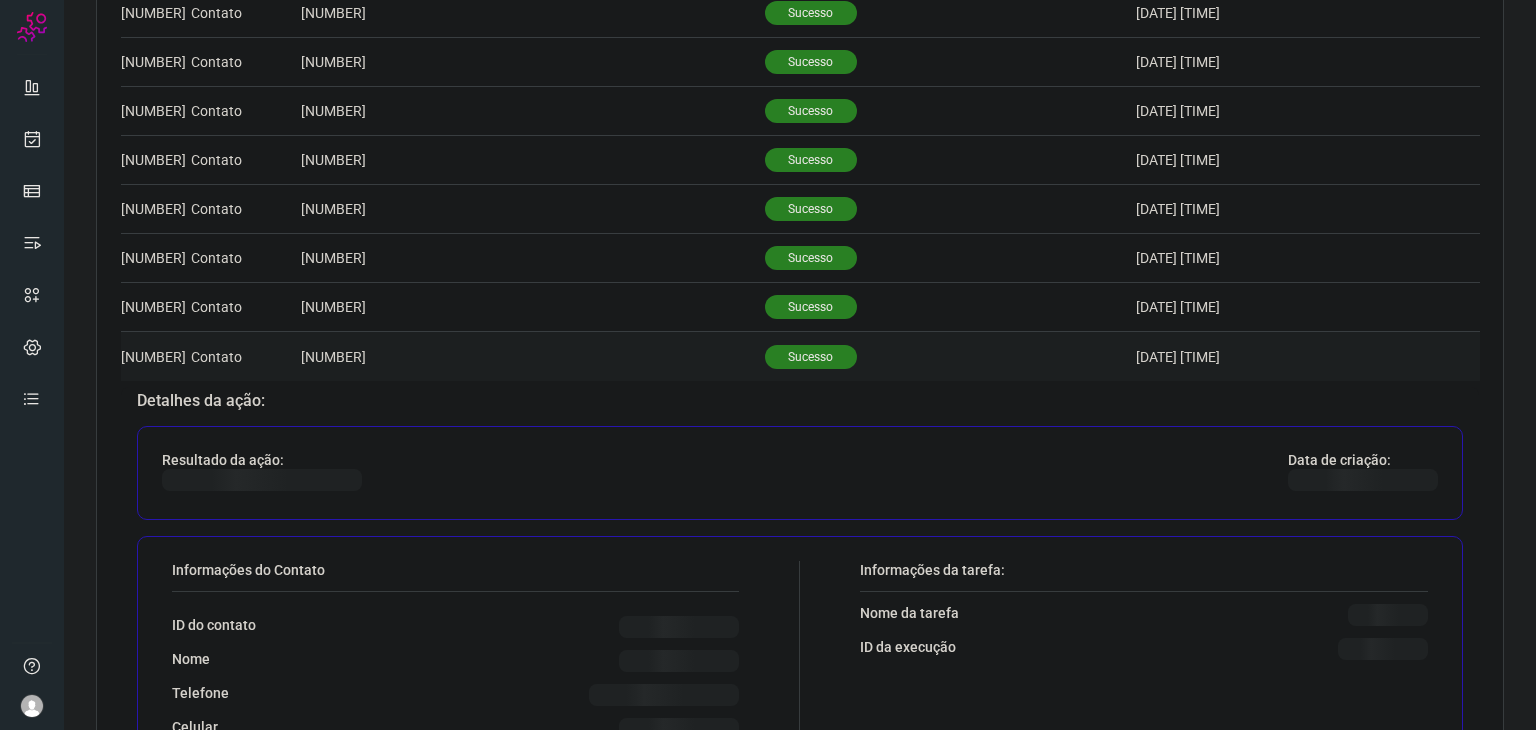 scroll, scrollTop: 600, scrollLeft: 0, axis: vertical 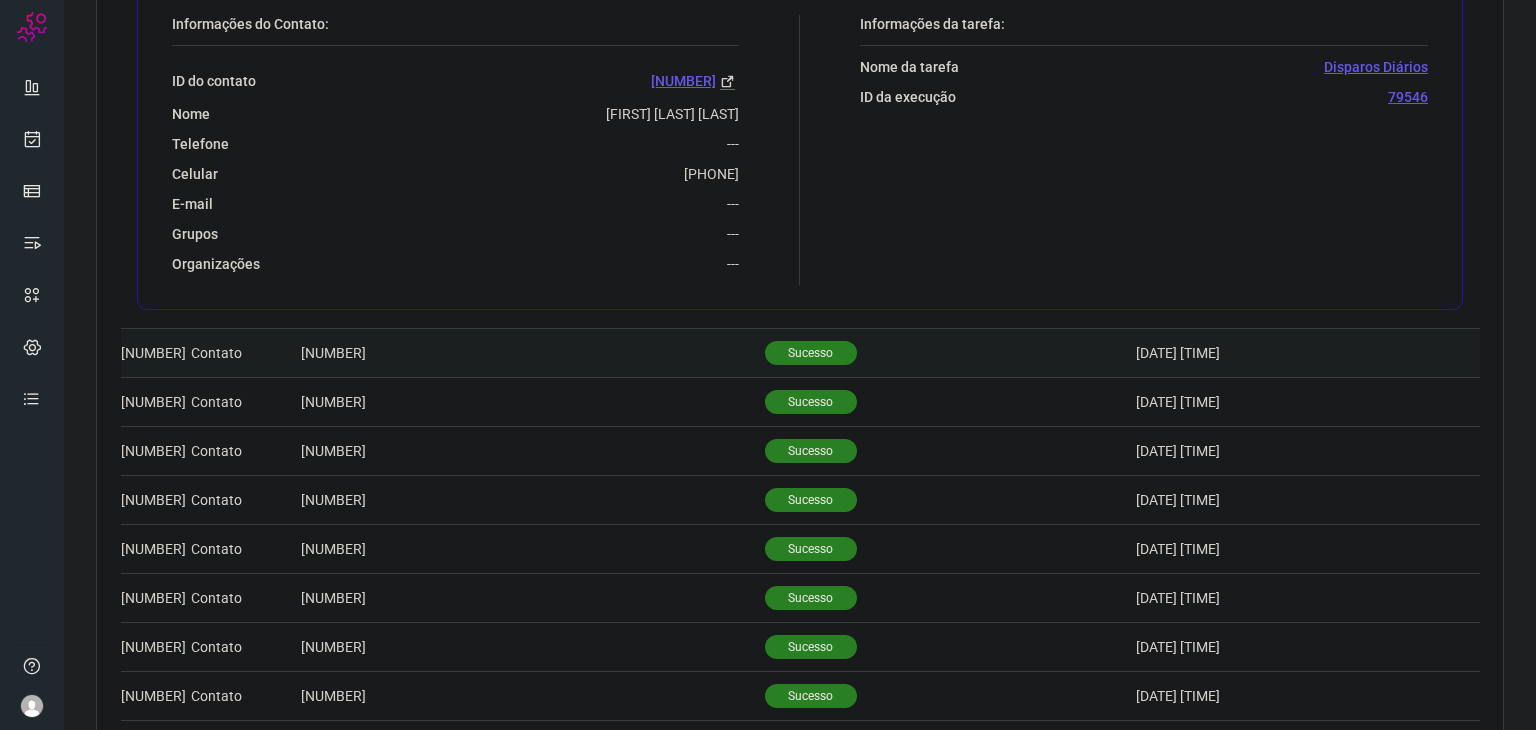click on "Sucesso" at bounding box center [811, 353] 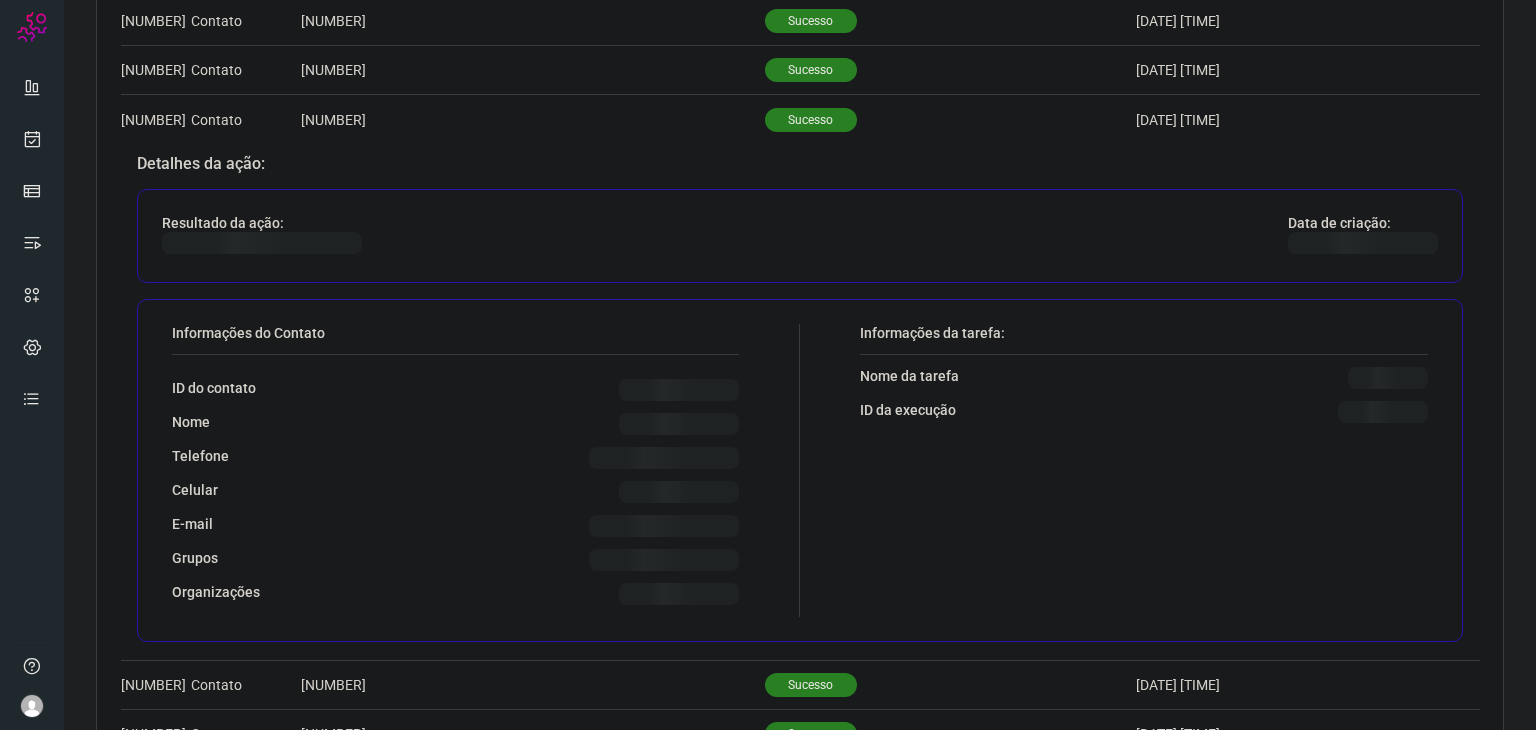 scroll, scrollTop: 787, scrollLeft: 0, axis: vertical 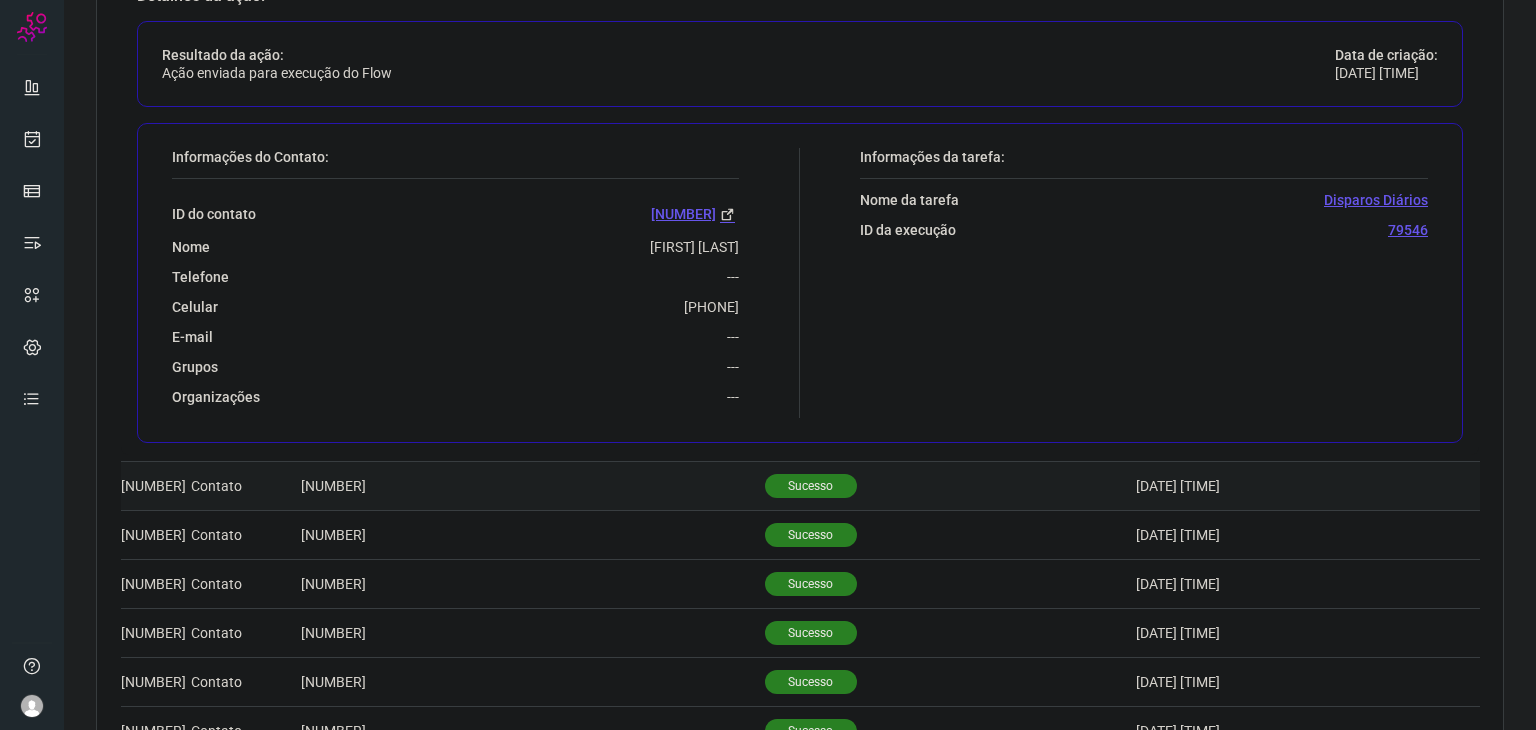 click on "Sucesso" at bounding box center [811, 486] 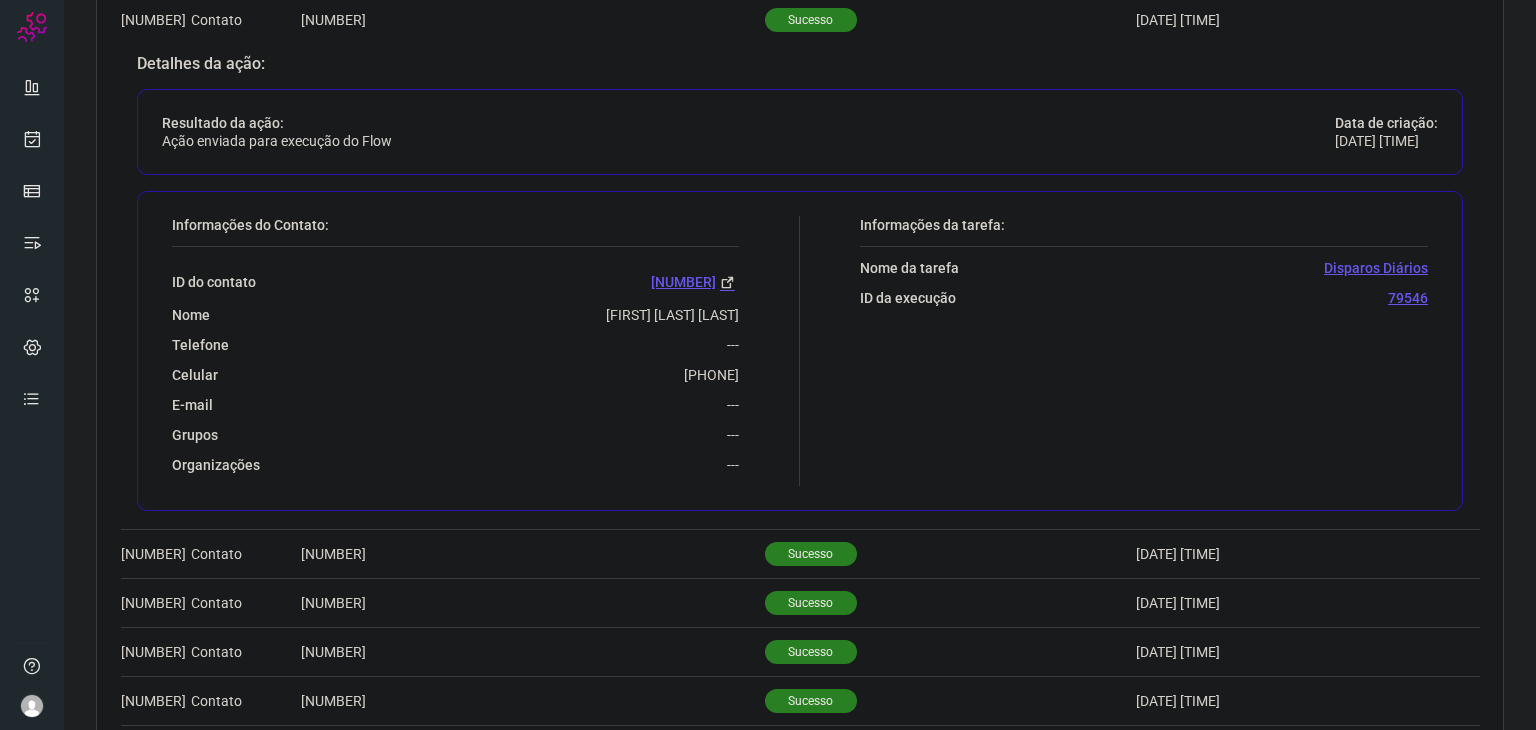 scroll, scrollTop: 802, scrollLeft: 0, axis: vertical 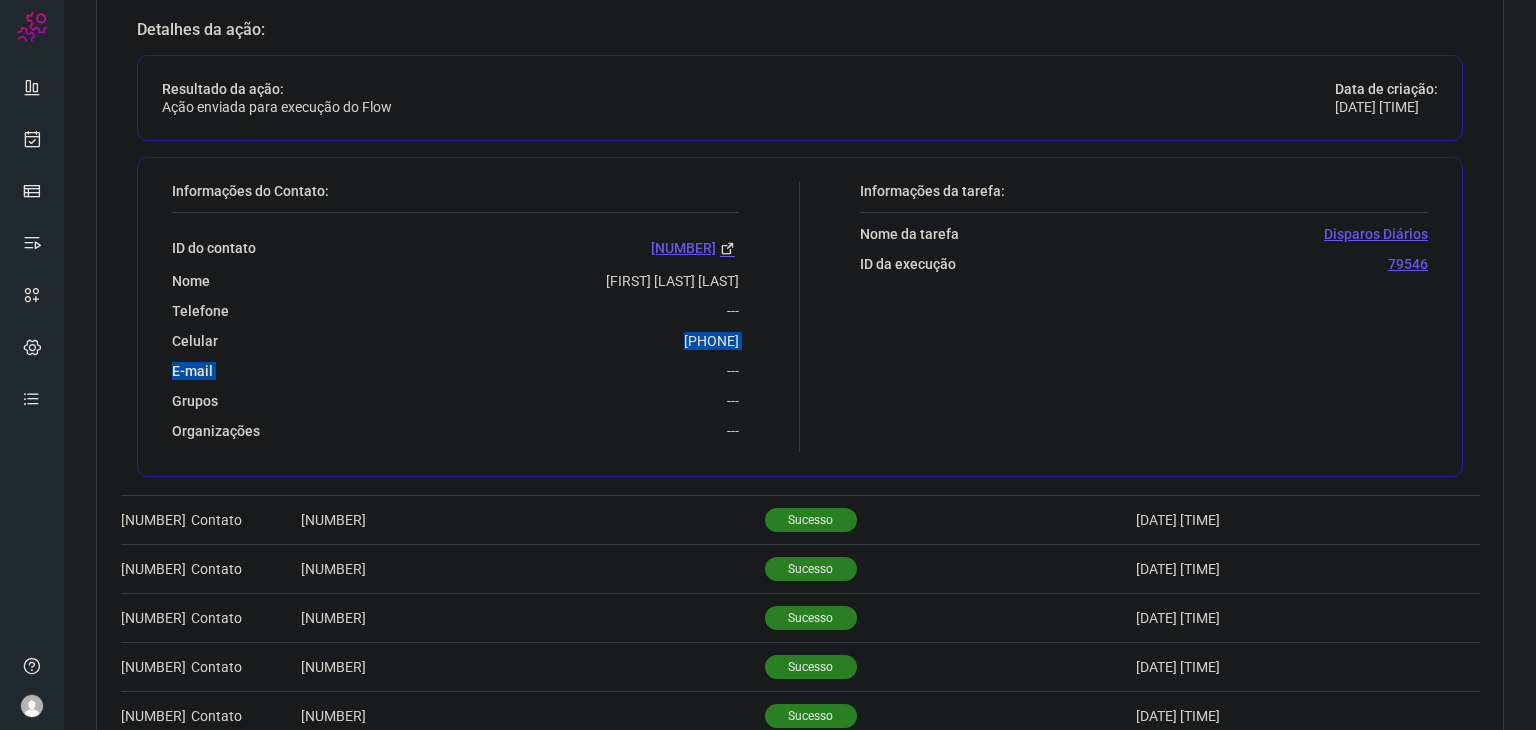 click on "ID do contato 93725822  Nome Nina Jacirene Rodrigues Gonçalves Telefone --- Celular 5521994813139 E-mail --- Grupos --- Organizações ---" at bounding box center (455, 326) 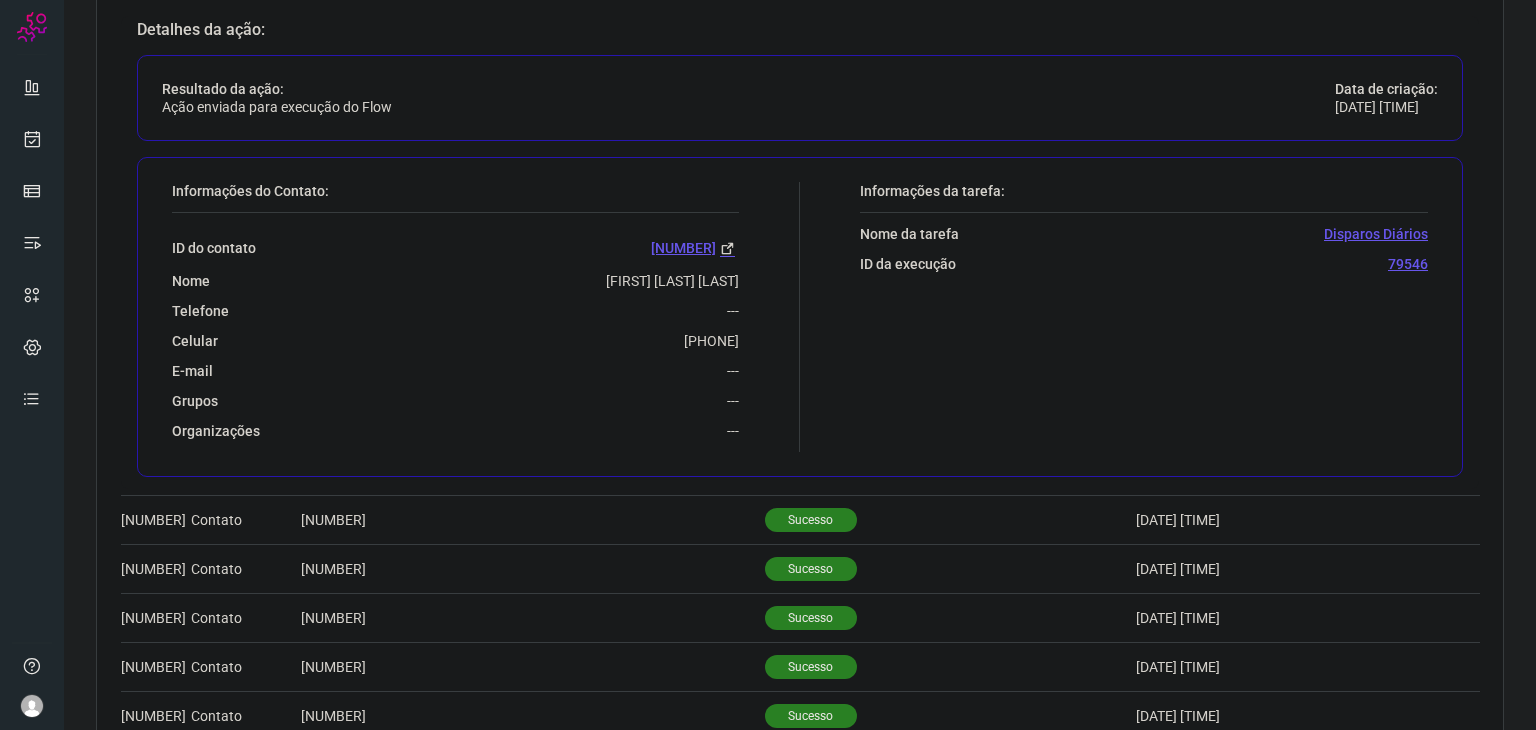 drag, startPoint x: 630, startPoint y: 335, endPoint x: 740, endPoint y: 341, distance: 110.16351 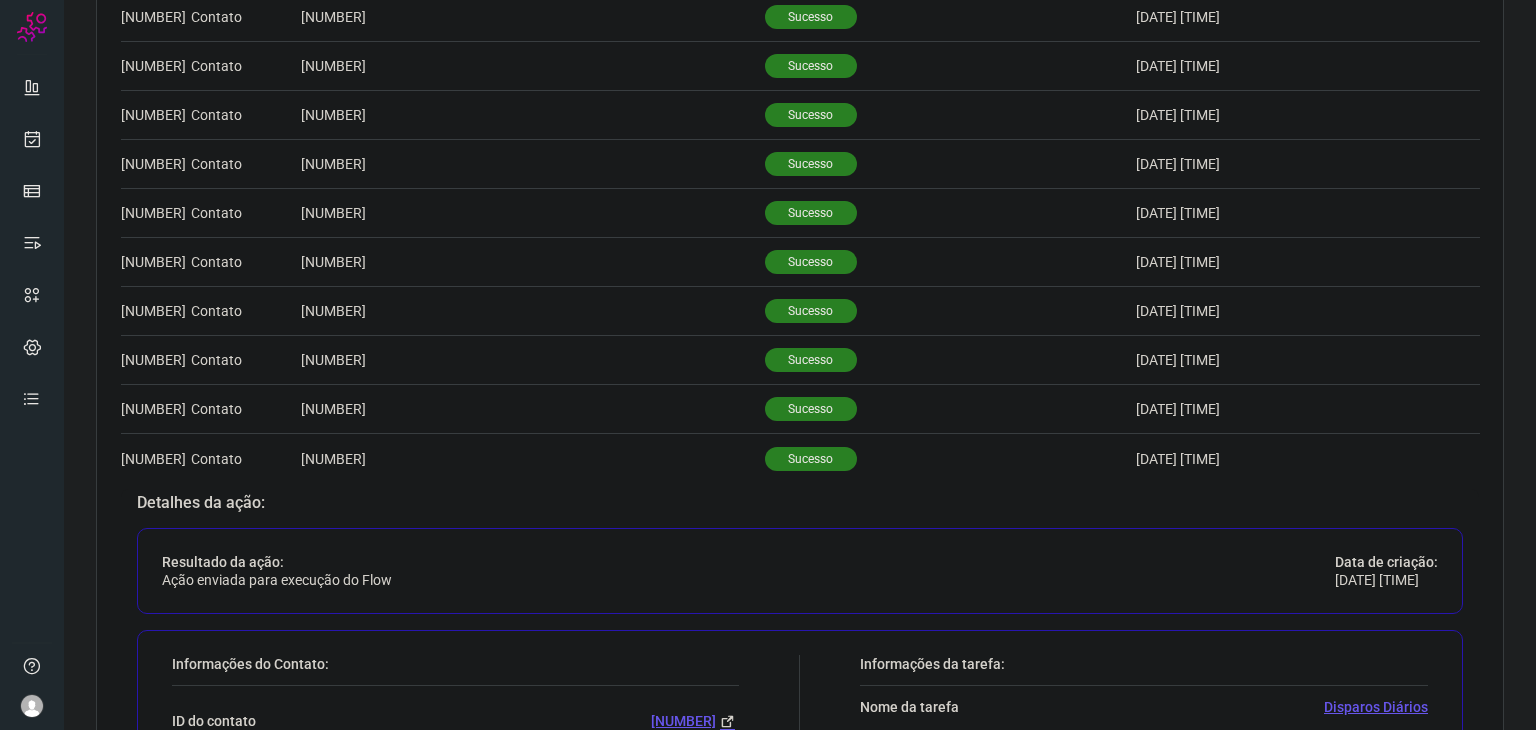 scroll, scrollTop: 202, scrollLeft: 0, axis: vertical 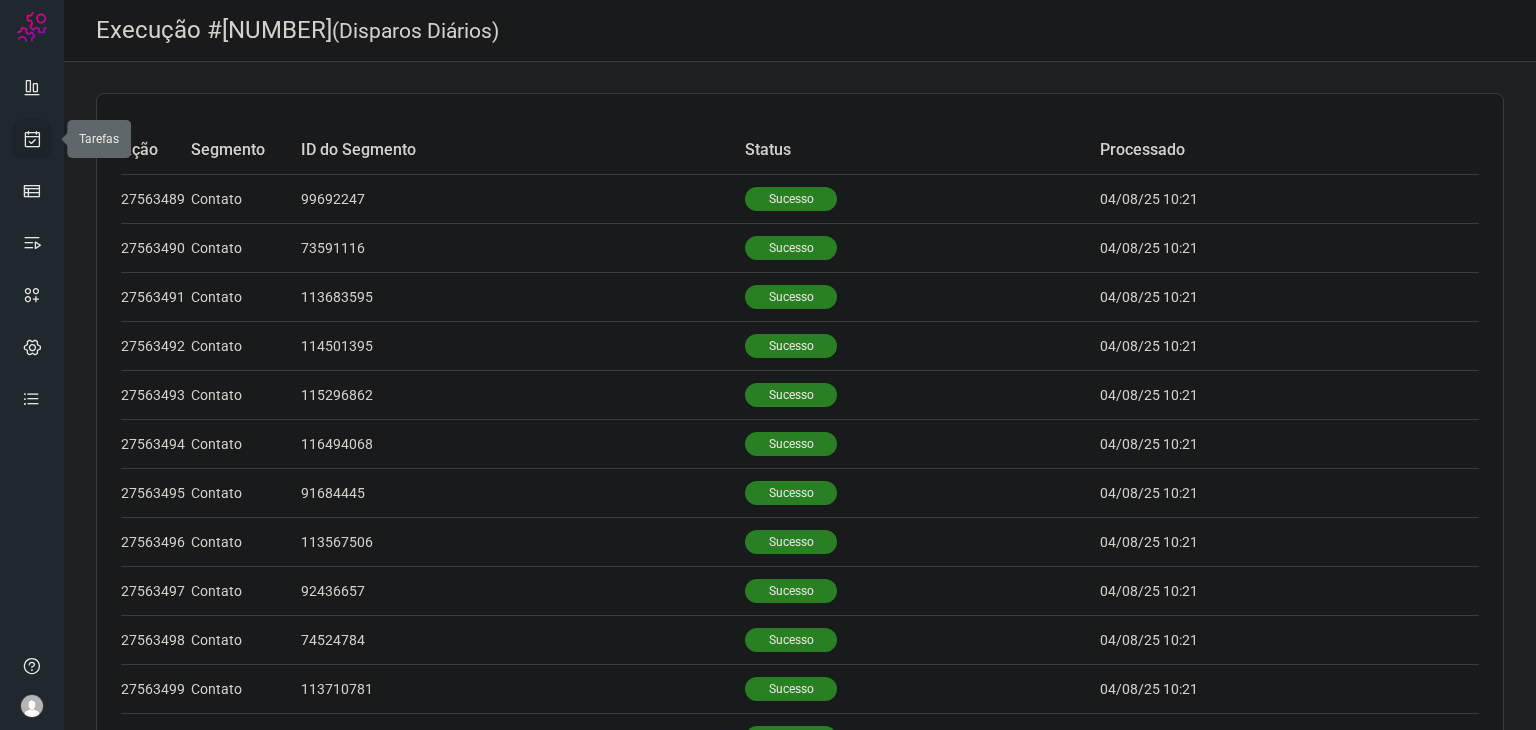 click at bounding box center (32, 139) 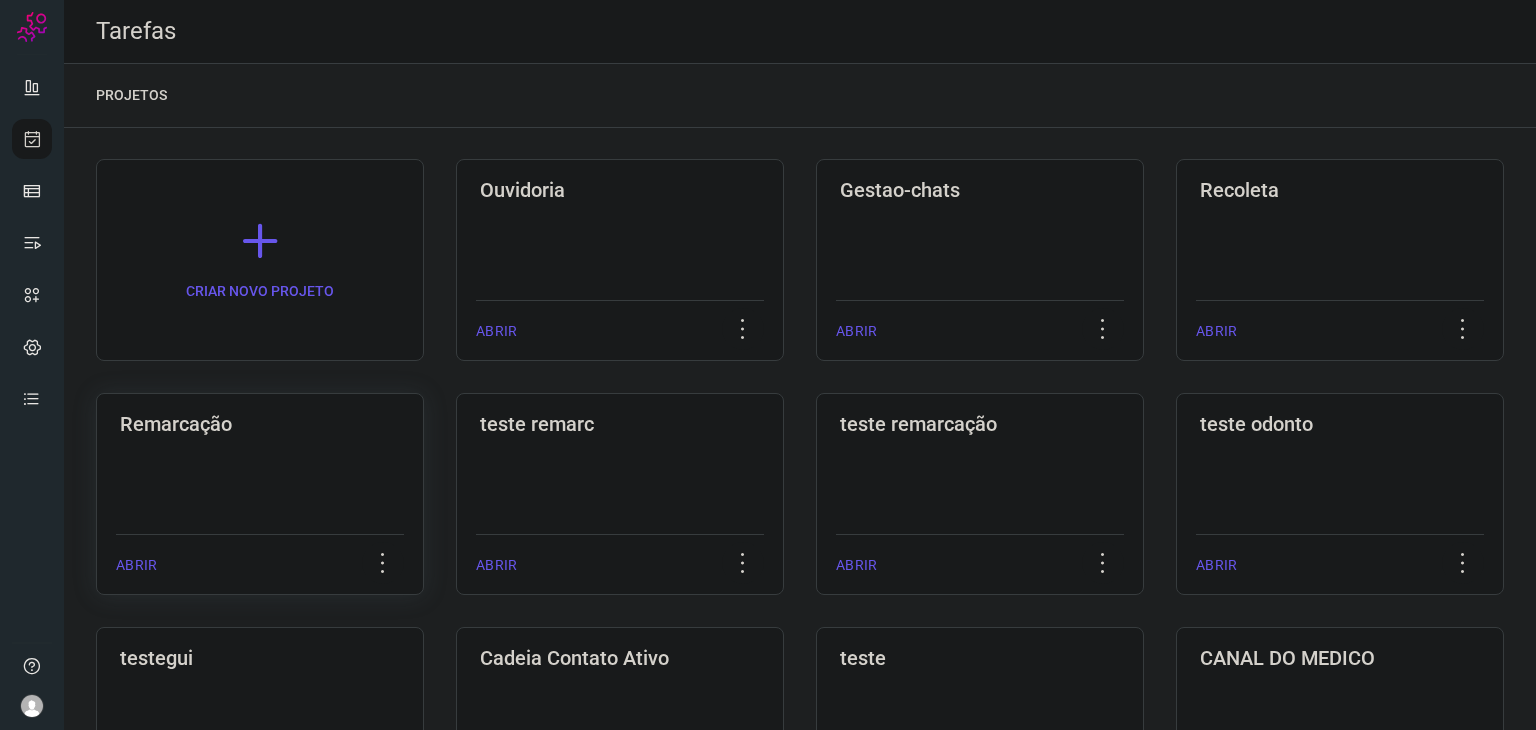 click on "Remarcação  ABRIR" 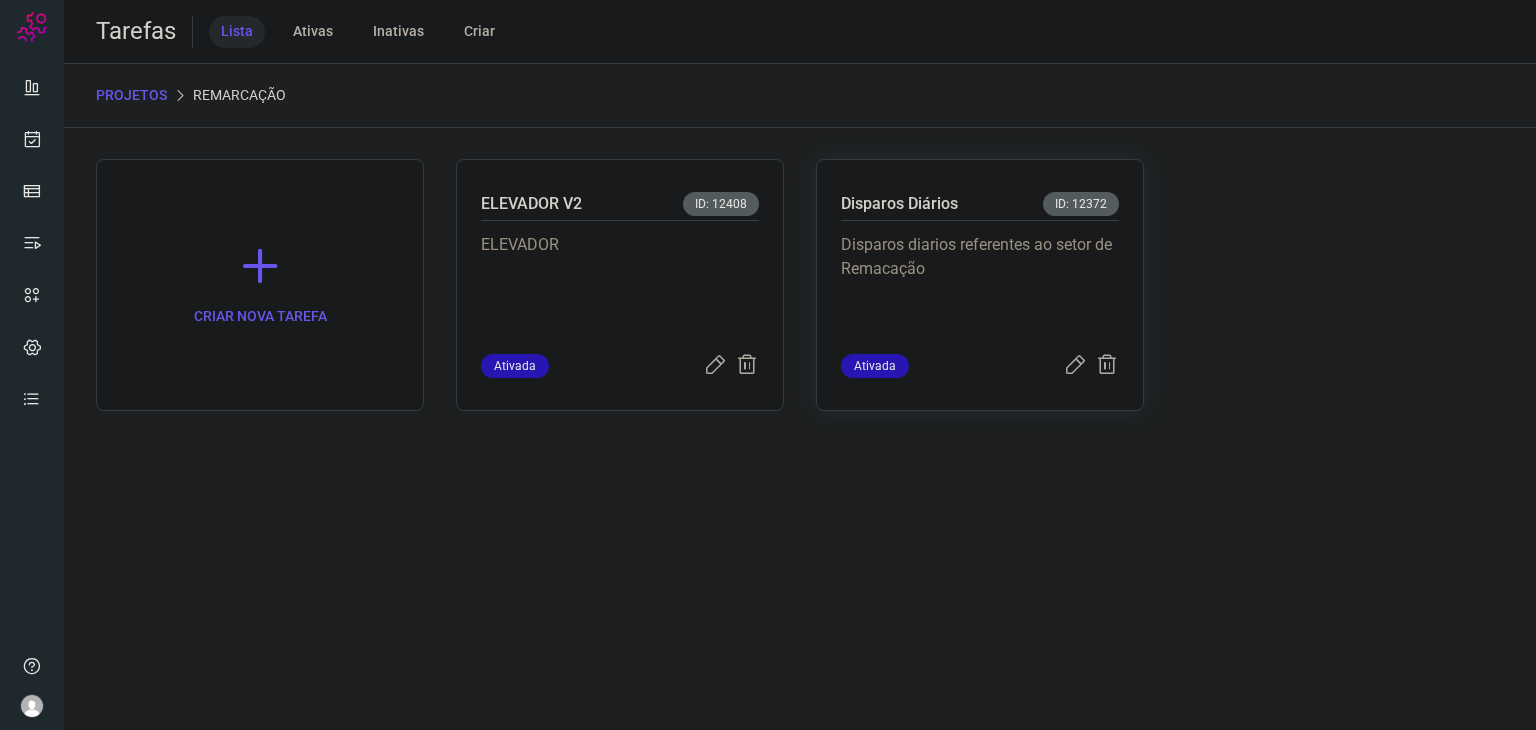 click on "Disparos diarios referentes ao setor de Remacação" at bounding box center [980, 283] 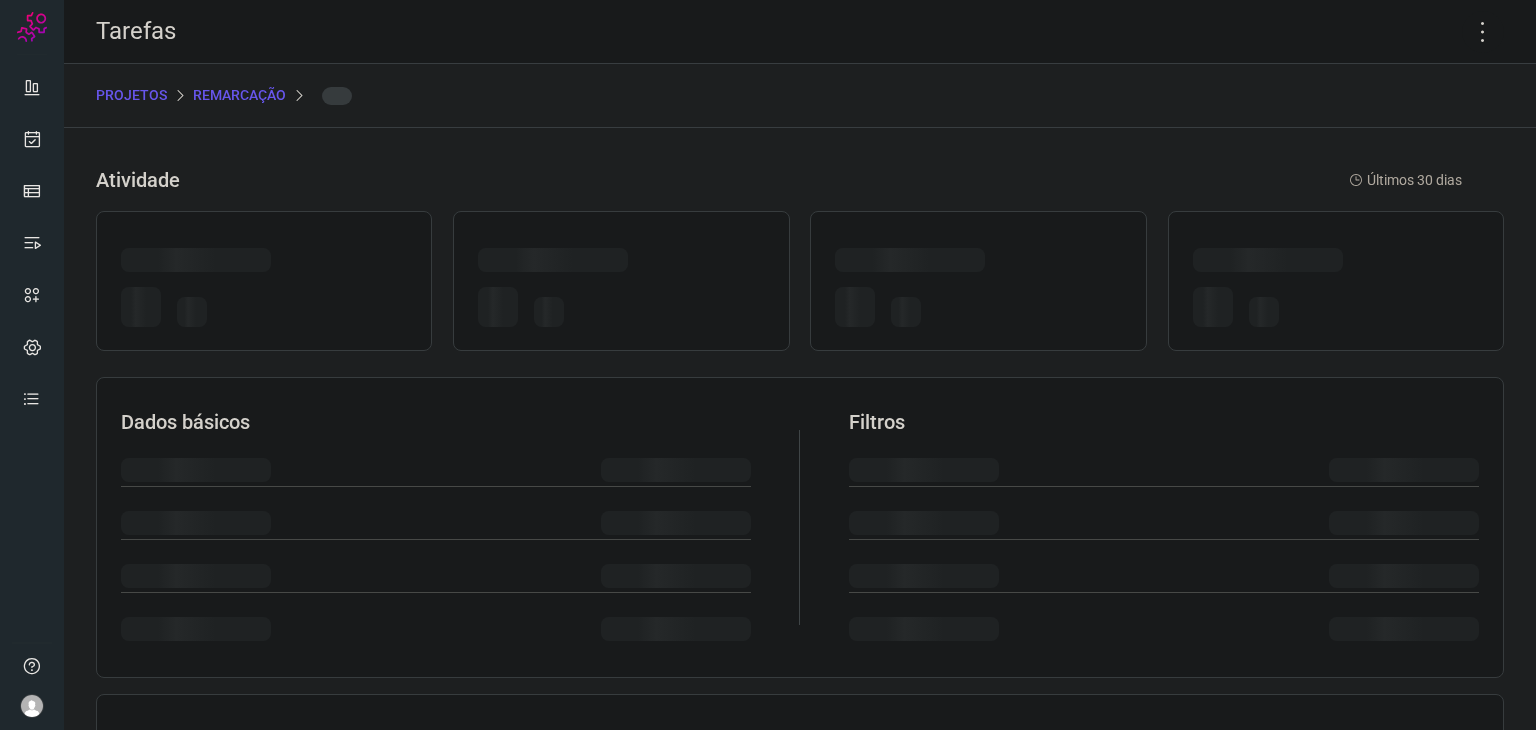 click at bounding box center [978, 306] 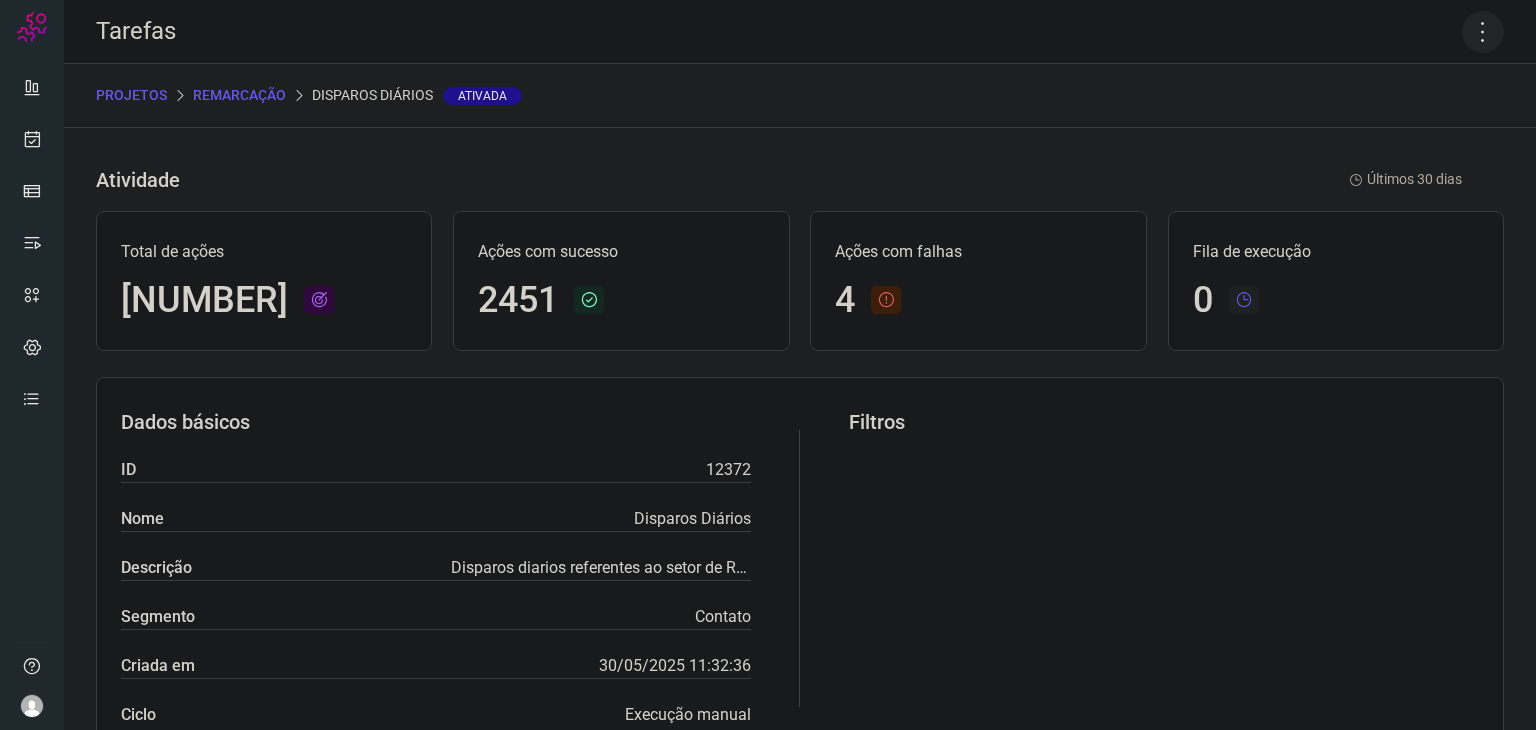 click 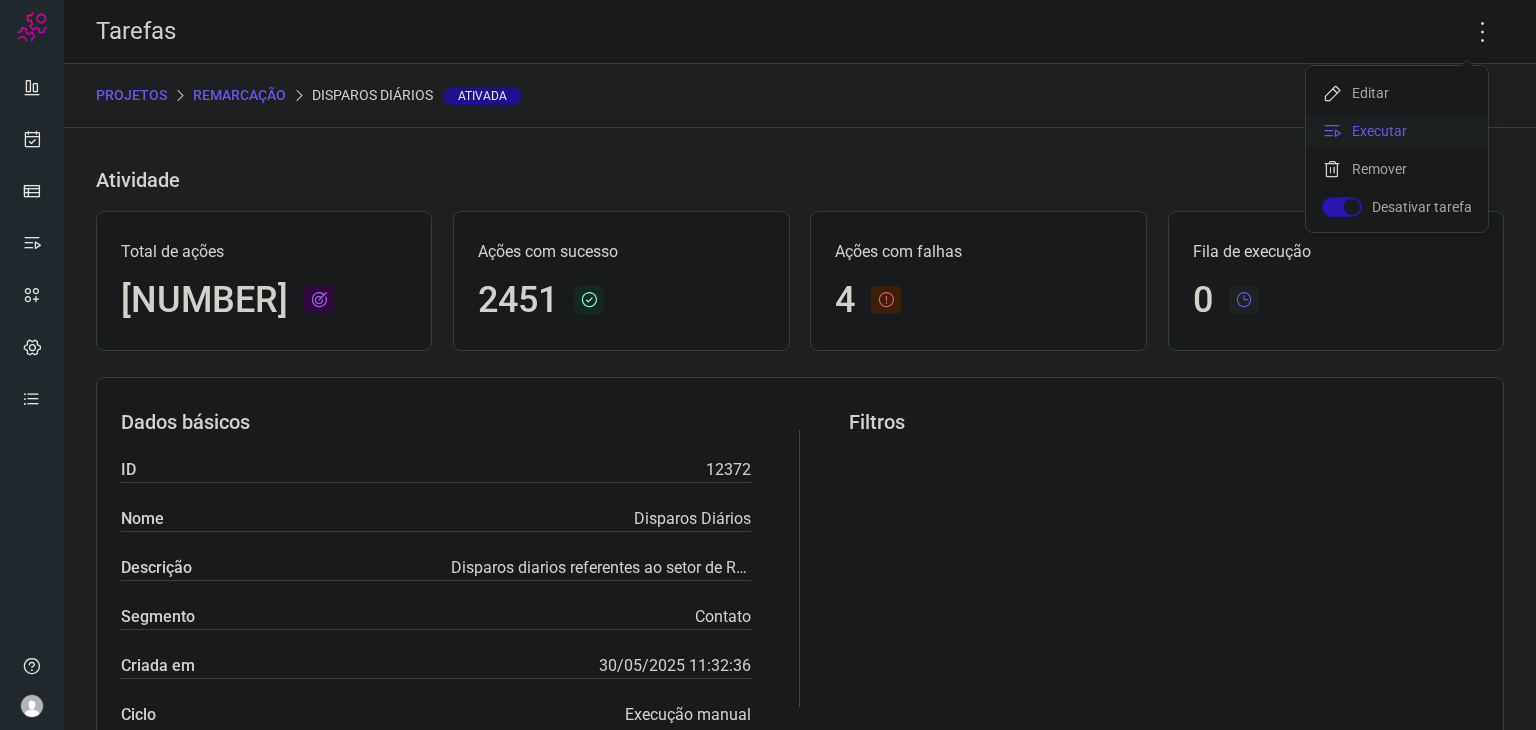 click on "Executar" 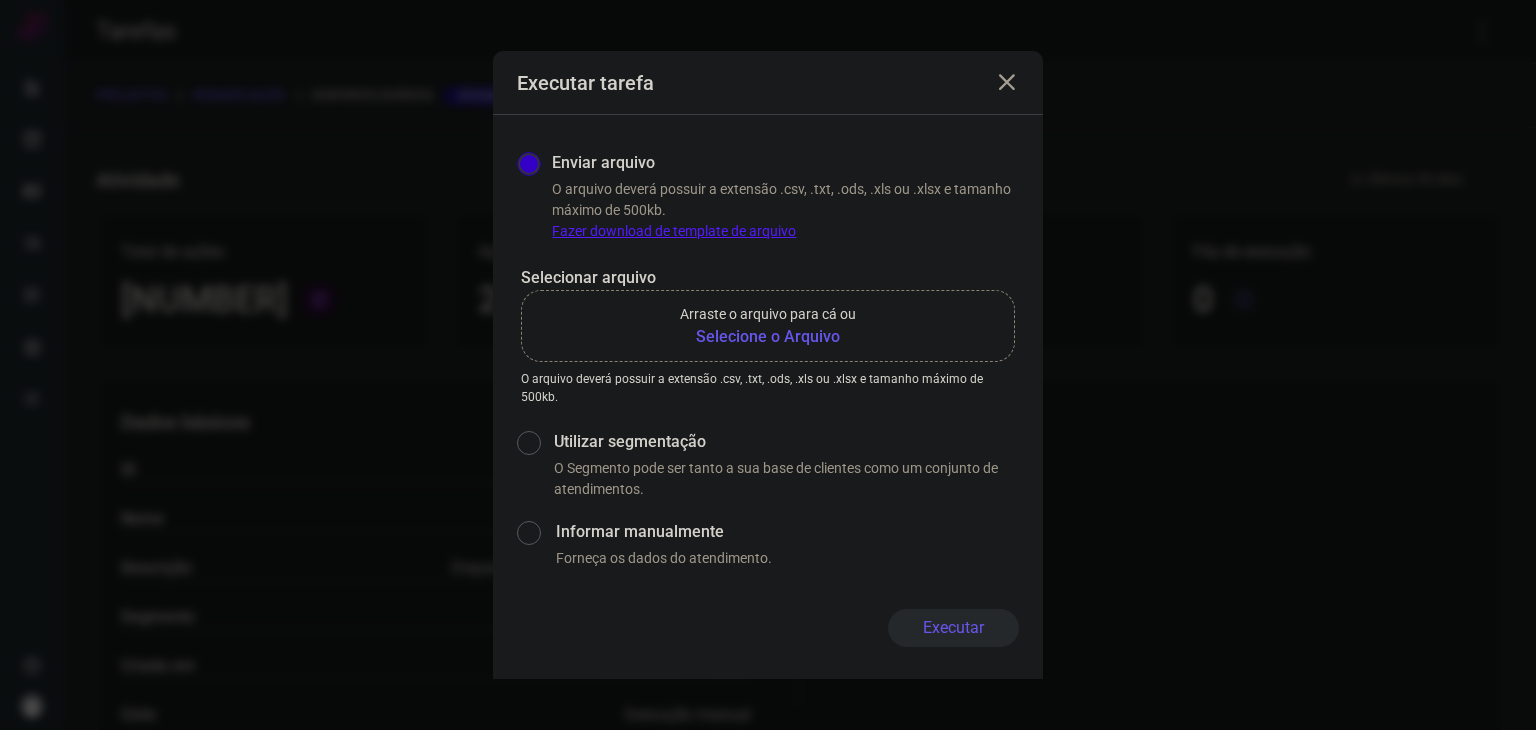 click on "Selecione o Arquivo" at bounding box center (768, 337) 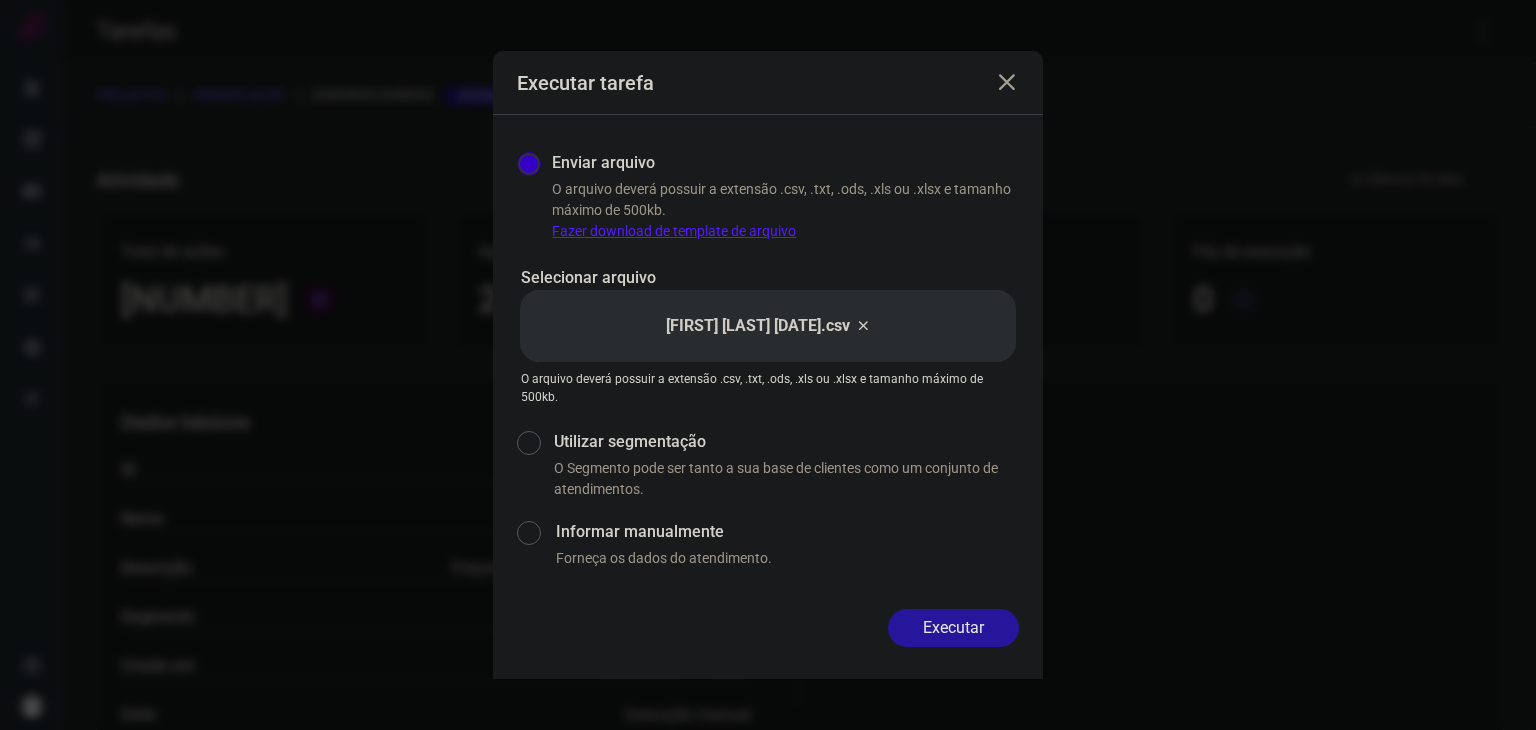 click on "Executar" at bounding box center (953, 628) 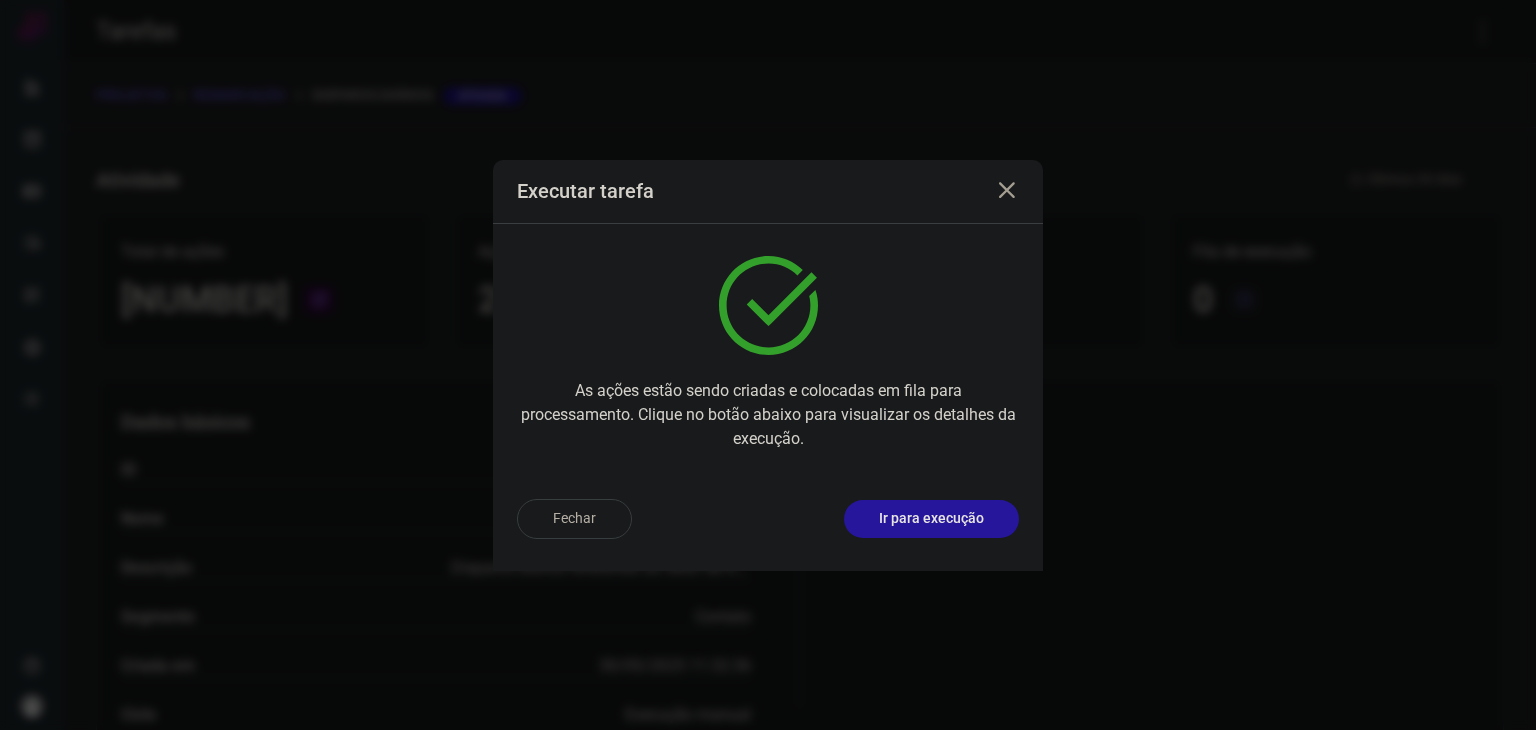 click on "Ir para execução" at bounding box center [931, 518] 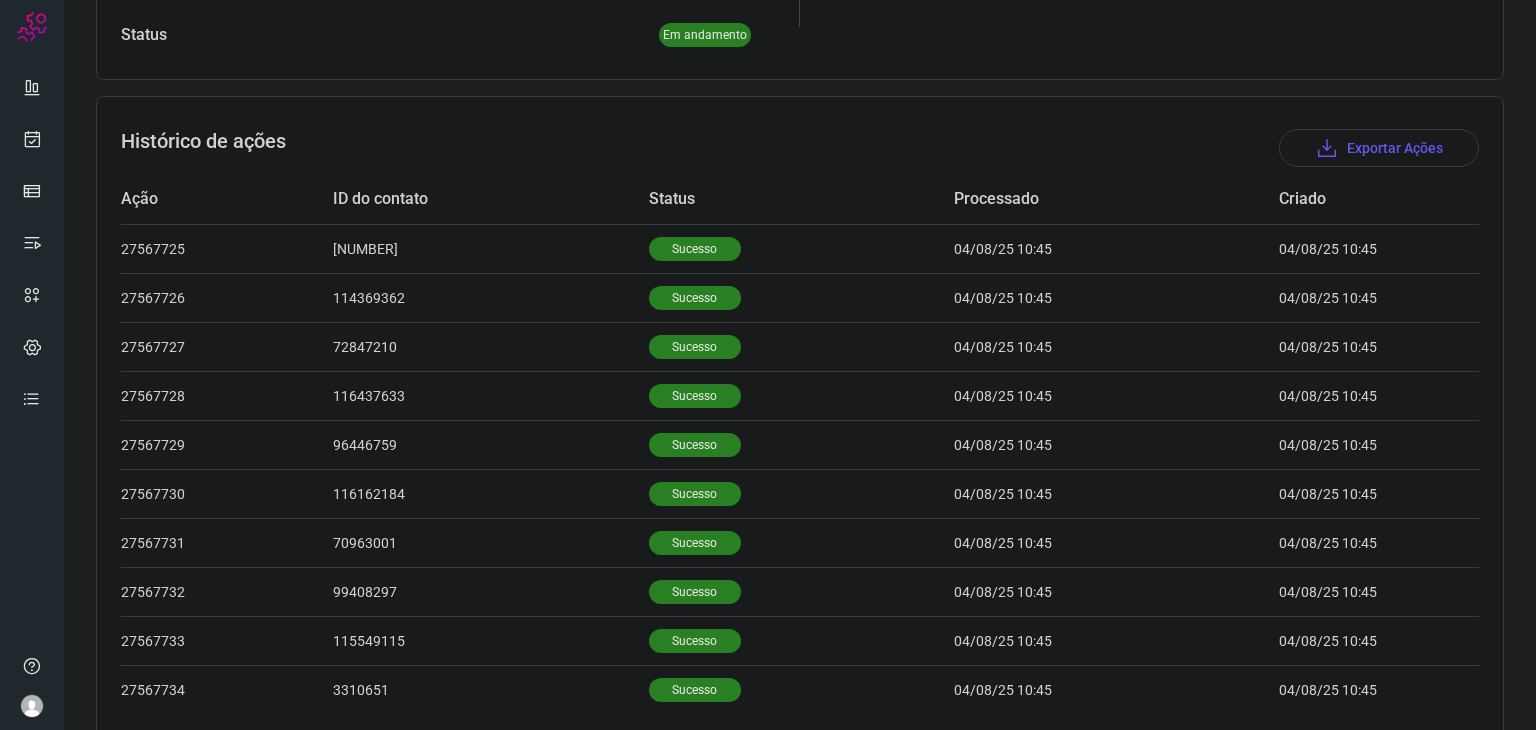 scroll, scrollTop: 584, scrollLeft: 0, axis: vertical 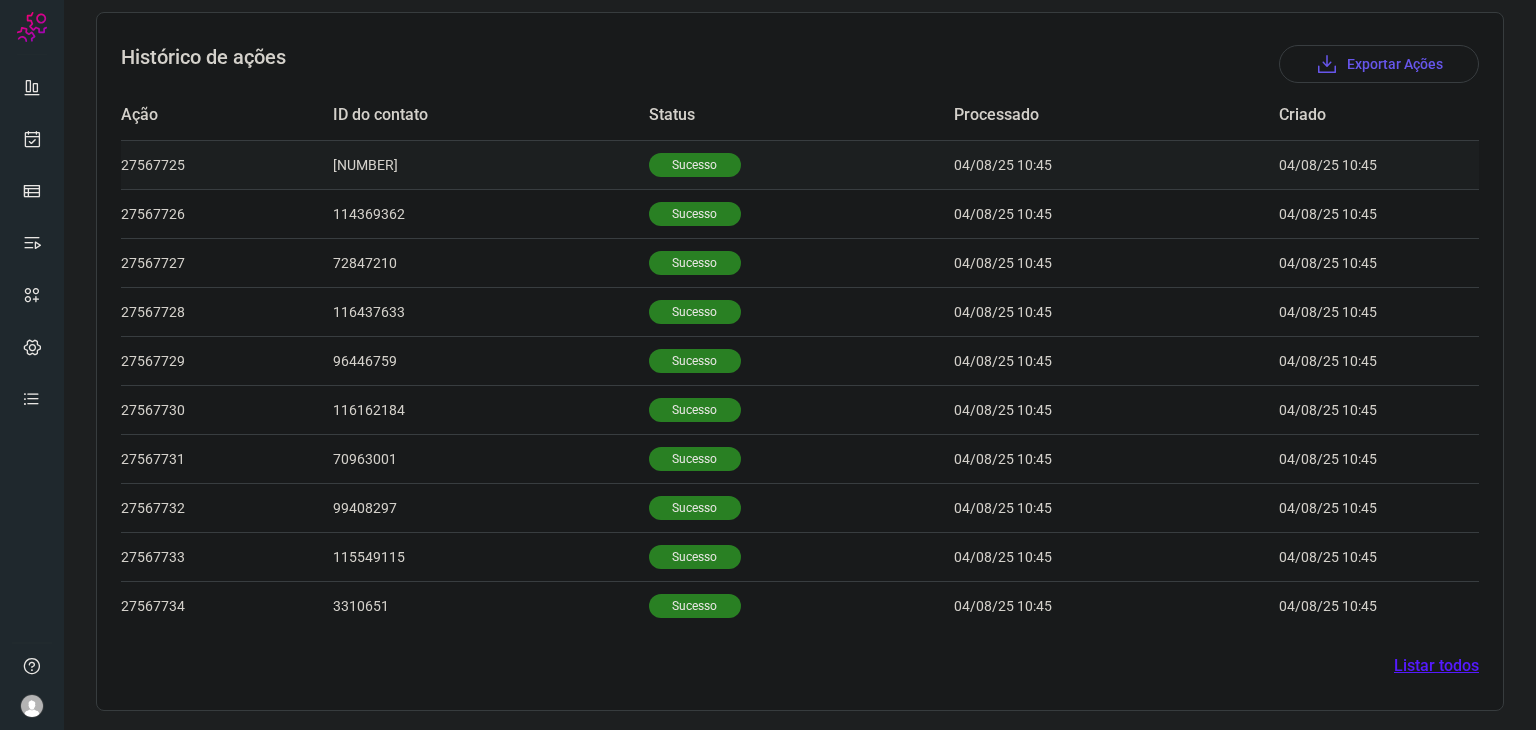 click on "Sucesso" at bounding box center (801, 164) 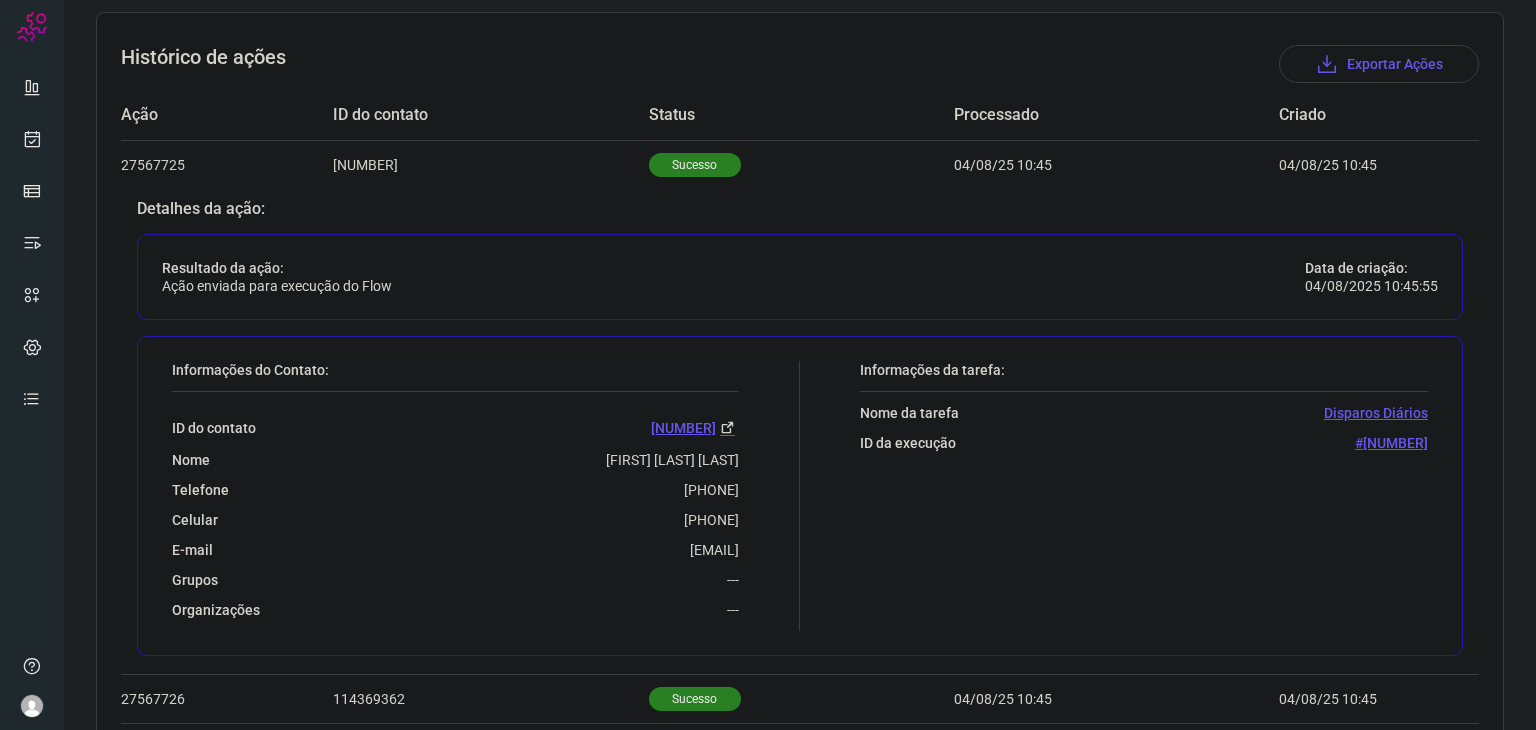 drag, startPoint x: 630, startPoint y: 493, endPoint x: 757, endPoint y: 491, distance: 127.01575 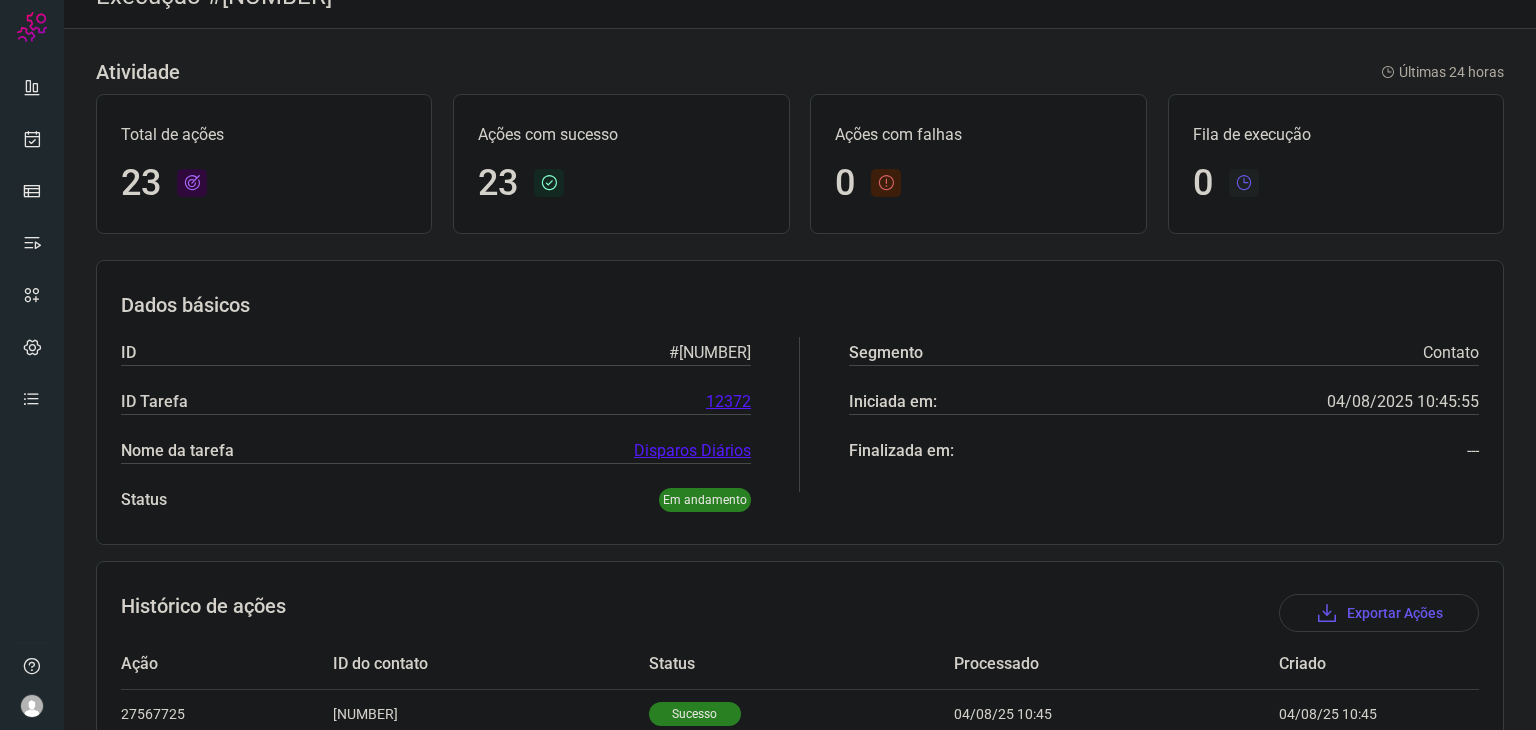 scroll, scrollTop: 0, scrollLeft: 0, axis: both 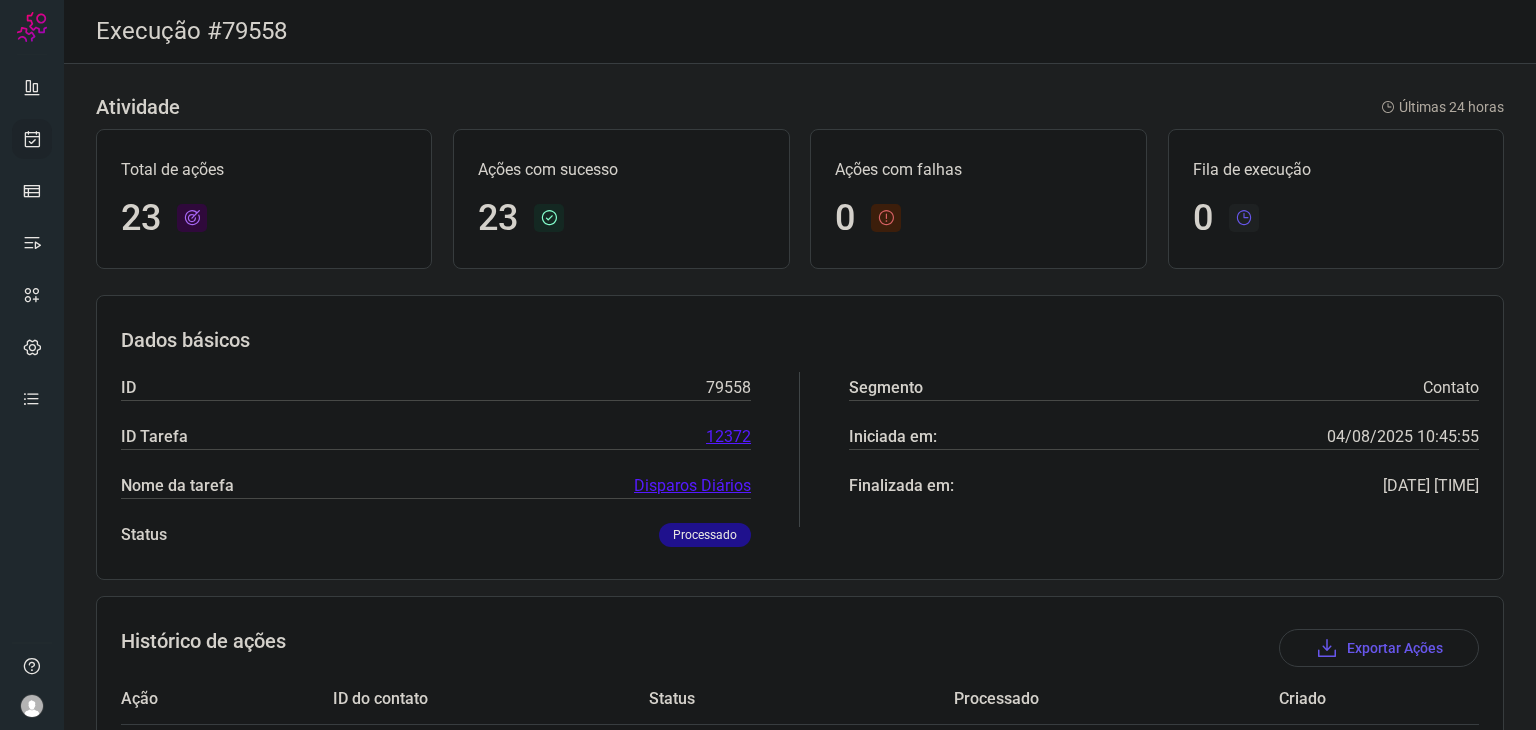 click at bounding box center [32, 139] 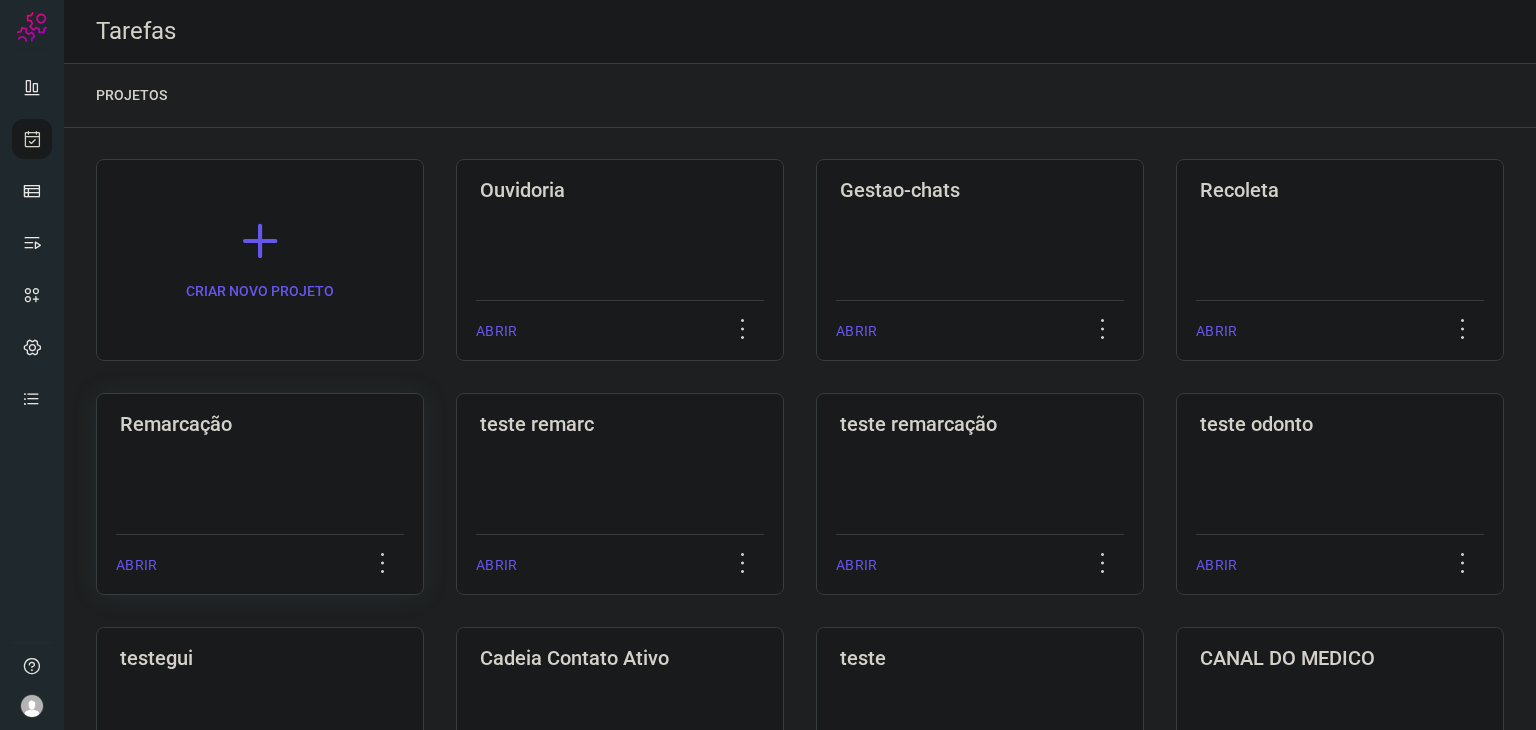 click on "Remarcação  ABRIR" 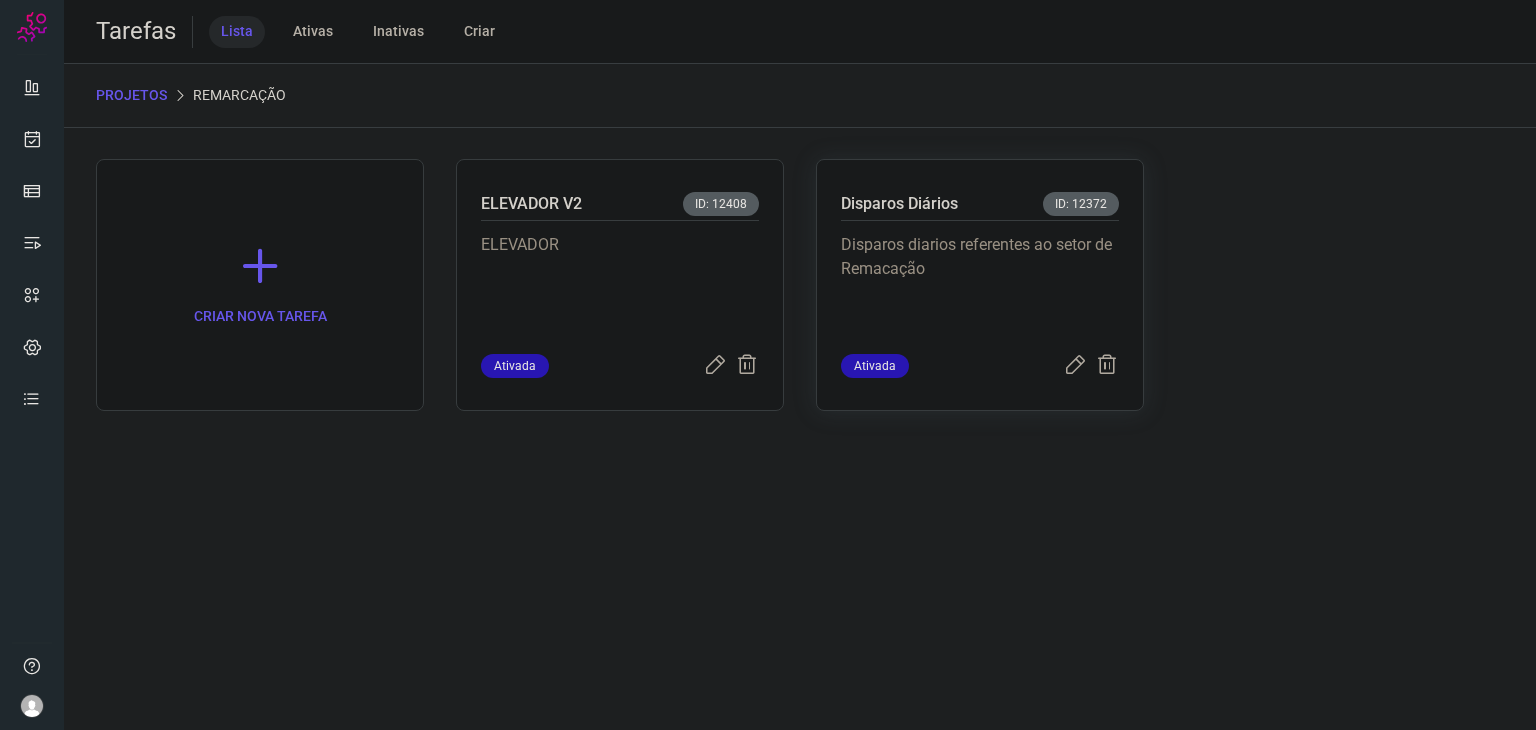 click on "Disparos diarios referentes ao setor de Remacação" at bounding box center [980, 283] 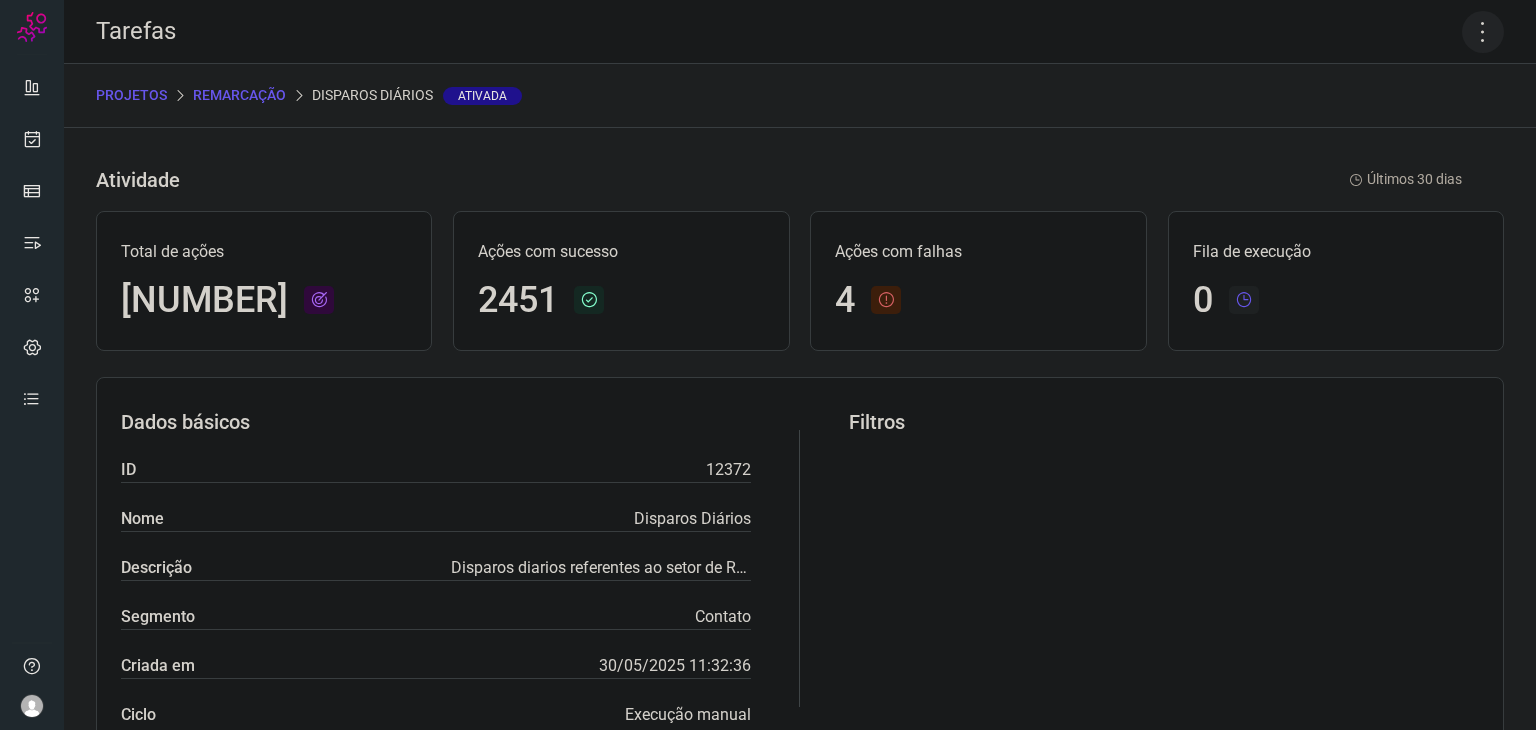 click 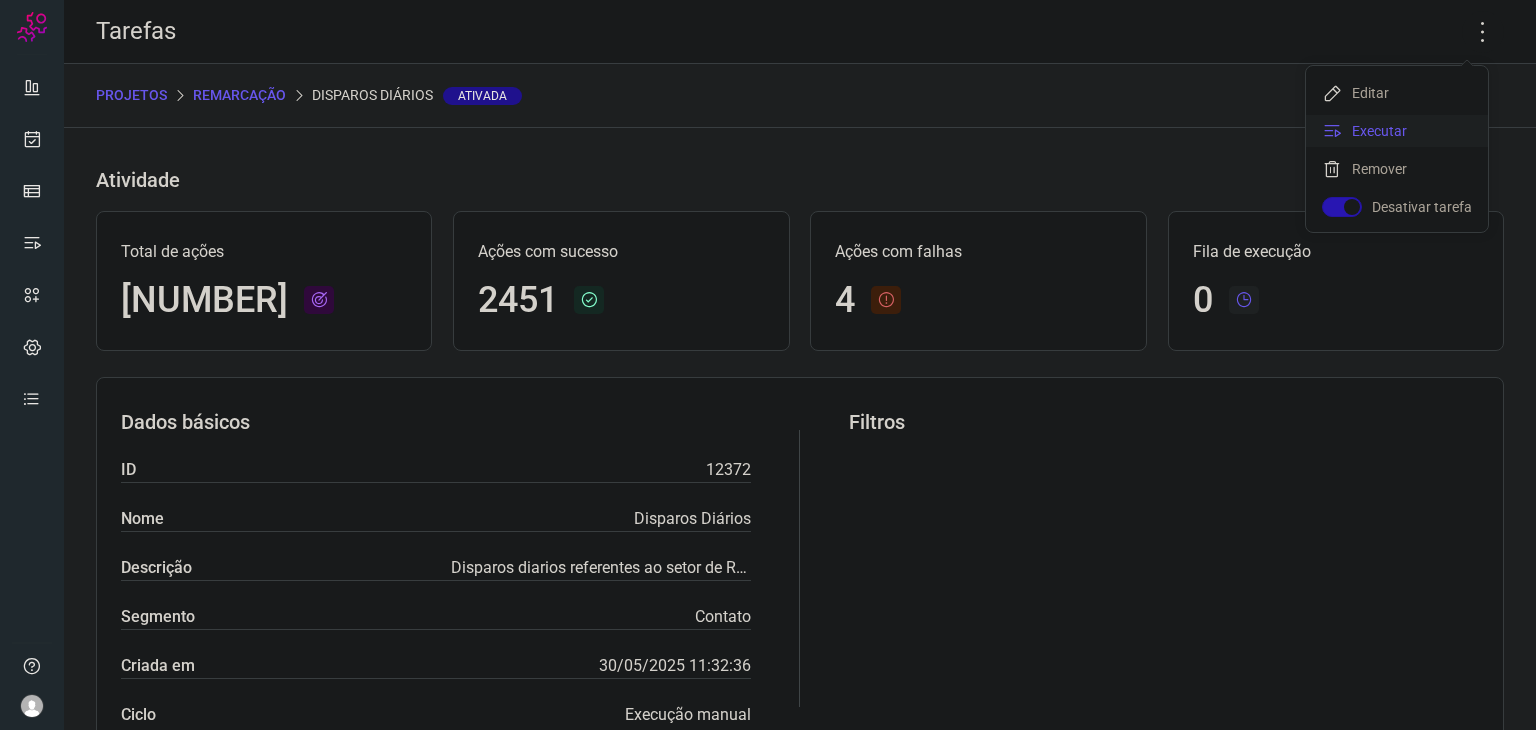 click on "Executar" 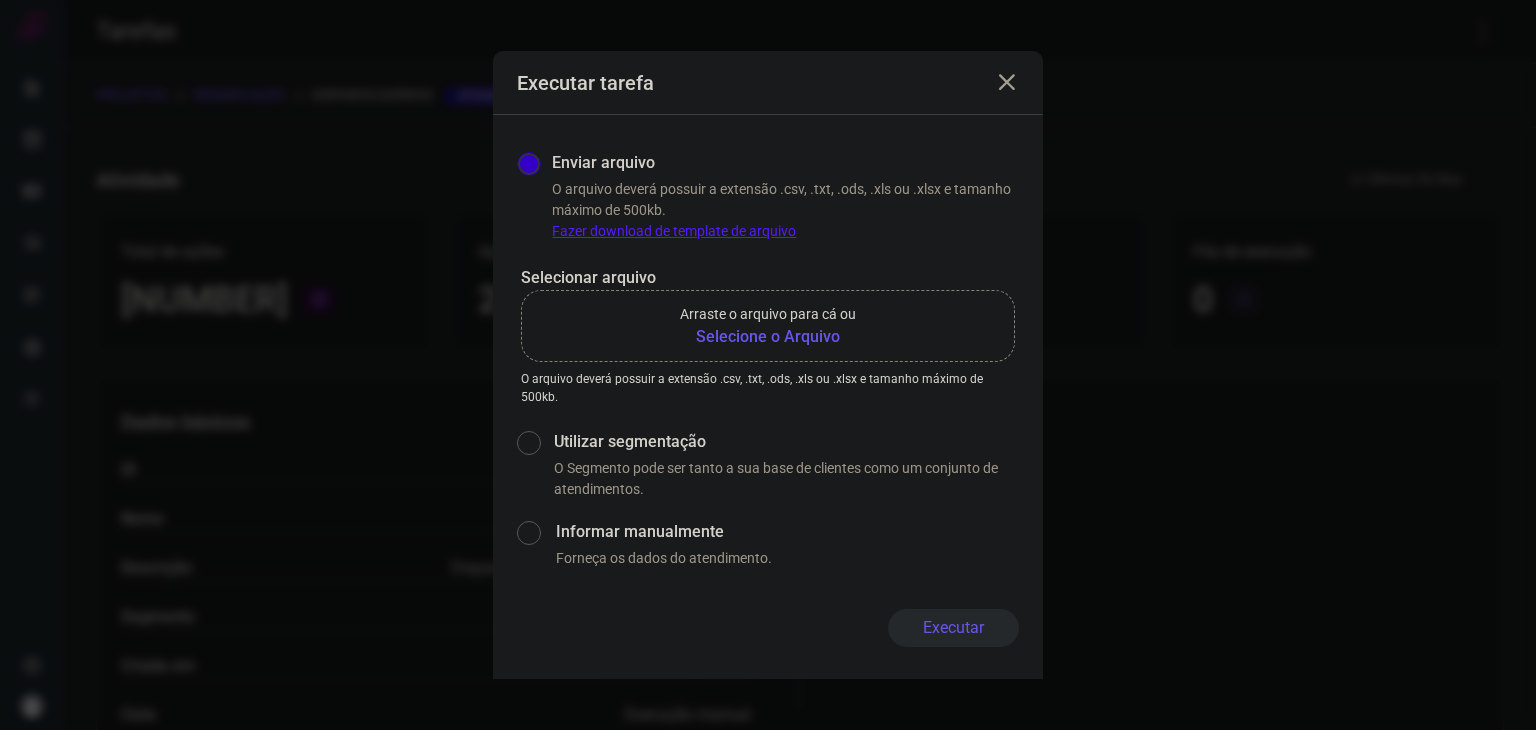 click on "Selecione o Arquivo" at bounding box center [768, 337] 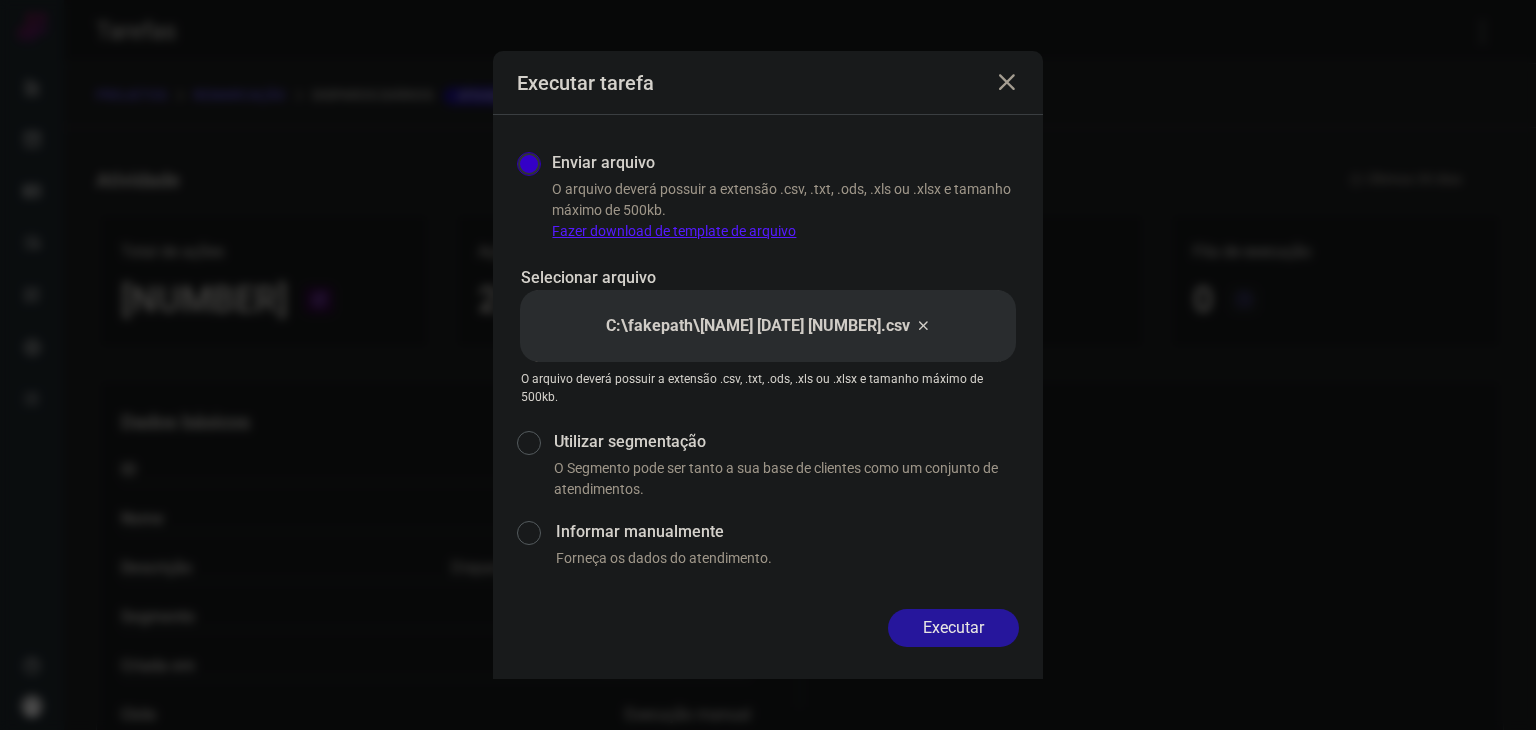 click on "Executar" at bounding box center [953, 628] 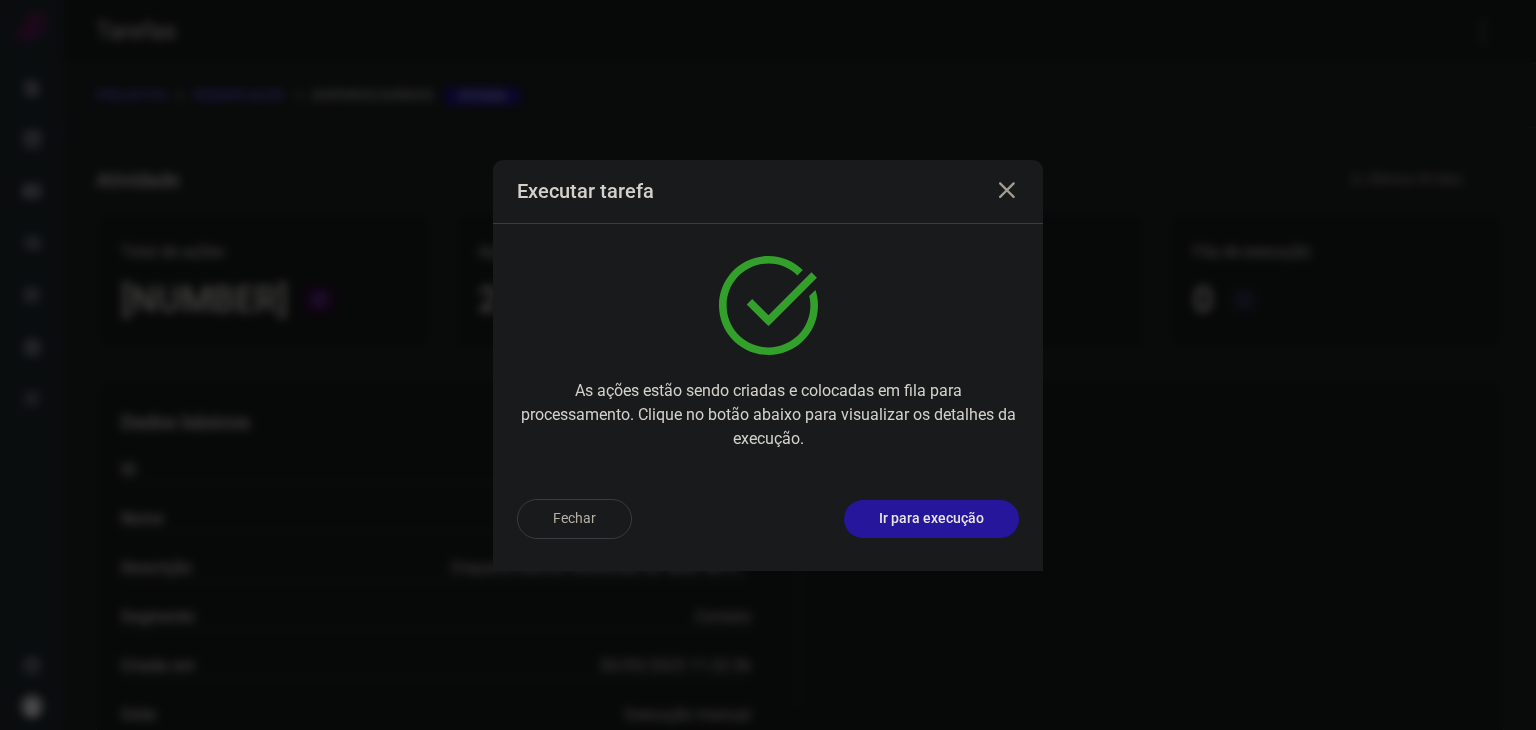 click on "Ir para execução" at bounding box center [931, 518] 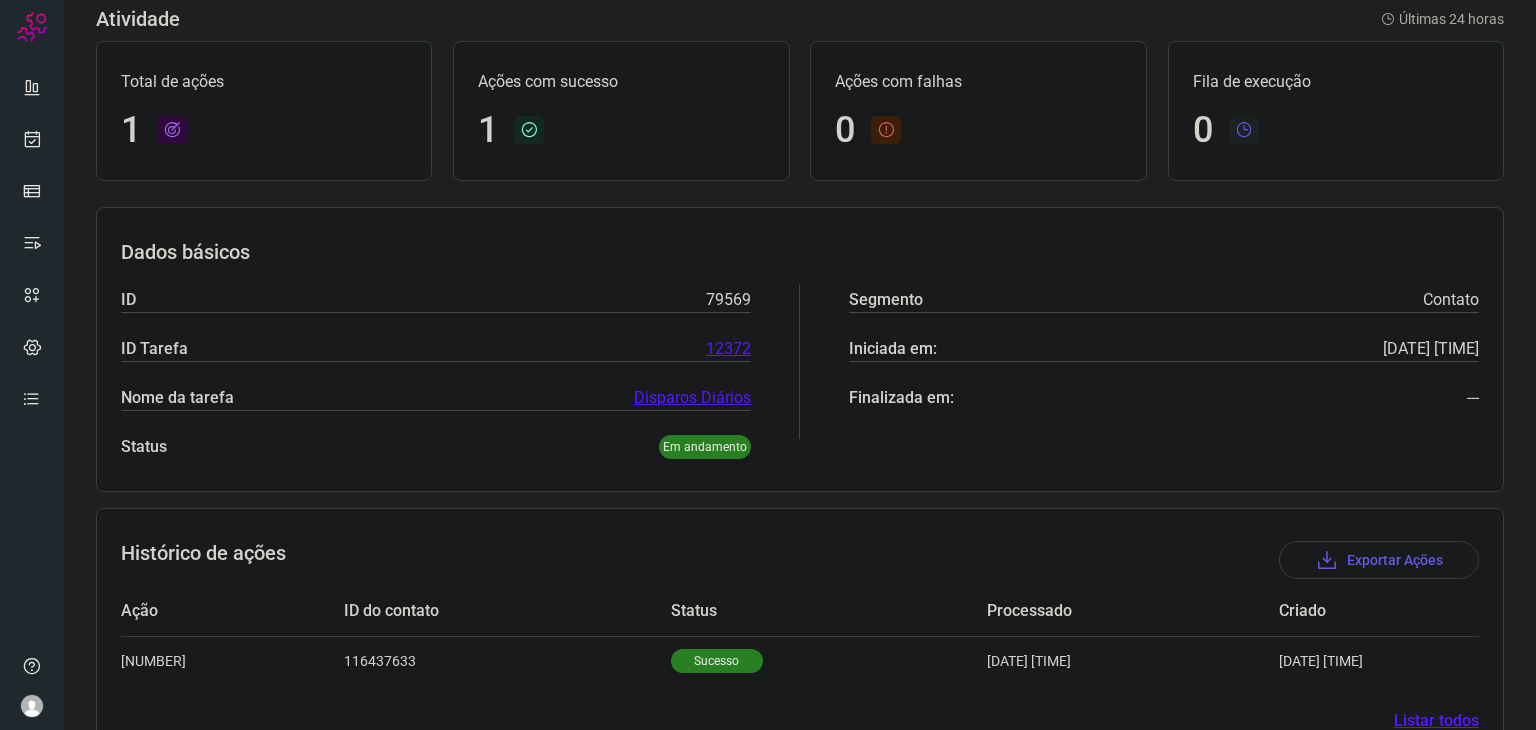 scroll, scrollTop: 143, scrollLeft: 0, axis: vertical 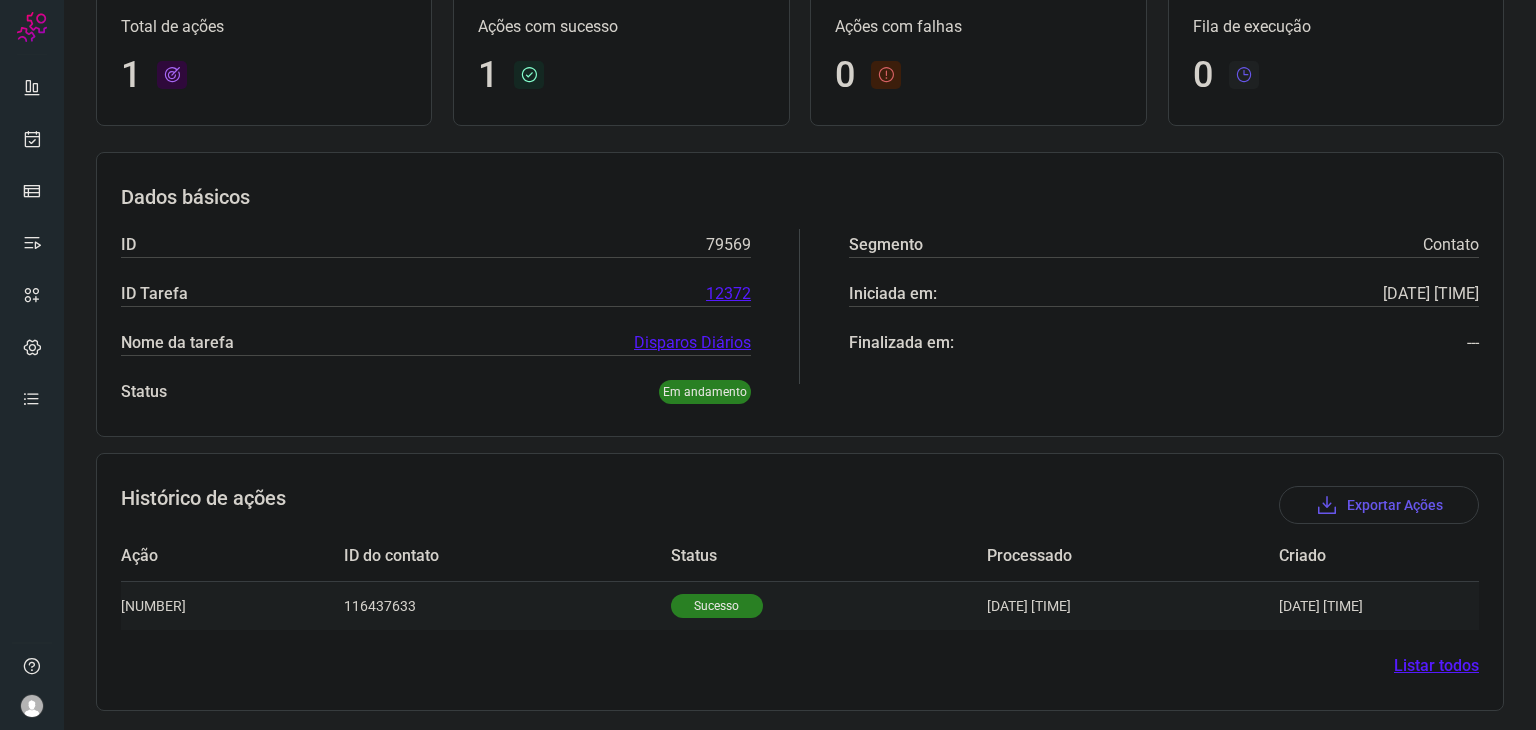click on "Sucesso" at bounding box center (717, 606) 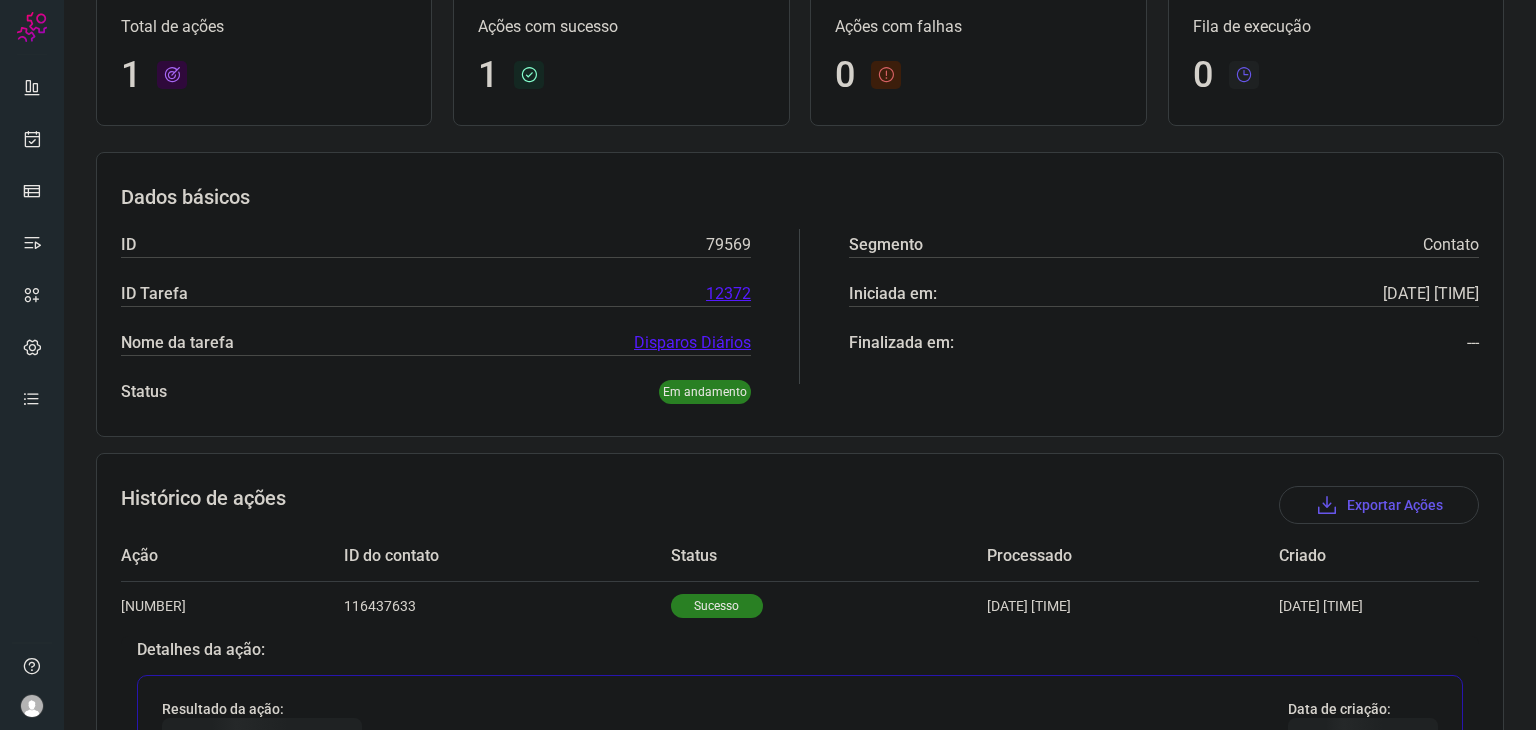 scroll, scrollTop: 543, scrollLeft: 0, axis: vertical 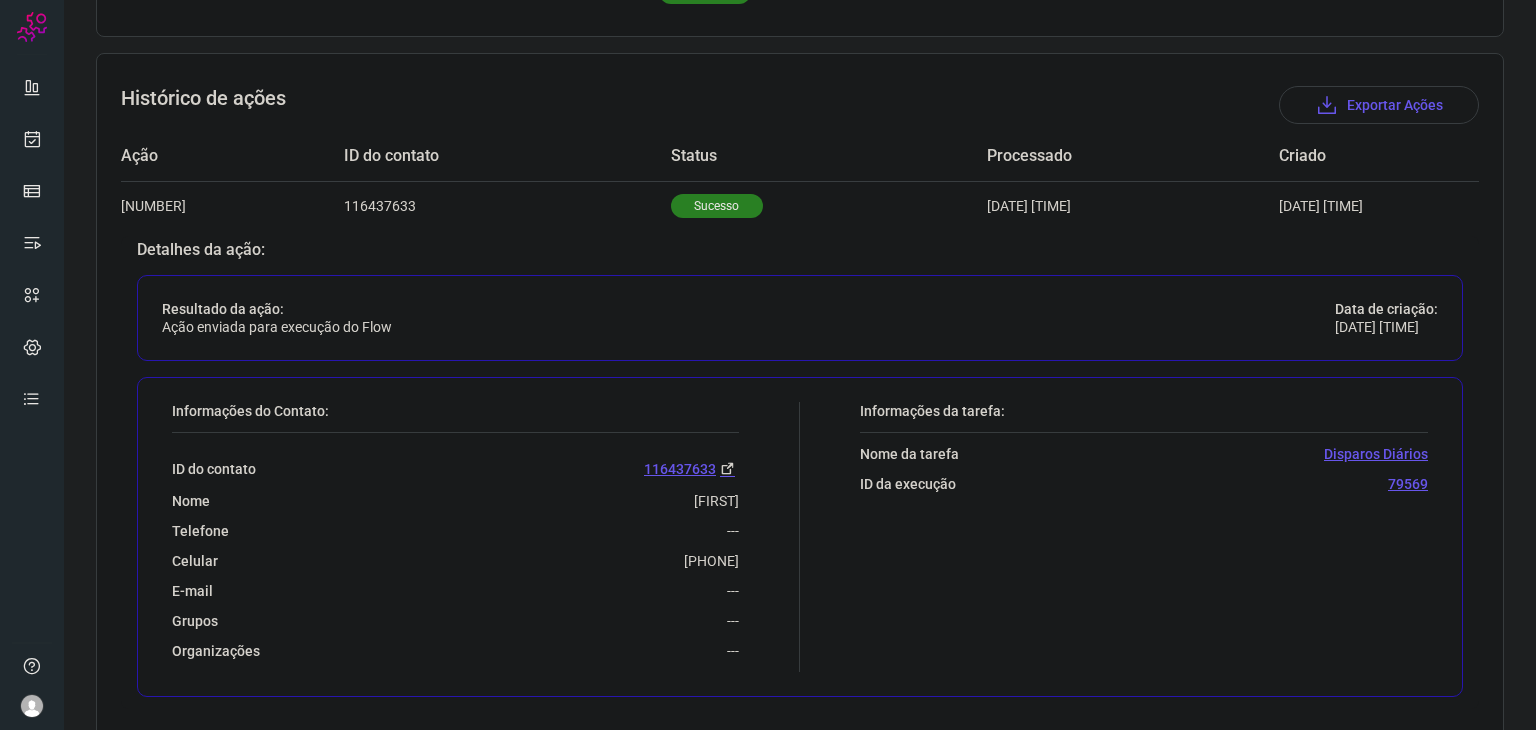 drag, startPoint x: 613, startPoint y: 560, endPoint x: 778, endPoint y: 567, distance: 165.14842 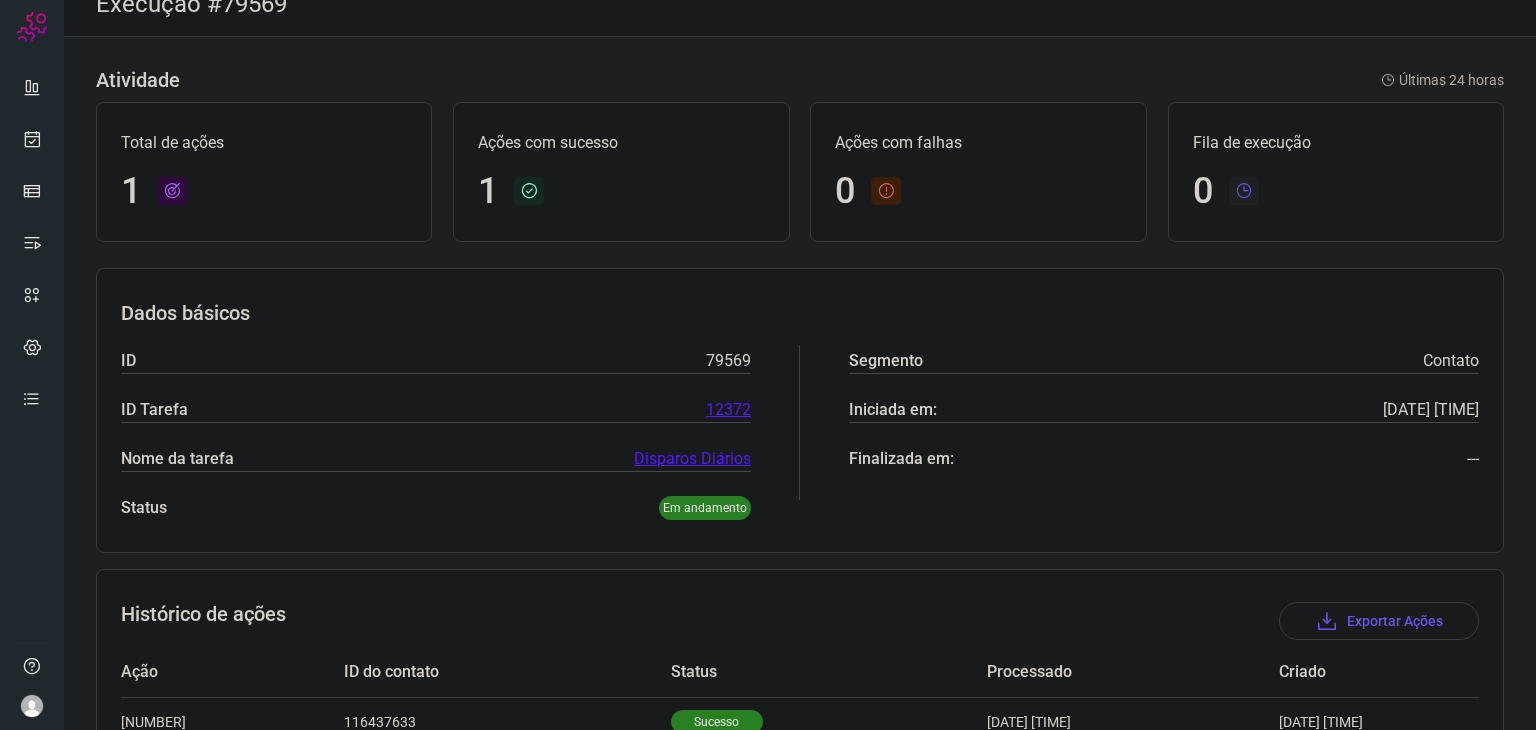 scroll, scrollTop: 0, scrollLeft: 0, axis: both 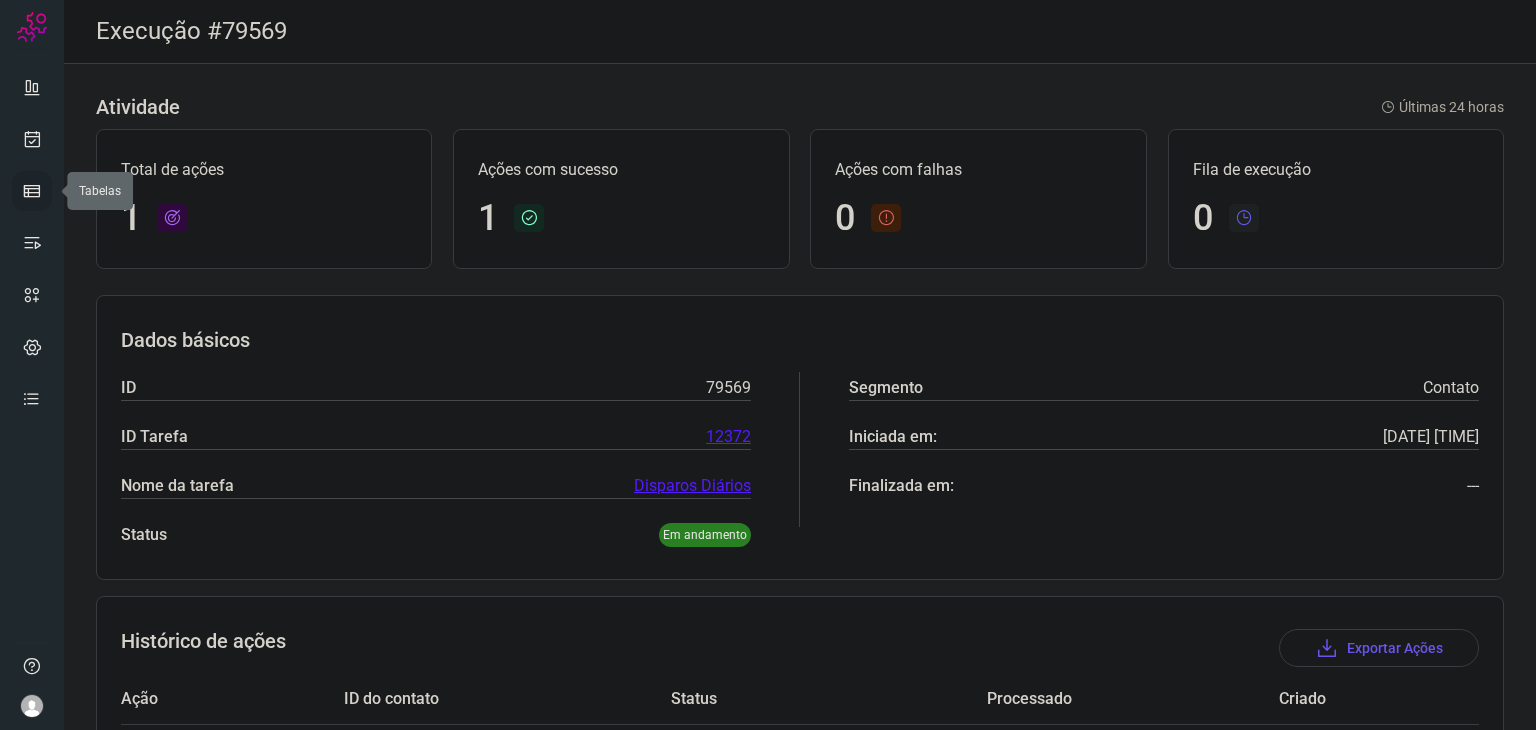 click at bounding box center [32, 191] 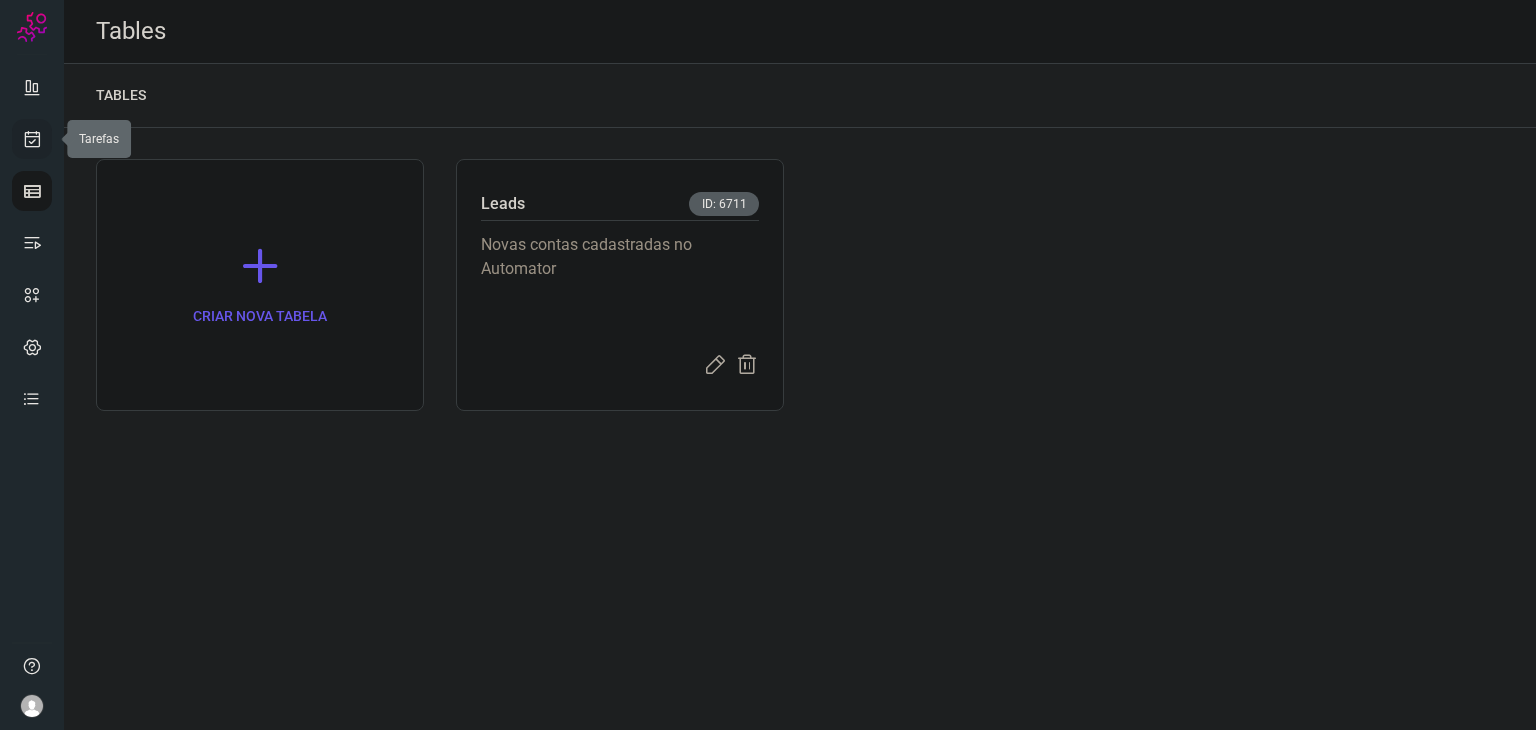 click at bounding box center (32, 139) 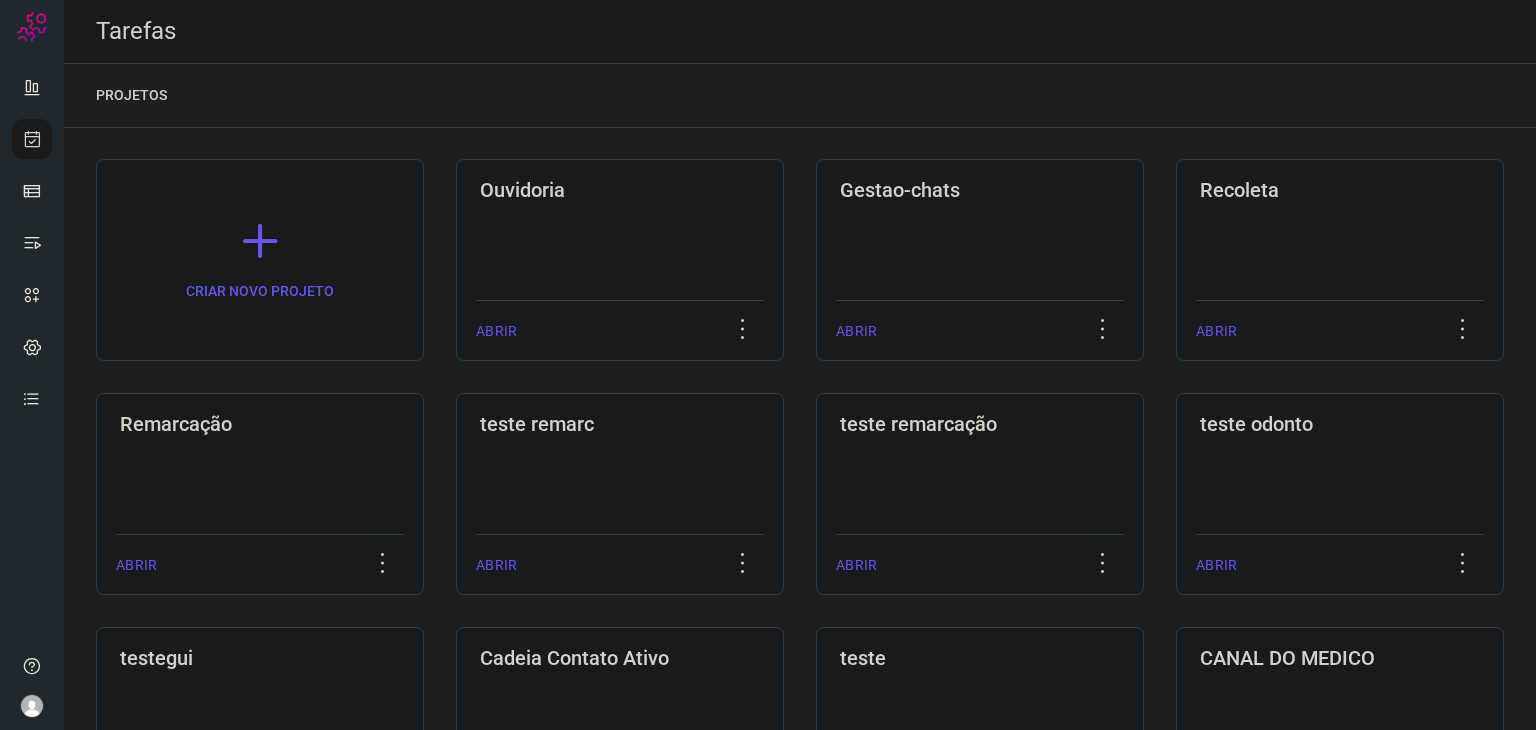 click on "Remarcação  ABRIR" 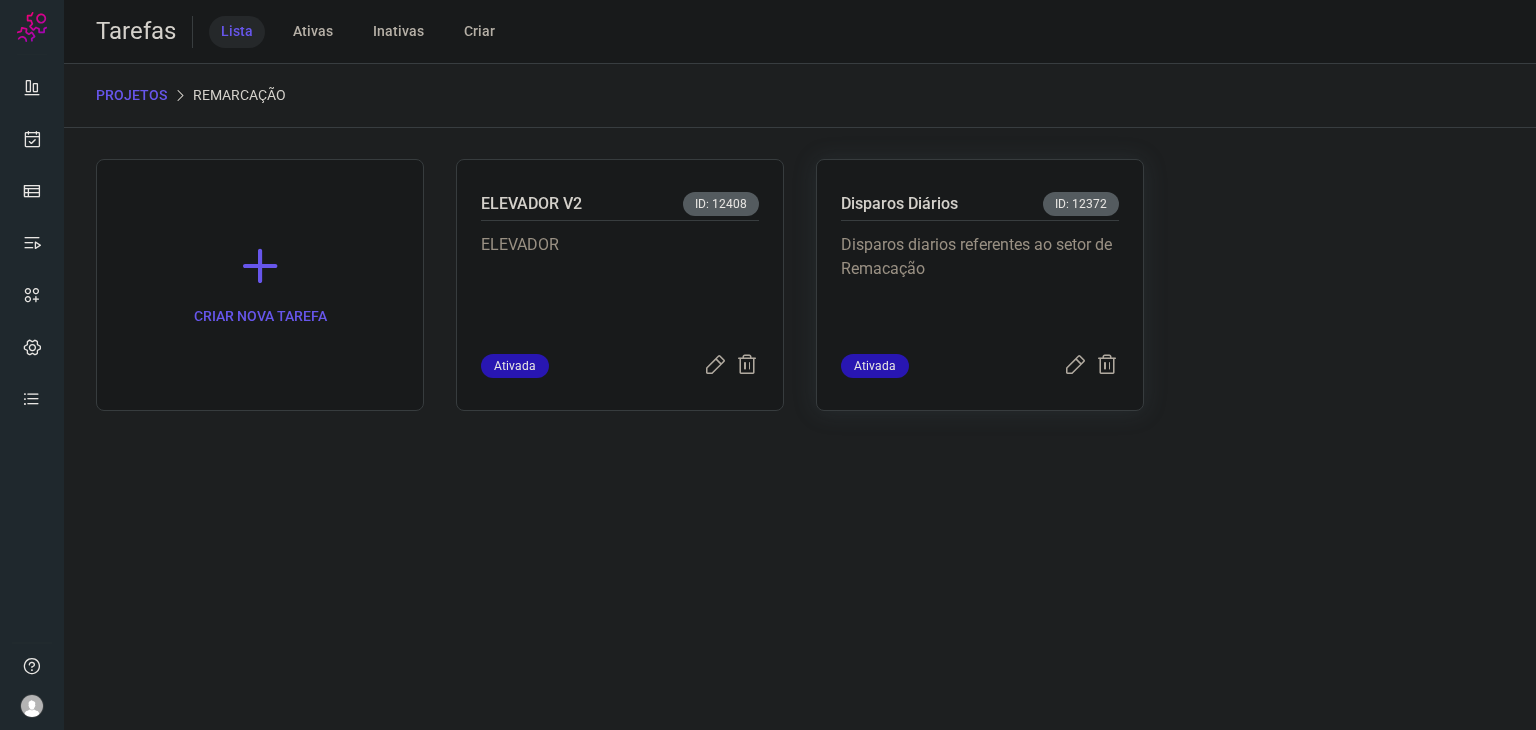 click on "Disparos diarios referentes ao setor de Remacação" at bounding box center [980, 283] 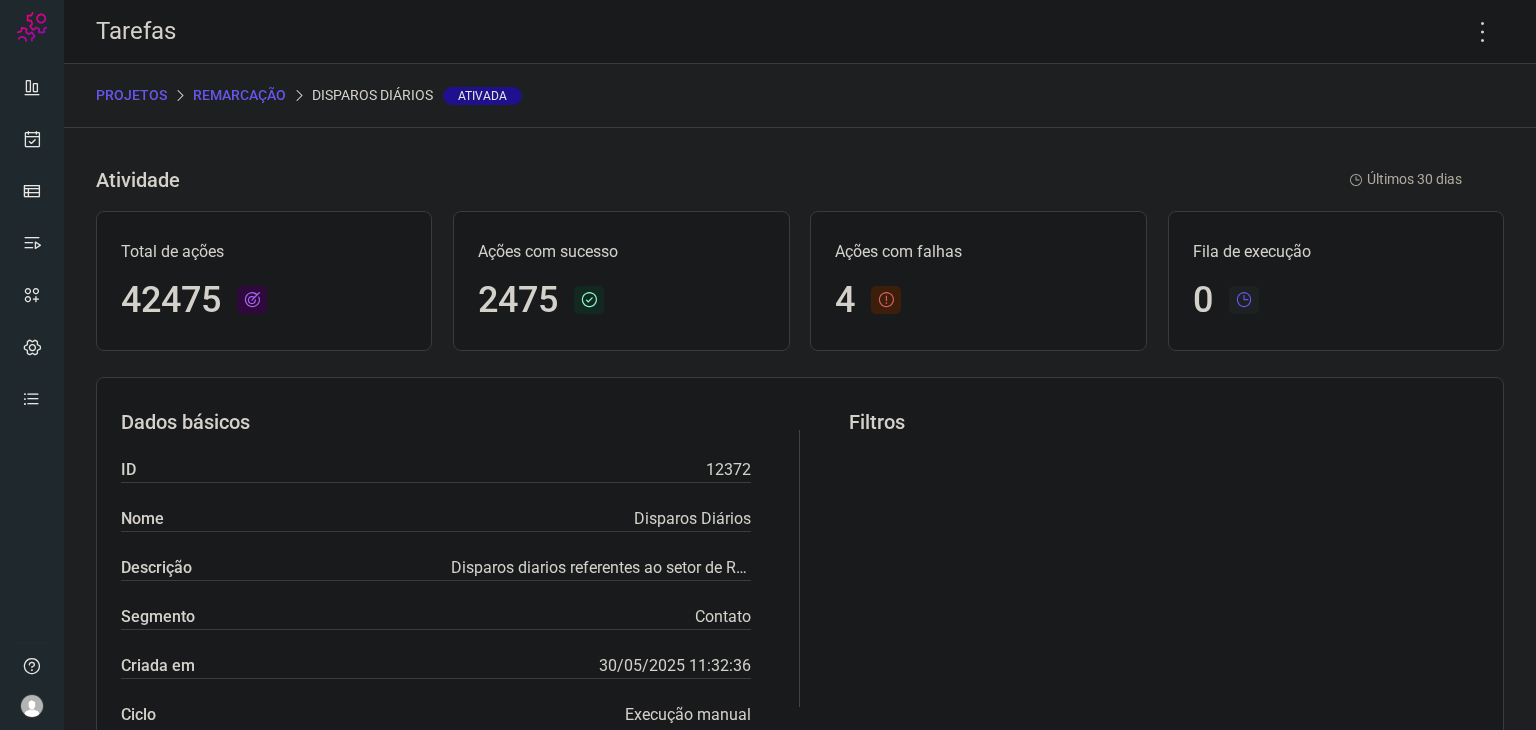 click on "Ações com falhas" at bounding box center (978, 252) 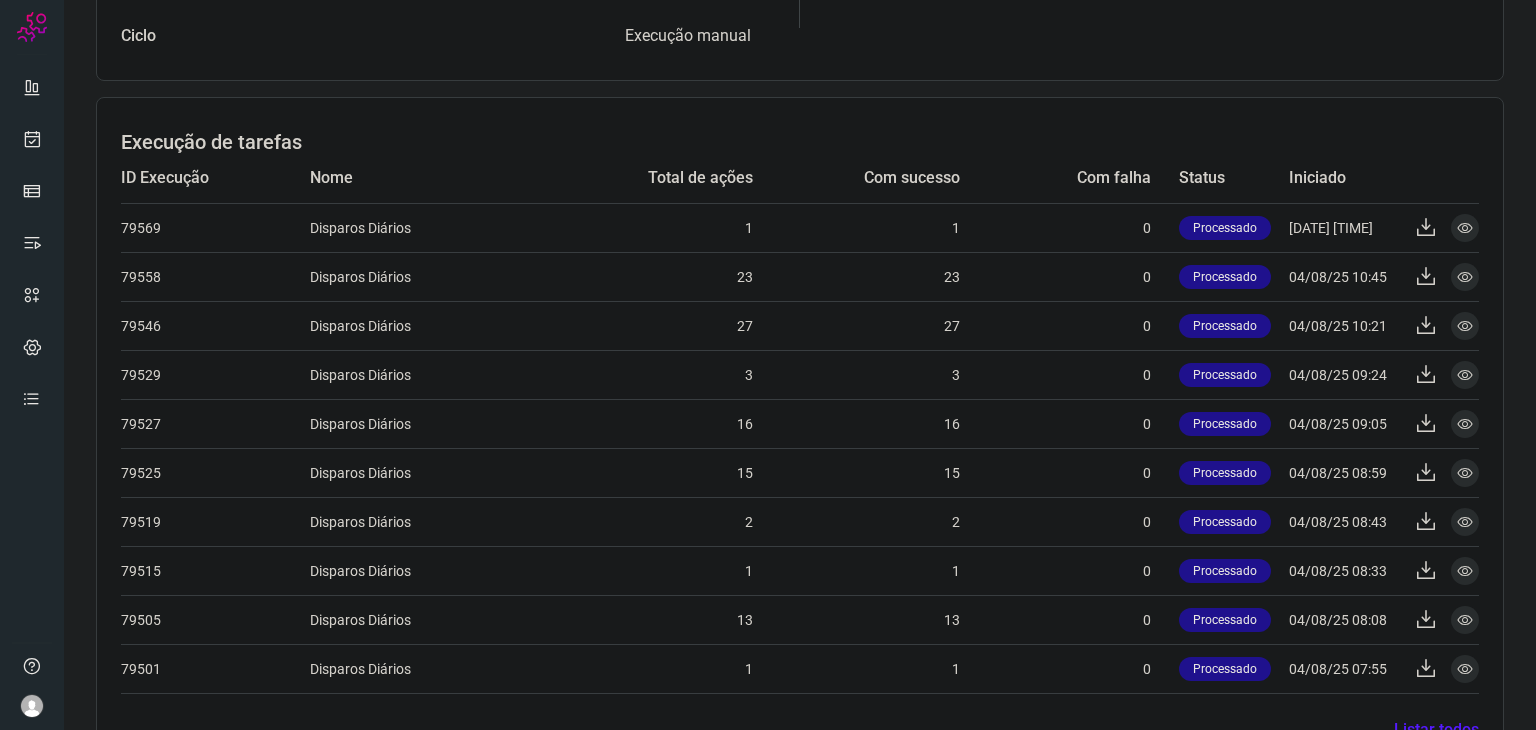 scroll, scrollTop: 742, scrollLeft: 0, axis: vertical 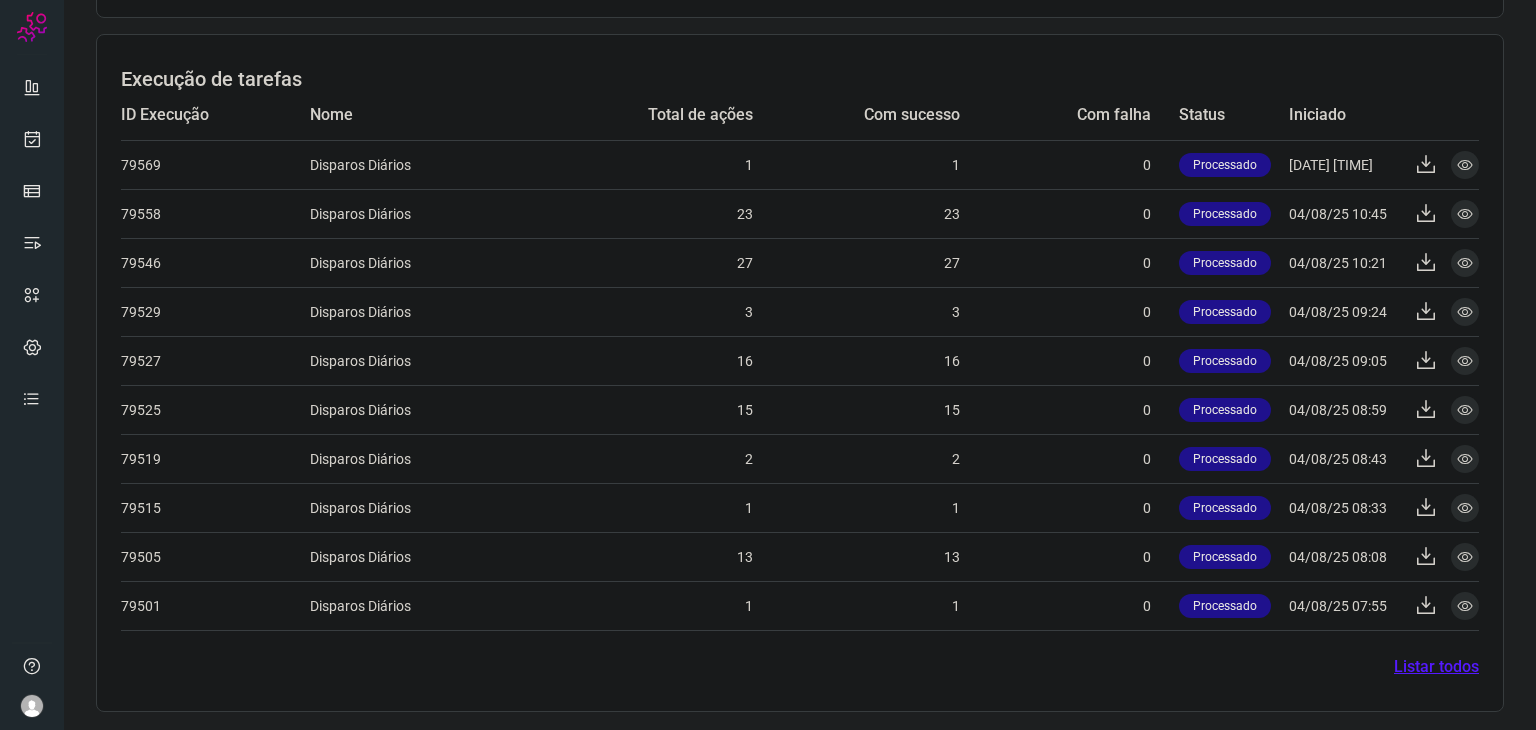 click on "Listar todos" at bounding box center (1436, 667) 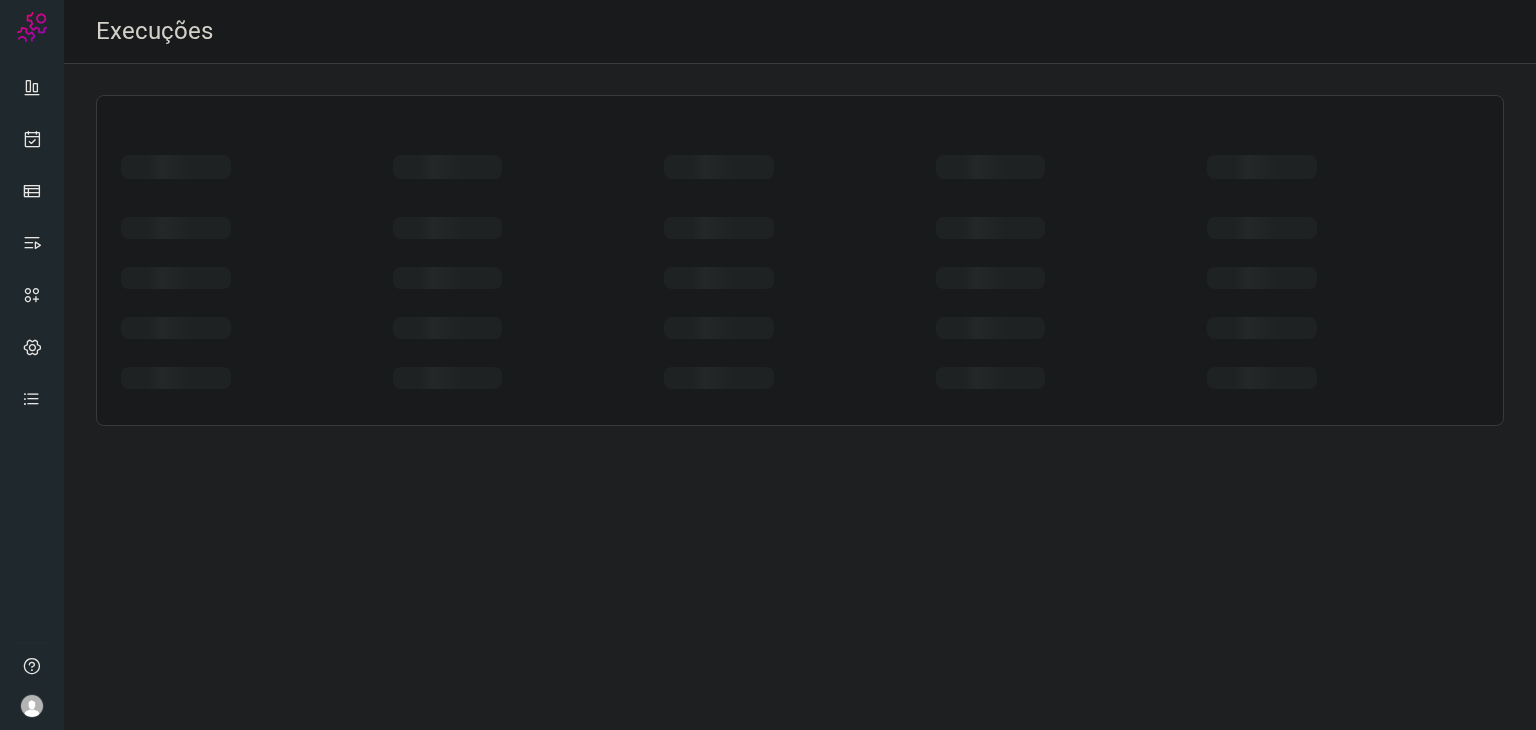 scroll, scrollTop: 0, scrollLeft: 0, axis: both 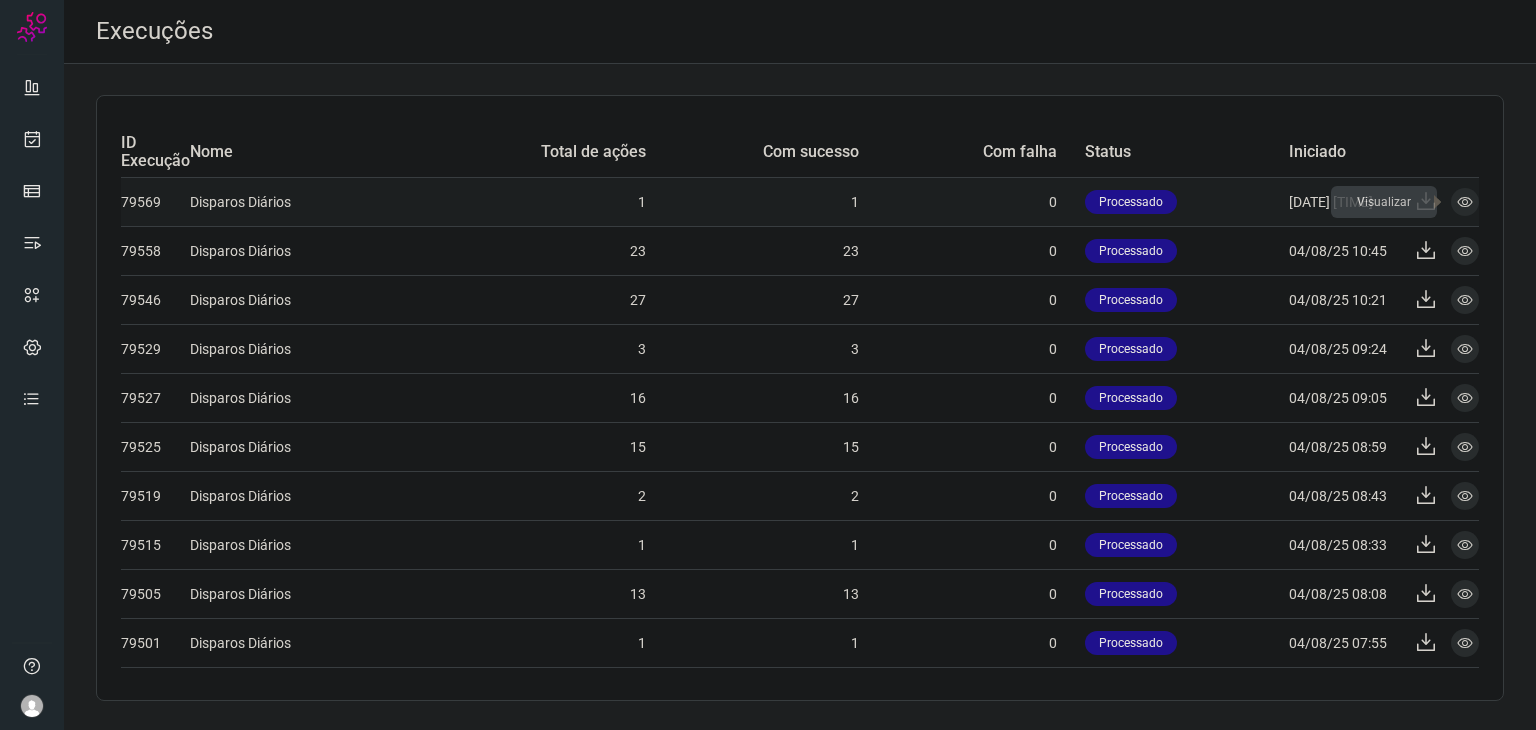 click at bounding box center [1465, 202] 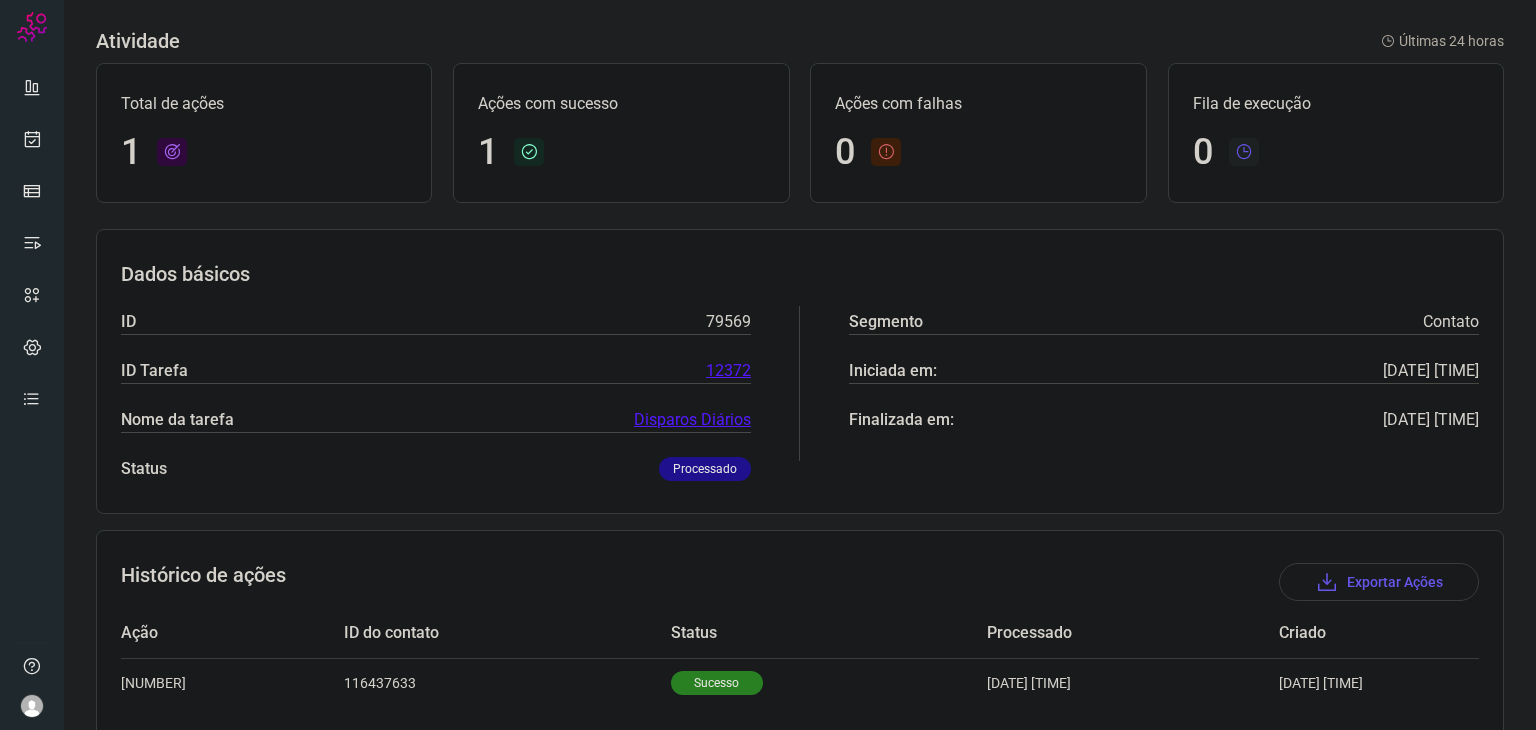 scroll, scrollTop: 0, scrollLeft: 0, axis: both 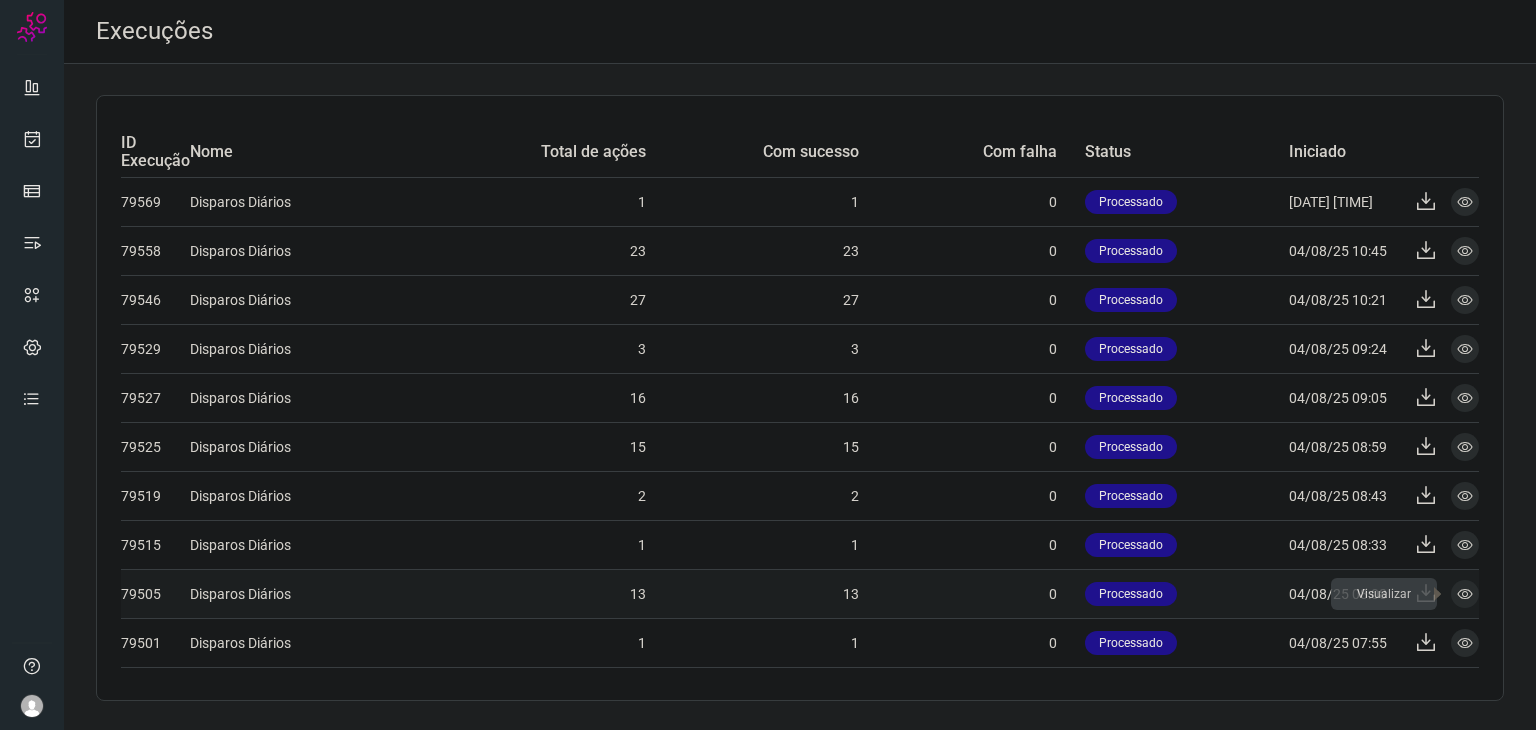 click on "Visualizar" at bounding box center [1465, 594] 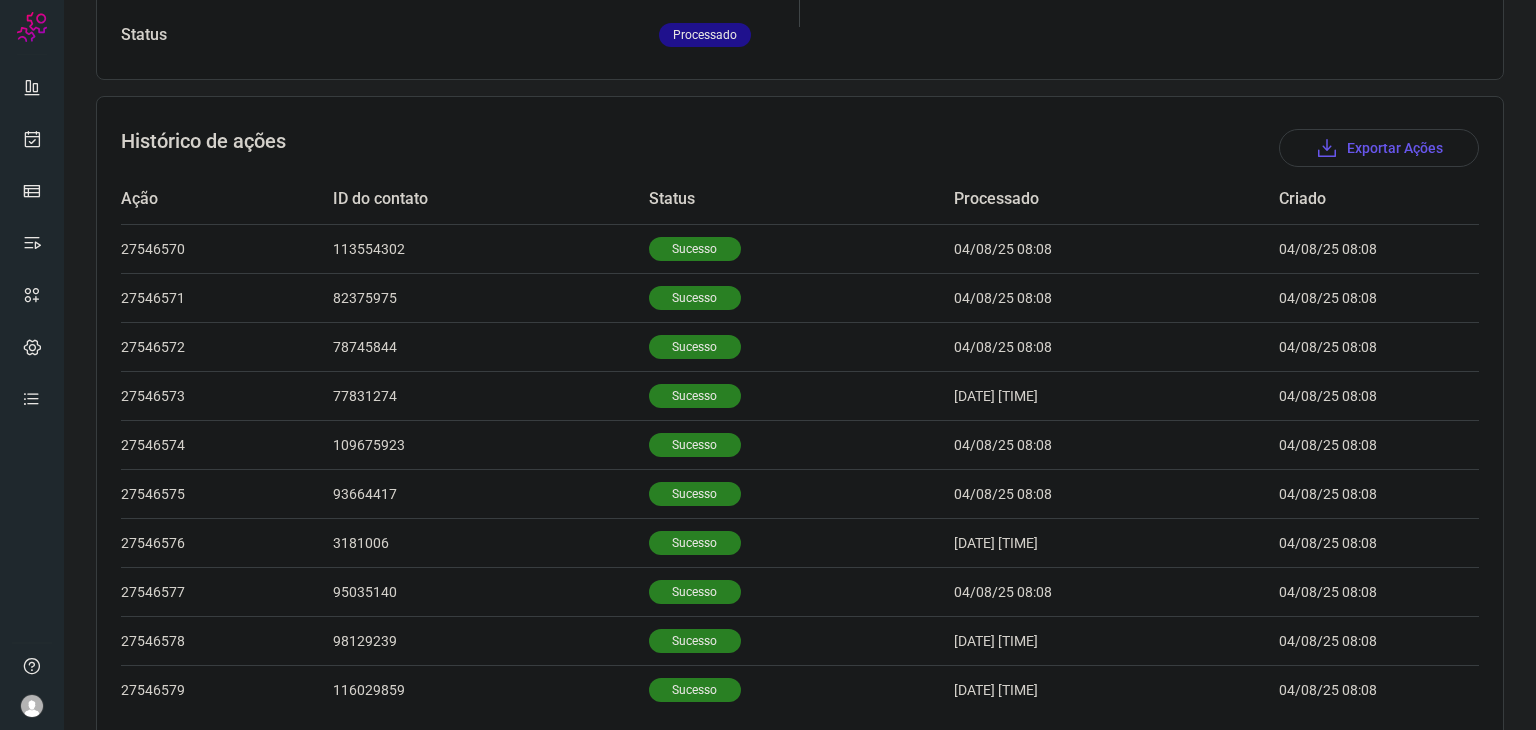 scroll, scrollTop: 584, scrollLeft: 0, axis: vertical 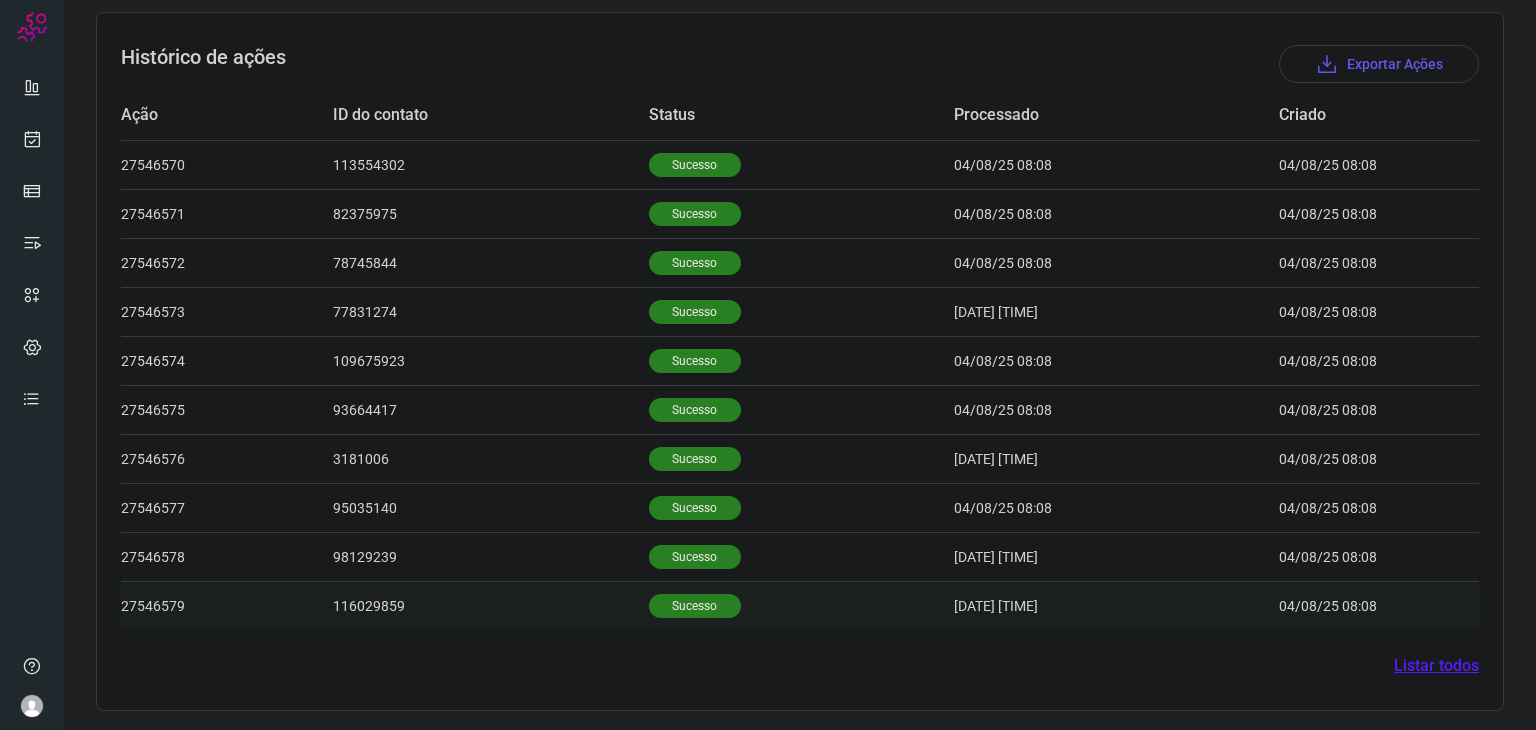 click on "Sucesso" at bounding box center [695, 606] 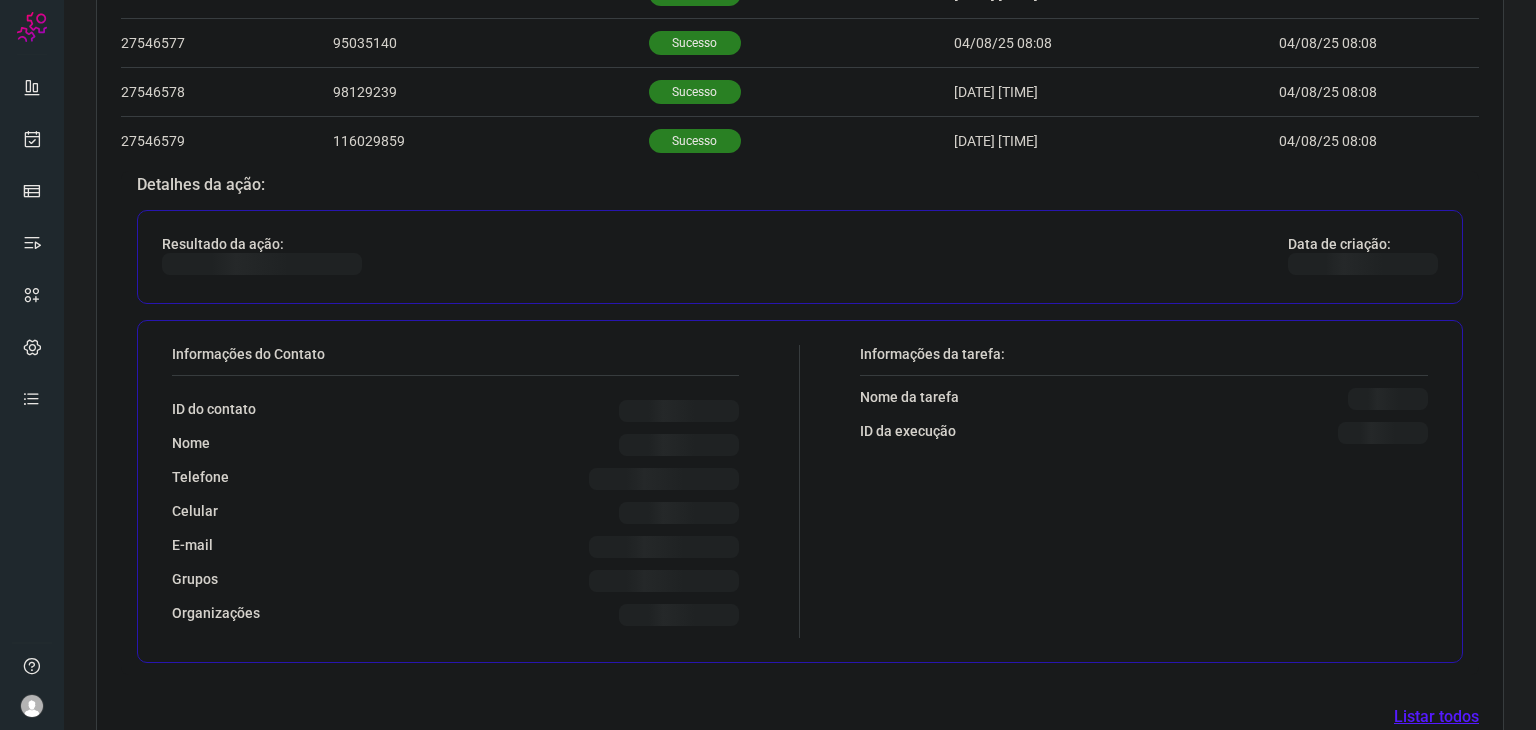 scroll, scrollTop: 1068, scrollLeft: 0, axis: vertical 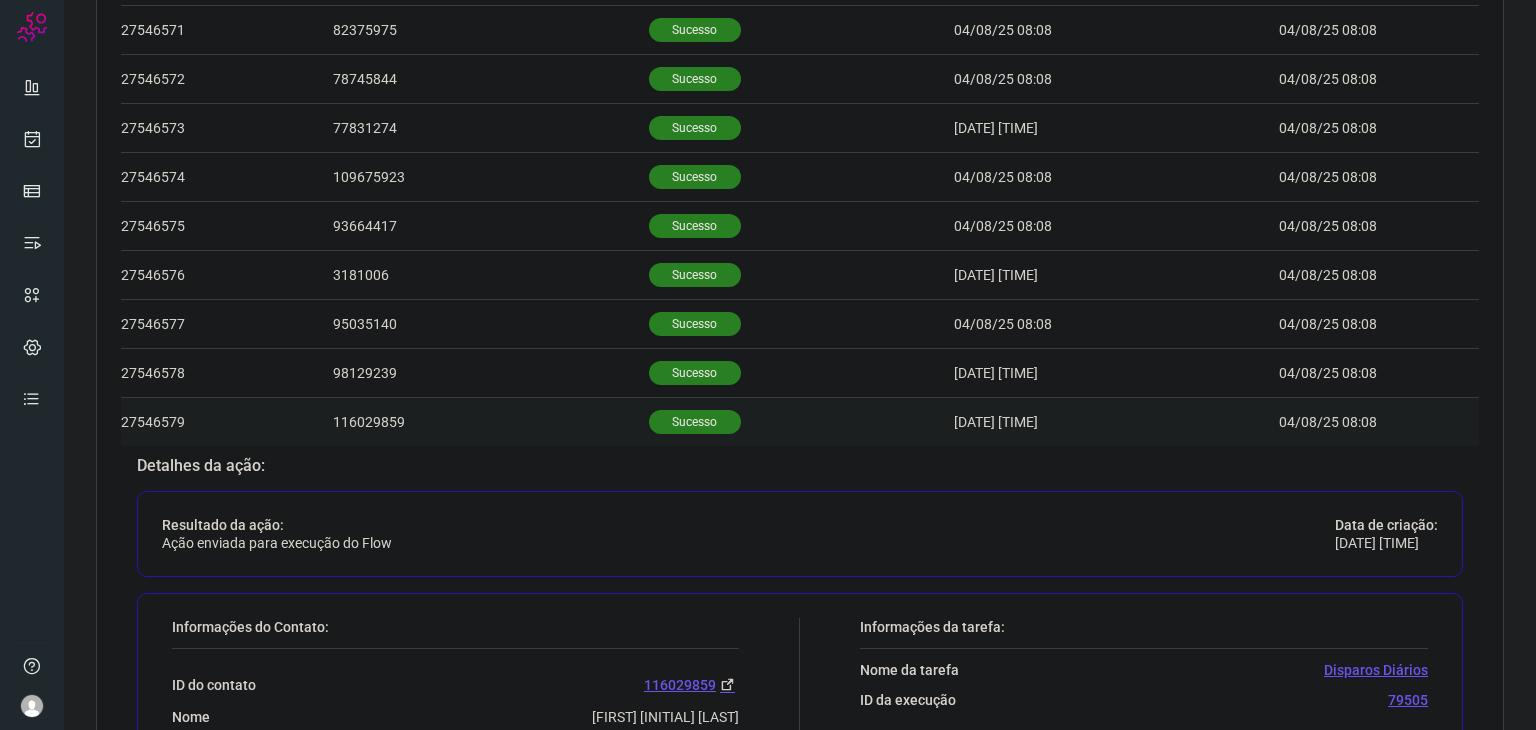 click on "Sucesso" at bounding box center [695, 422] 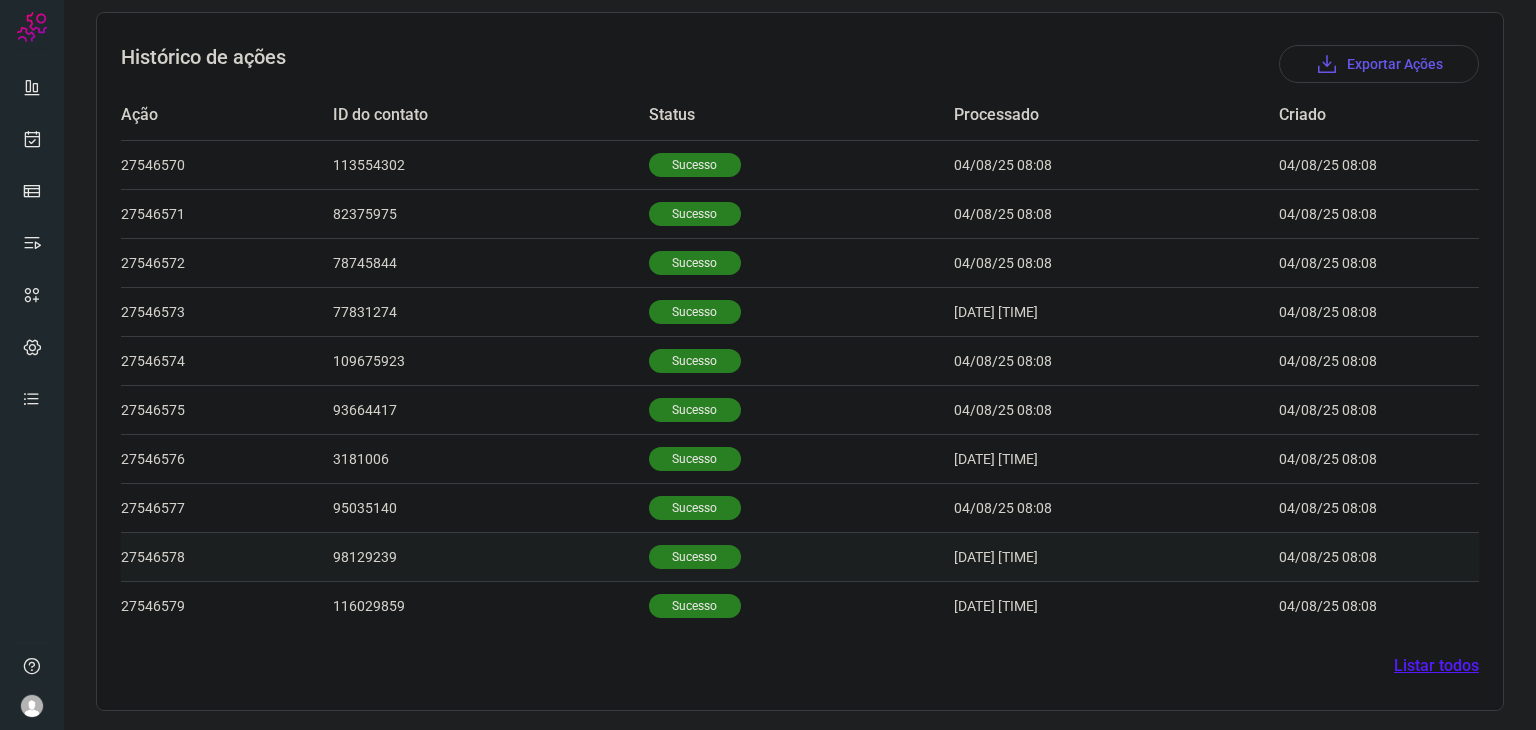 click on "Sucesso" at bounding box center [695, 557] 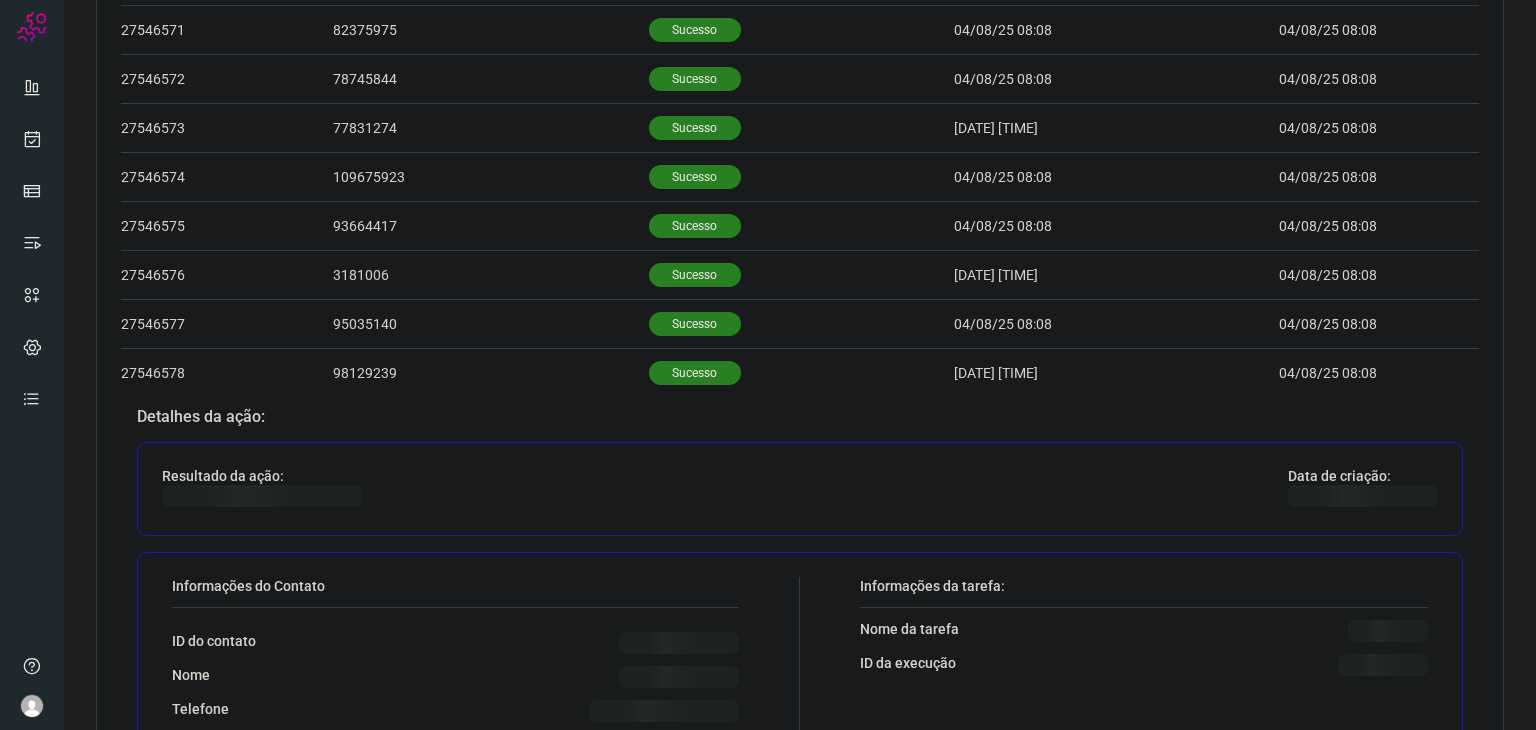 scroll, scrollTop: 1068, scrollLeft: 0, axis: vertical 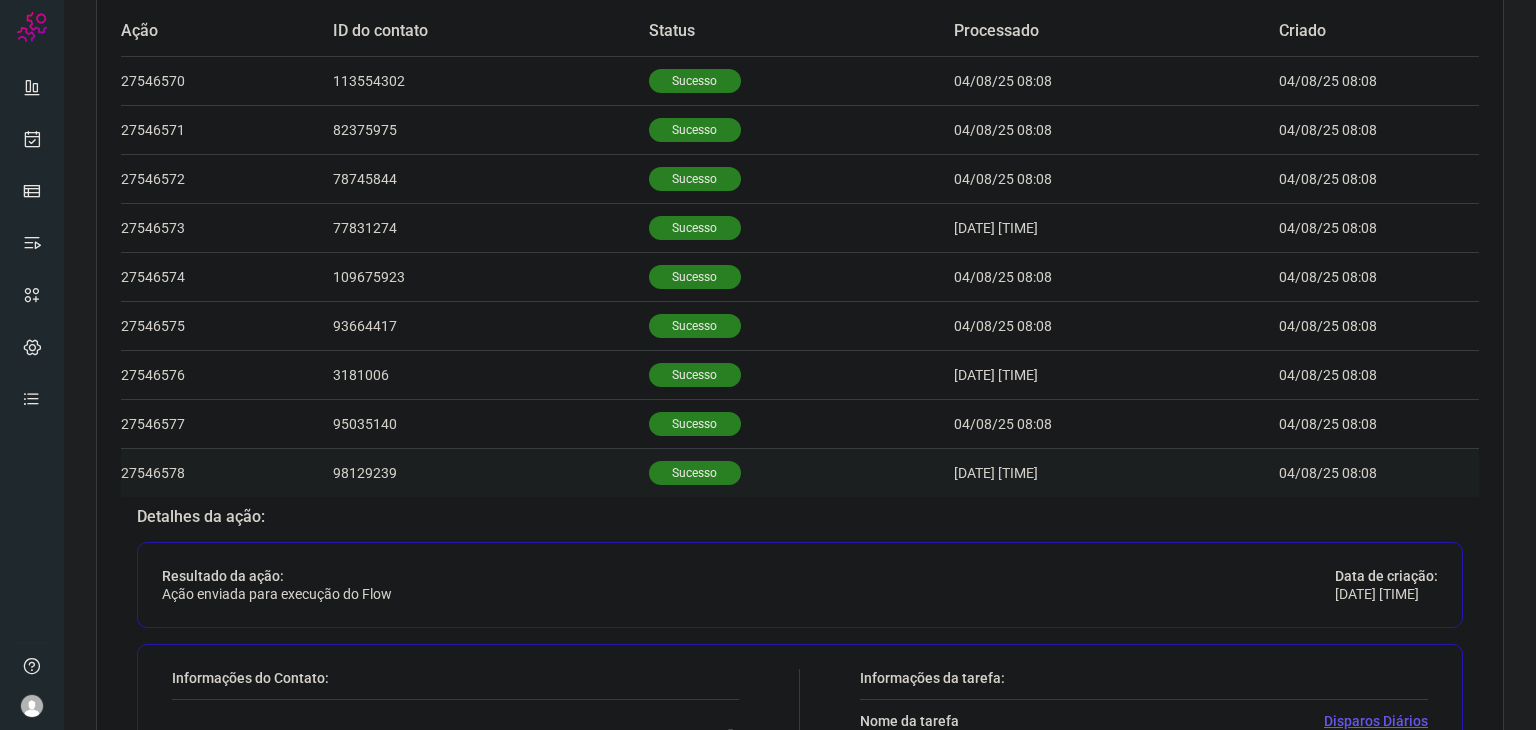 click on "Sucesso" at bounding box center (695, 473) 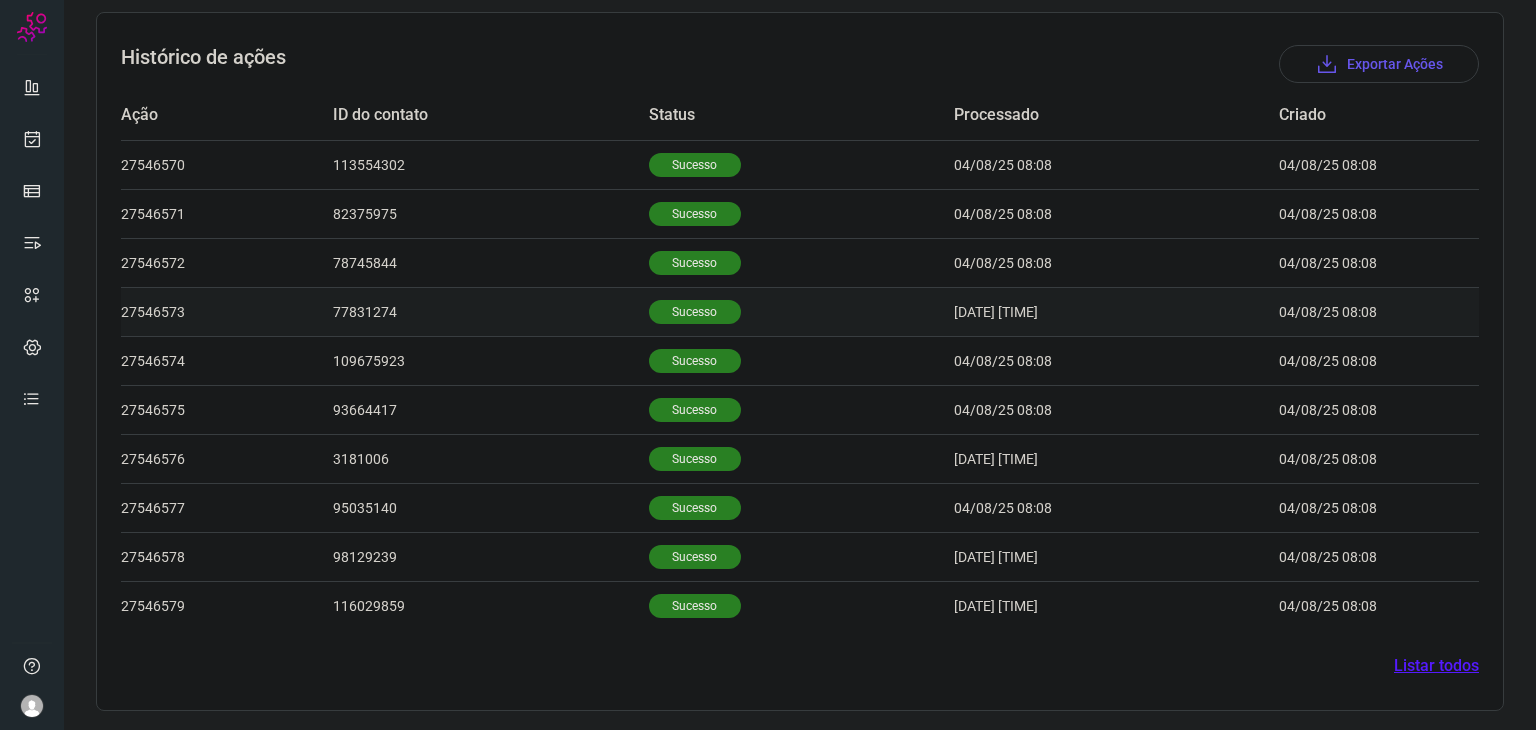scroll, scrollTop: 84, scrollLeft: 0, axis: vertical 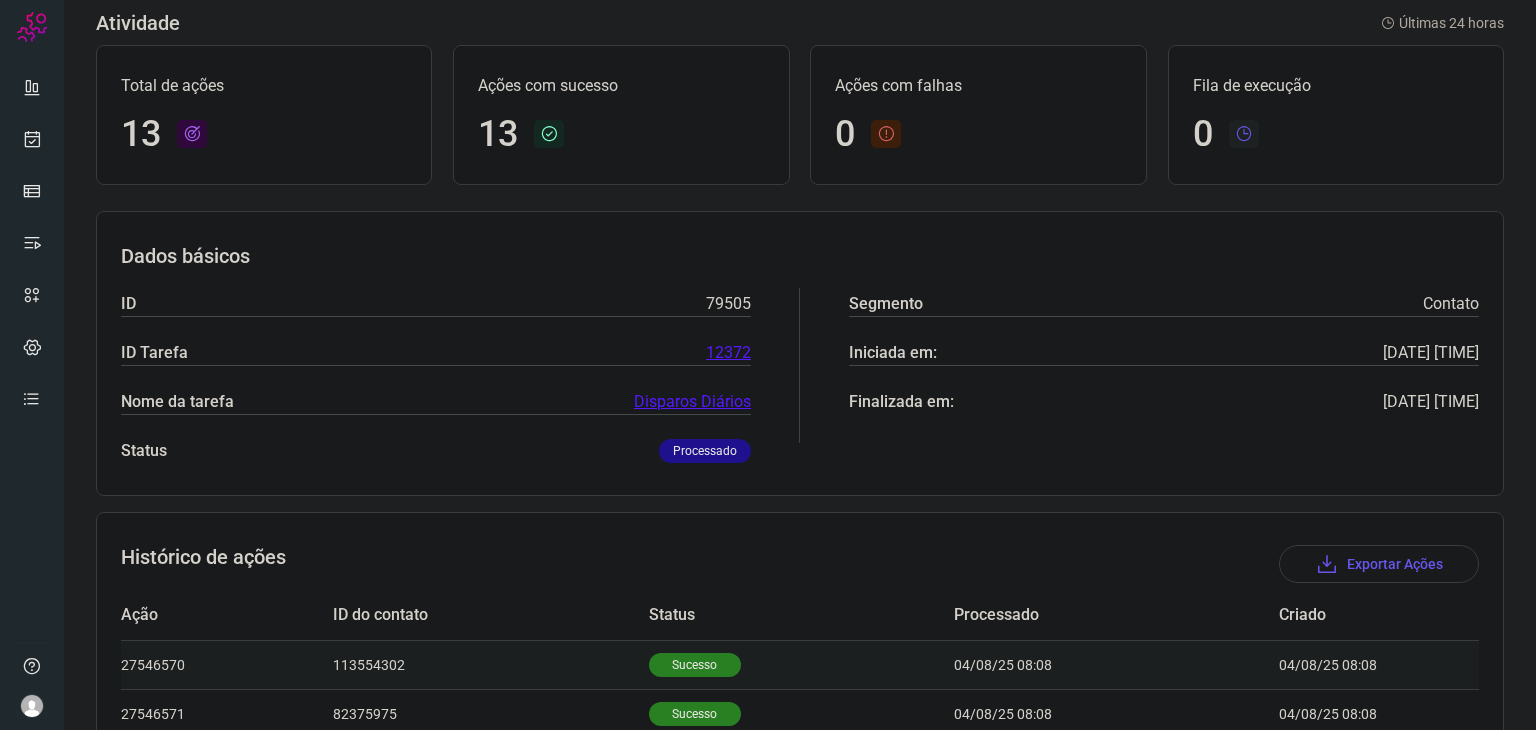 click on "Sucesso" at bounding box center [801, 664] 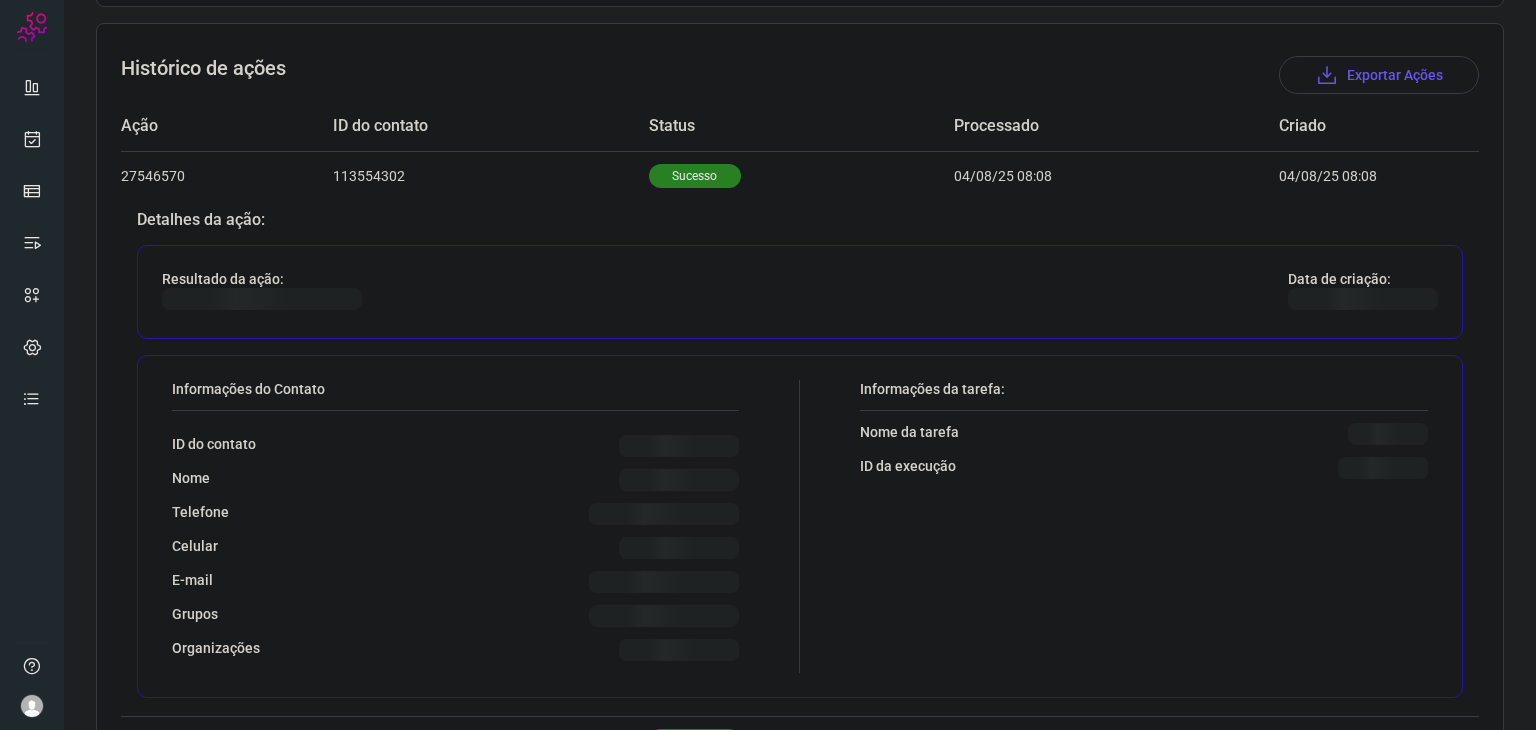 scroll, scrollTop: 584, scrollLeft: 0, axis: vertical 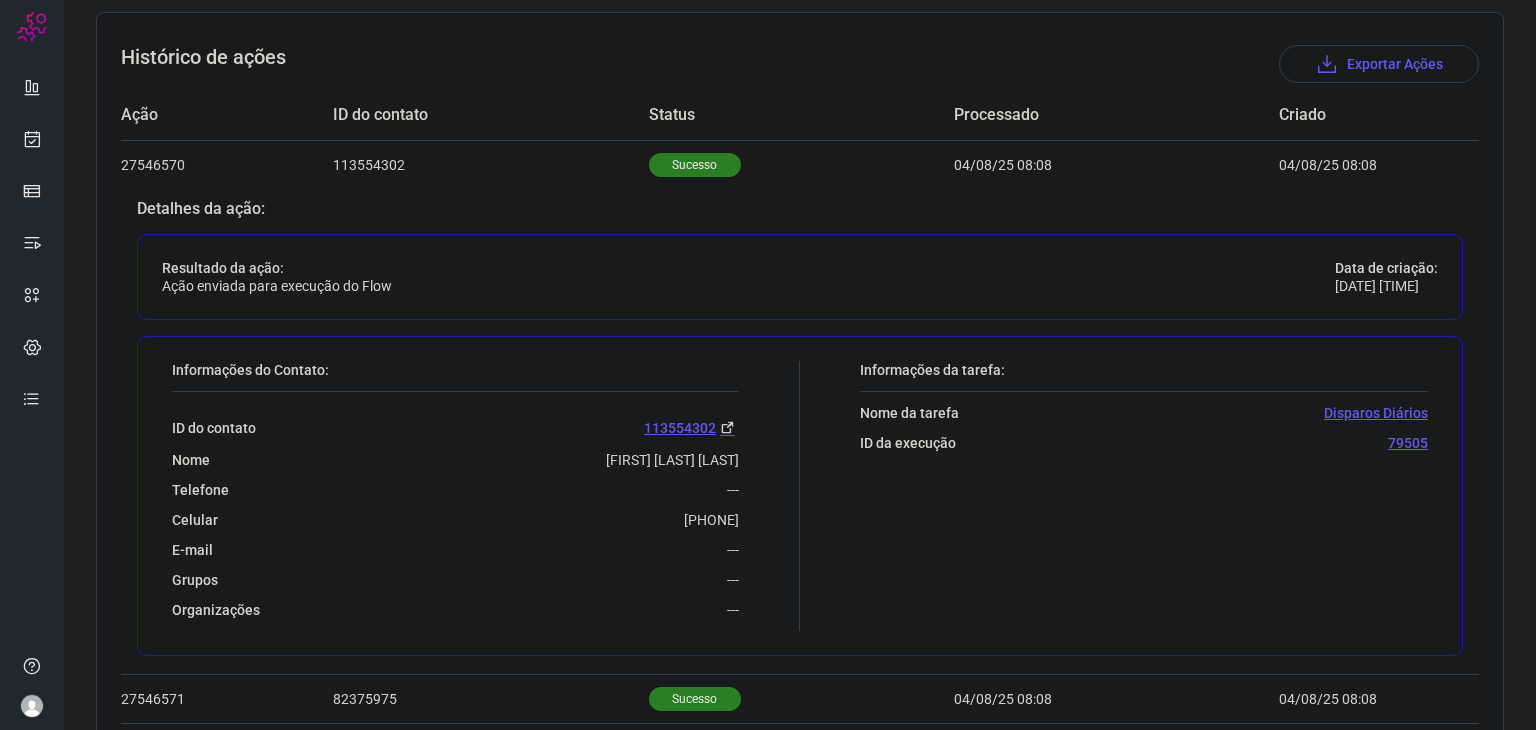 click on "Histórico de ações  Exportar Ações  Ação ID do contato Status Processado Criado [ID] [ID] Sucesso [DATE] [DATE] Detalhes da ação: Resultado da ação: Ação enviada para execução do Flow Data de criação: [DATE] [TIME]  Informações do Contato:  ID do contato [ID]  Nome [FIRST] [LAST] [LAST] Telefone --- Celular [PHONE] E-mail --- Grupos --- Organizações --- Informações da tarefa: Nome da tarefa Disparos Diários ID da execução [ID] [ID] [ID] Sucesso [DATE] [DATE] Detalhes da ação: Resultado da ação: Ação enviada para execução do Flow Data de criação: [DATE] [TIME]  Informações do Contato:  ID do contato [ID]  Nome [FIRST] [LAST] [LAST] Telefone --- Celular [PHONE] E-mail --- Grupos --- Organizações --- Informações da tarefa: Nome da tarefa Disparos Diários ID da execução [ID]" at bounding box center [800, 604] 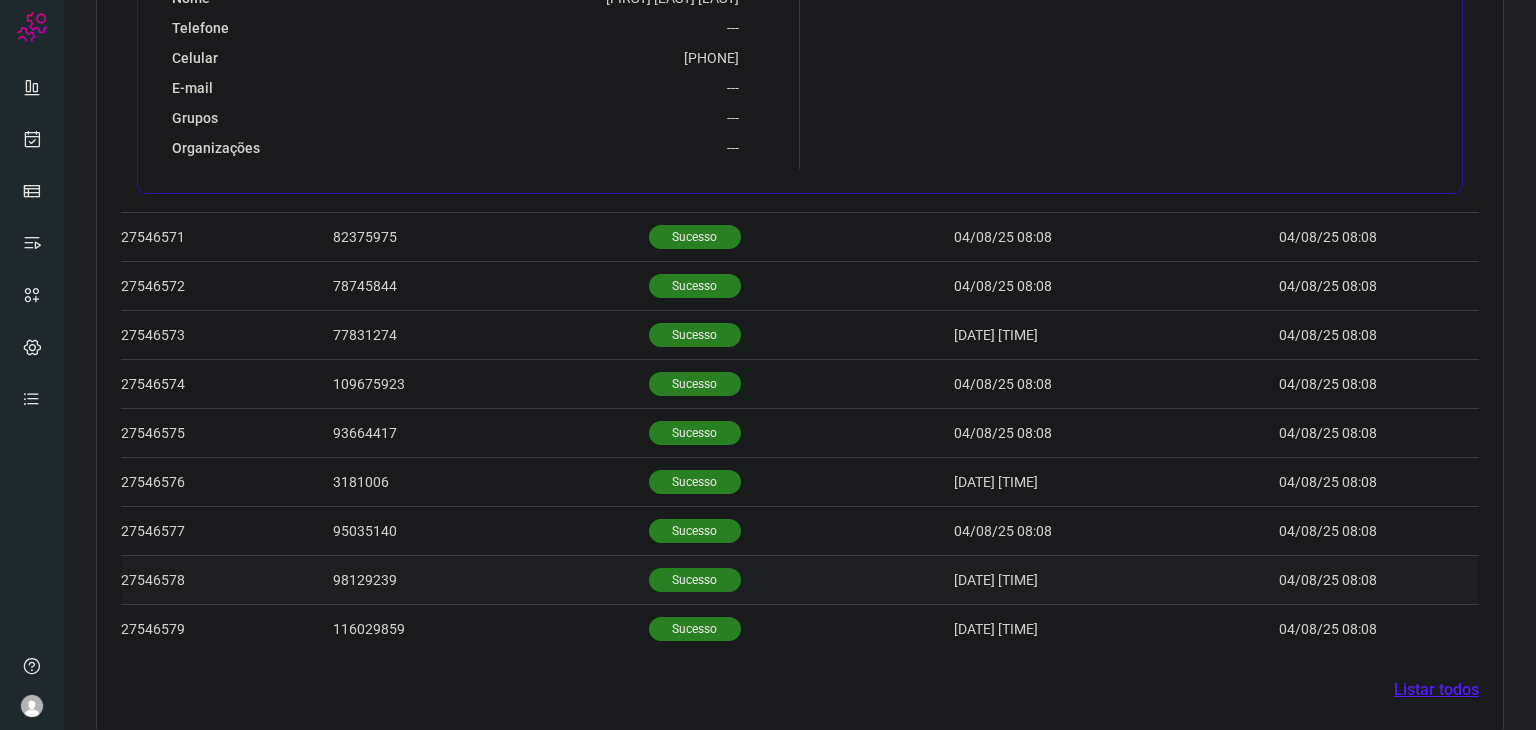 scroll, scrollTop: 1068, scrollLeft: 0, axis: vertical 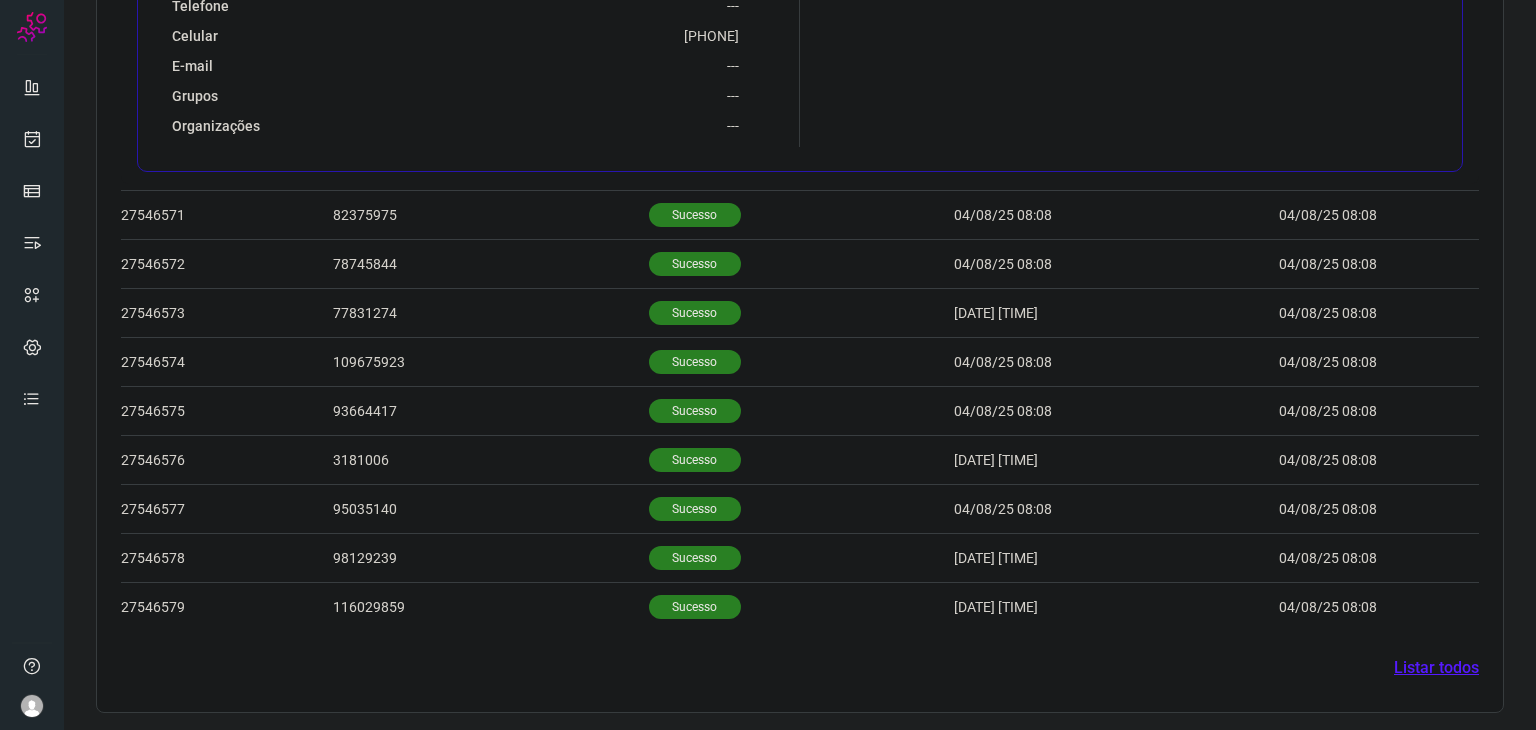 click on "Listar todos" at bounding box center (1436, 668) 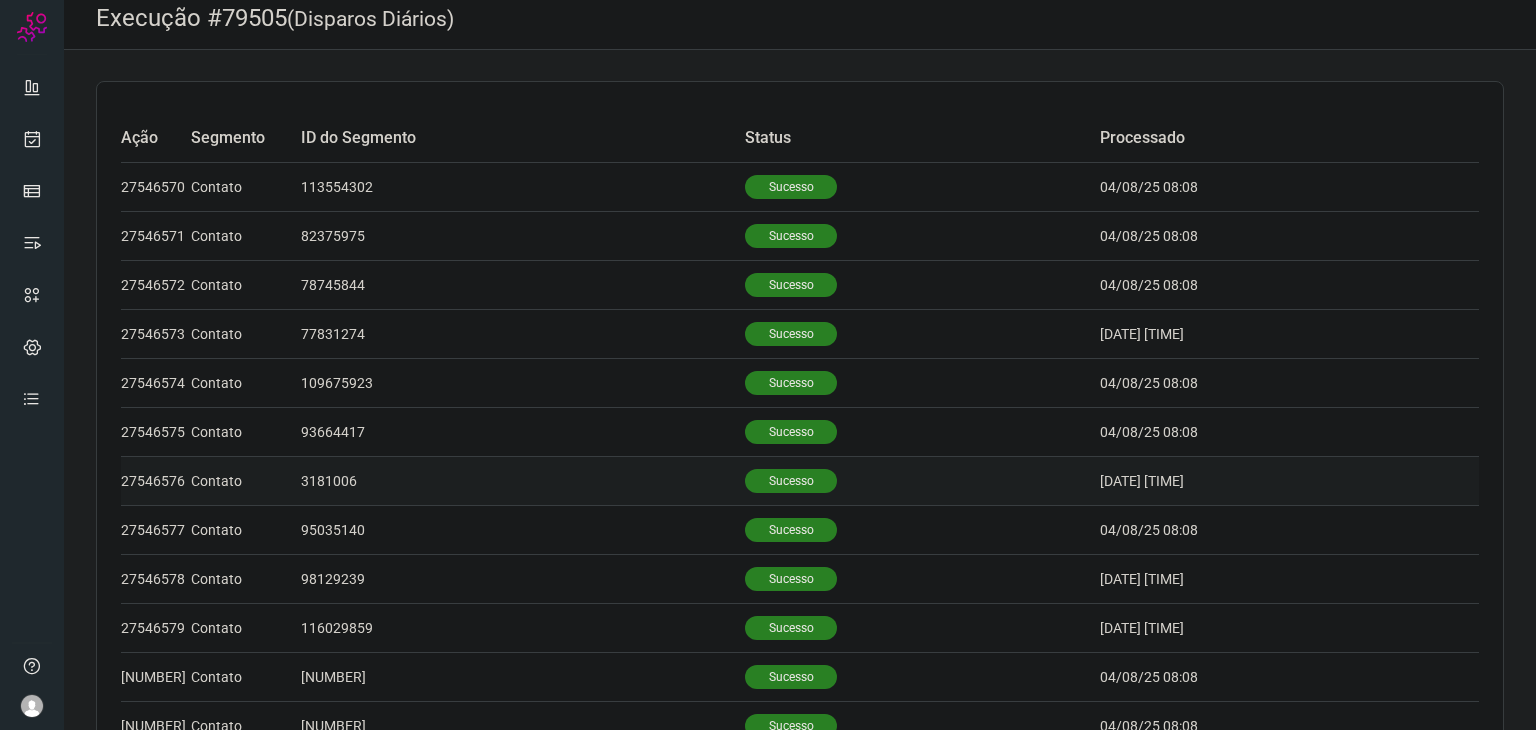 scroll, scrollTop: 0, scrollLeft: 0, axis: both 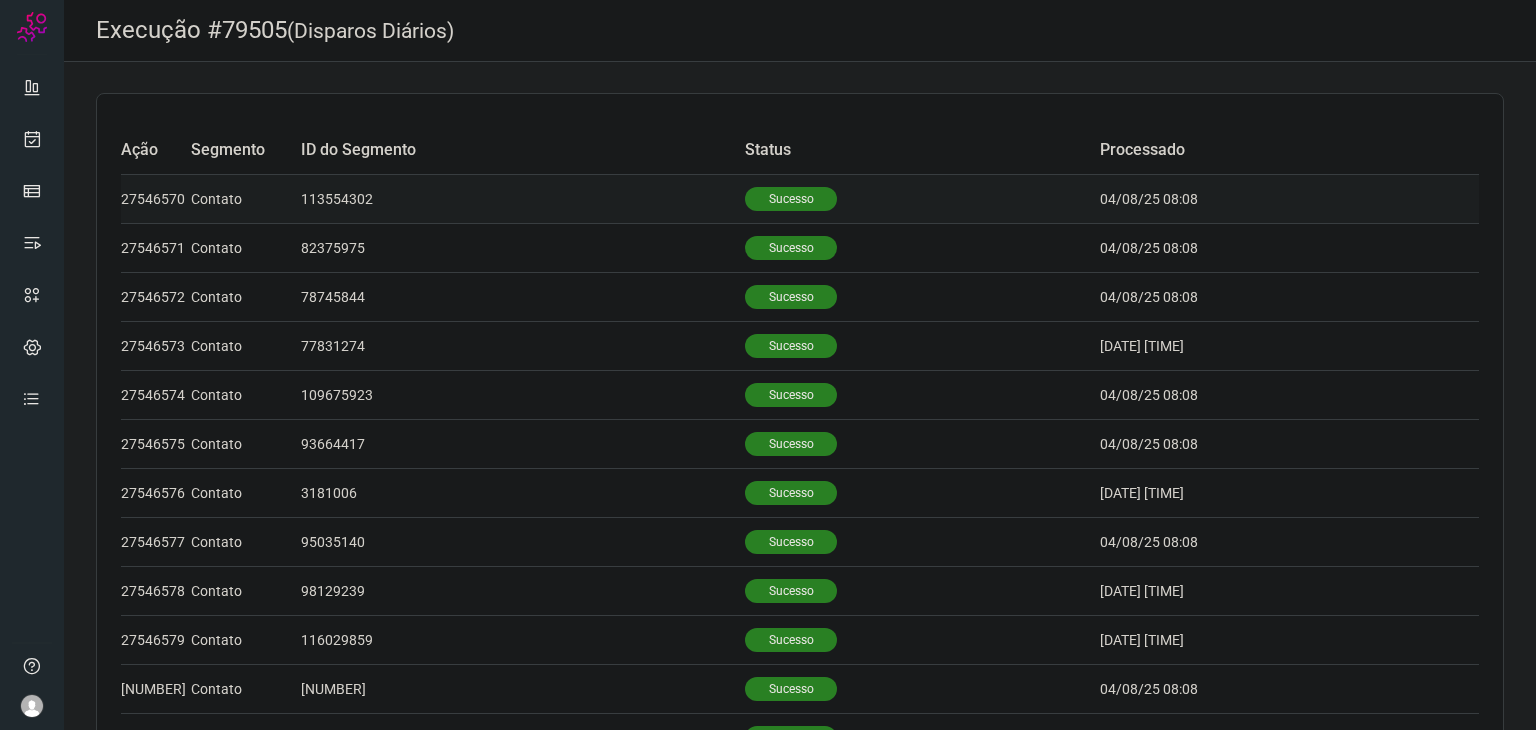 click on "Sucesso" at bounding box center (791, 199) 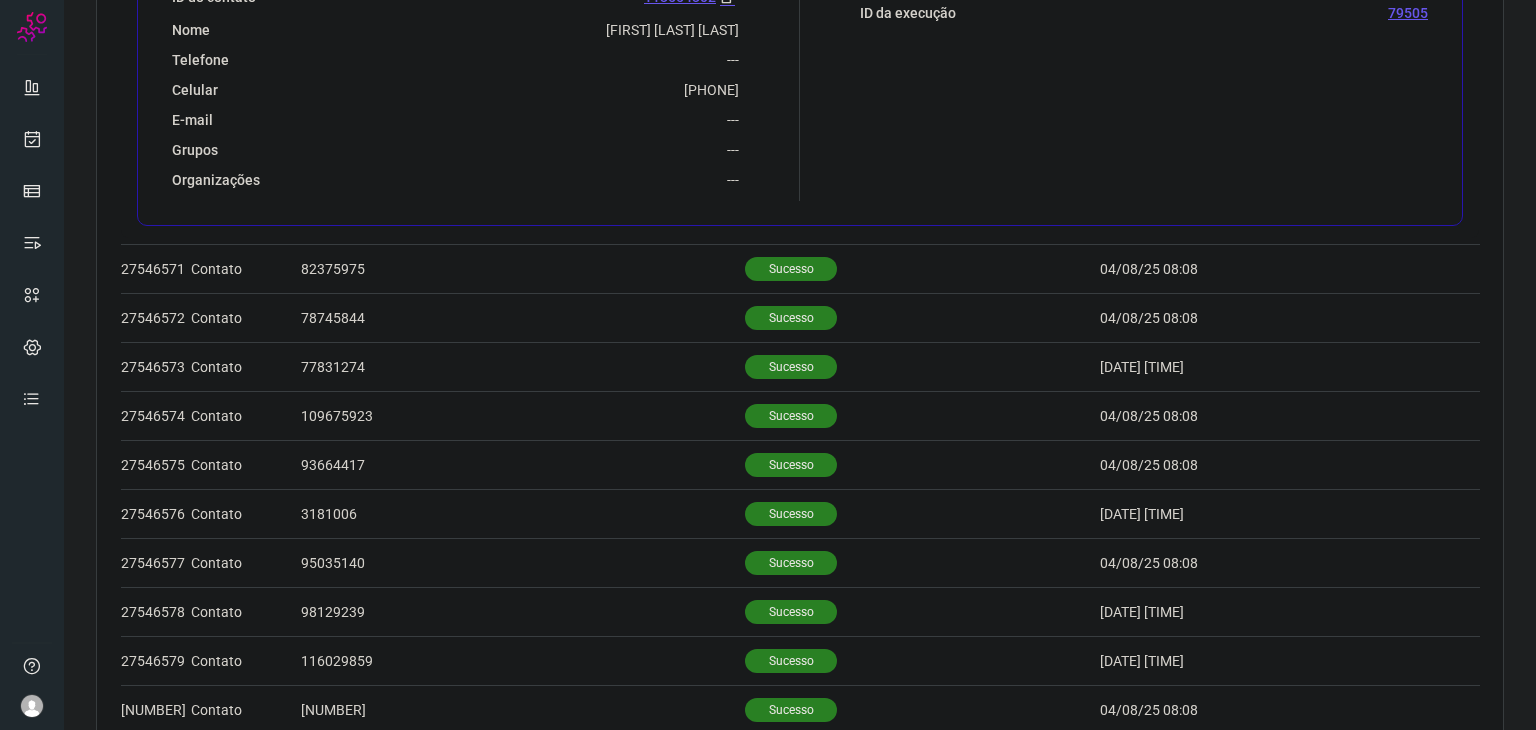 scroll, scrollTop: 500, scrollLeft: 0, axis: vertical 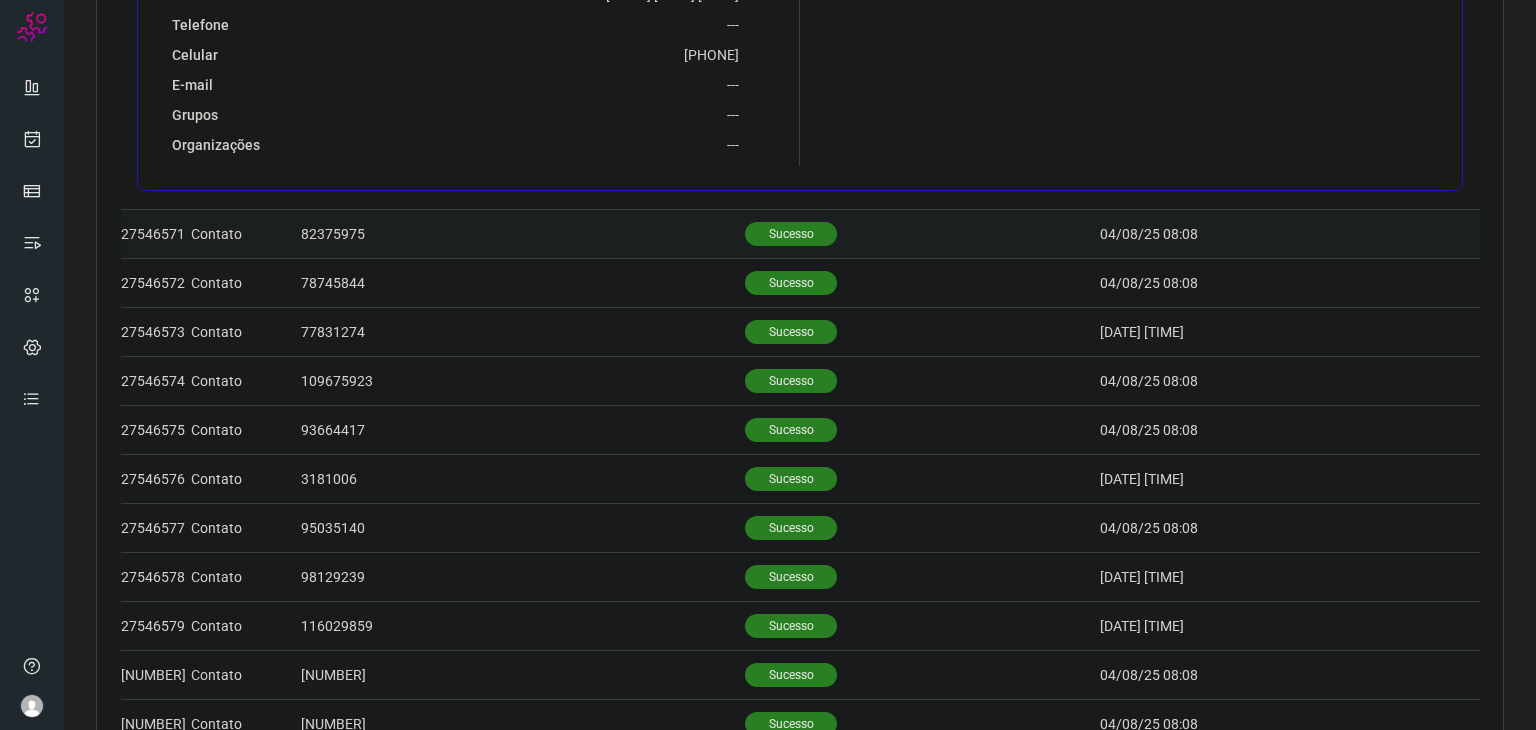 click on "Sucesso" at bounding box center [791, 234] 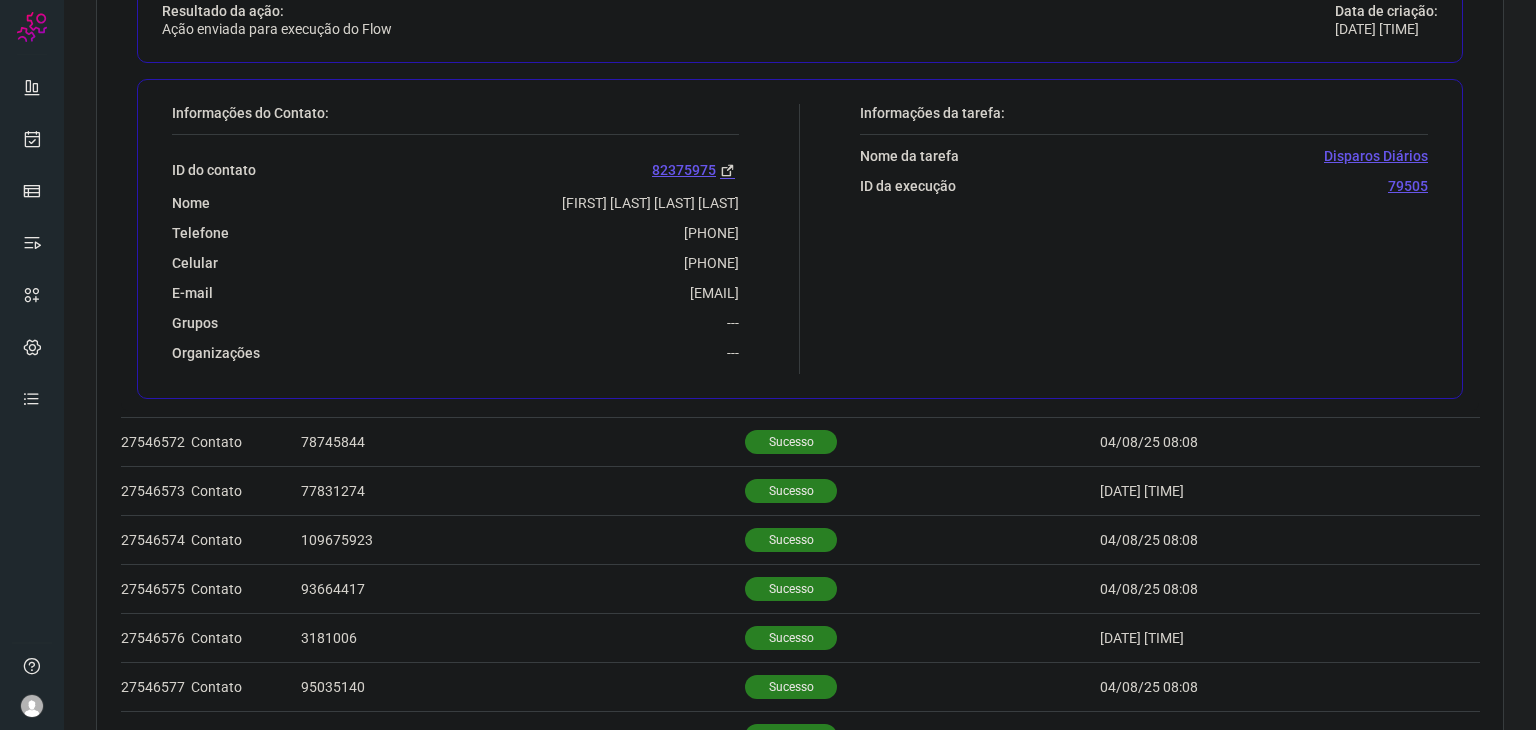 scroll, scrollTop: 415, scrollLeft: 0, axis: vertical 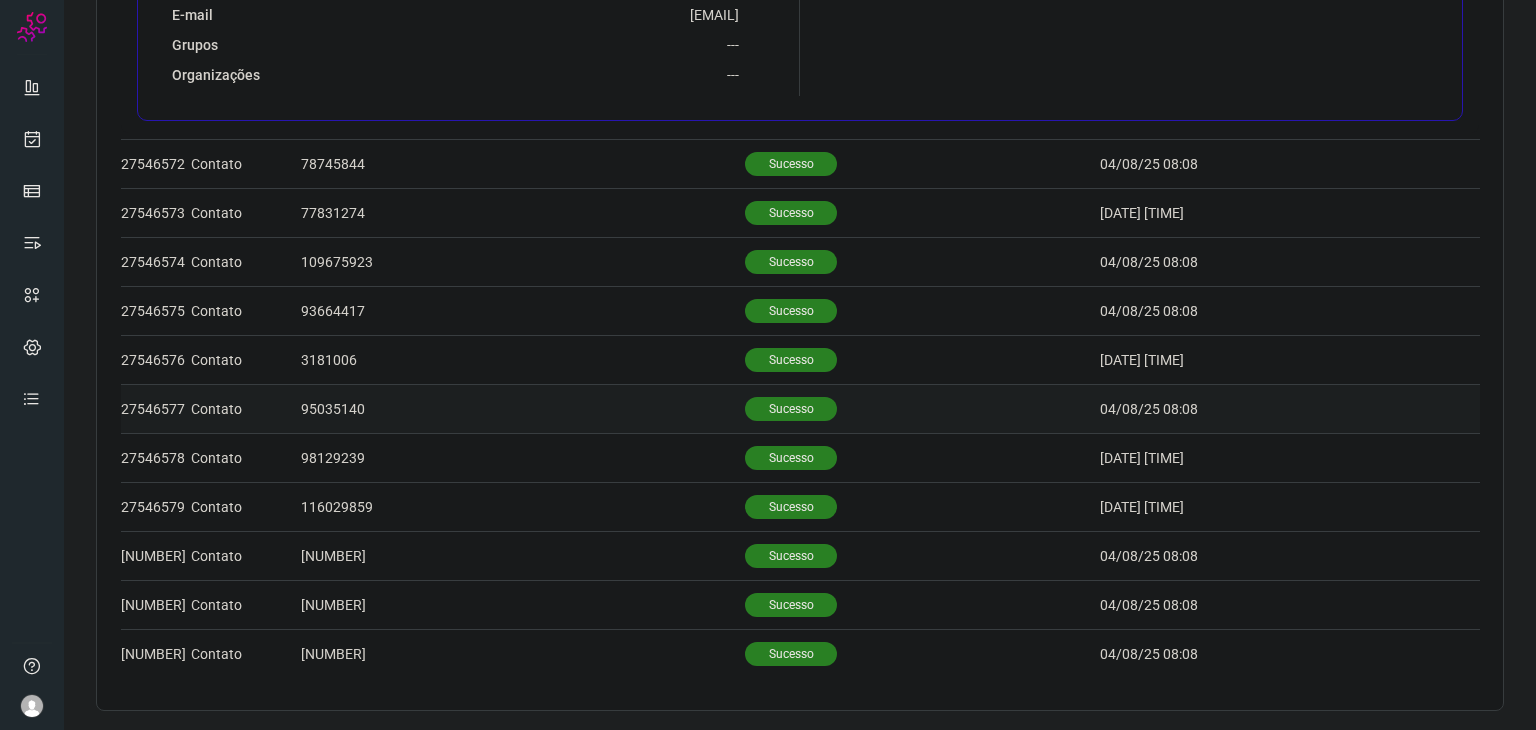 click on "Sucesso" at bounding box center (791, 409) 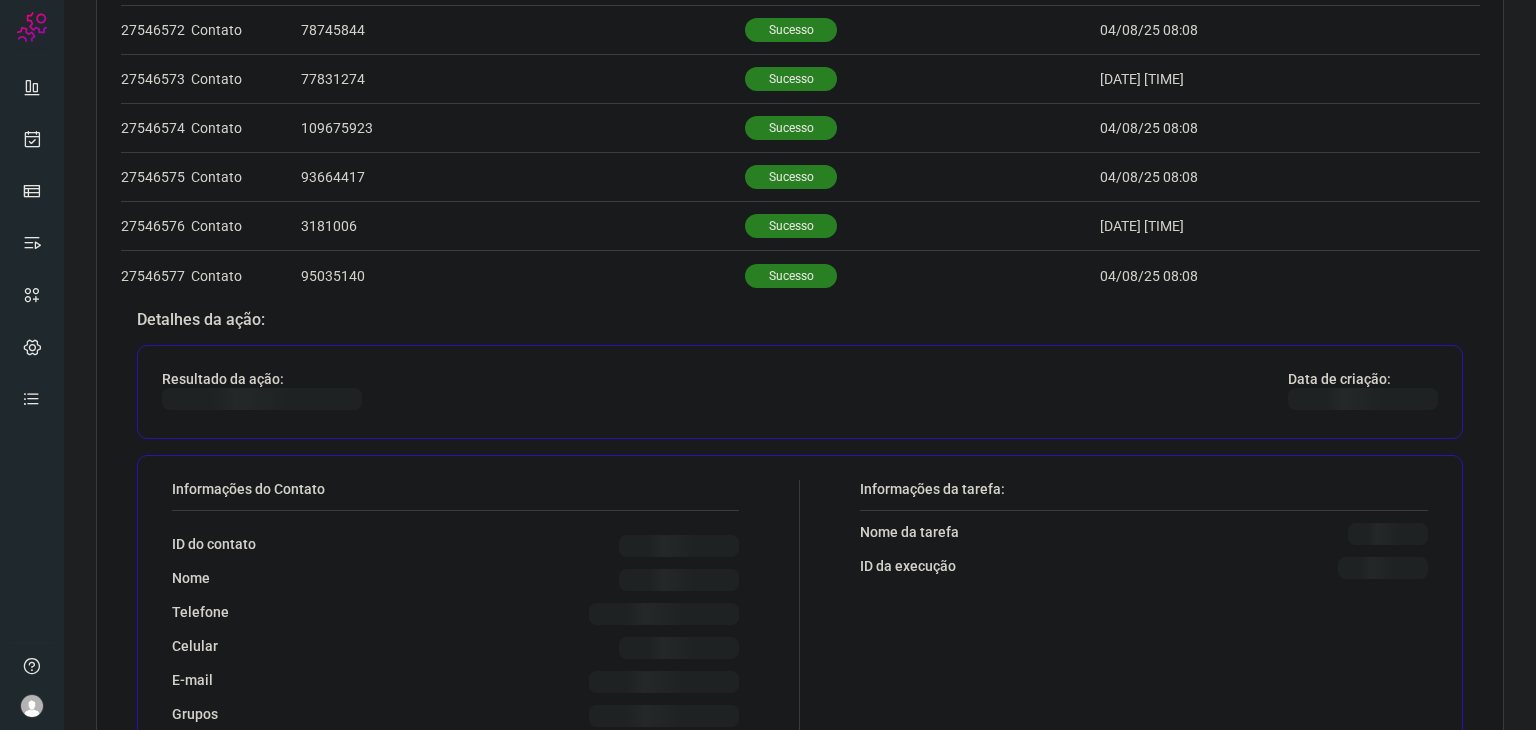 scroll, scrollTop: 235, scrollLeft: 0, axis: vertical 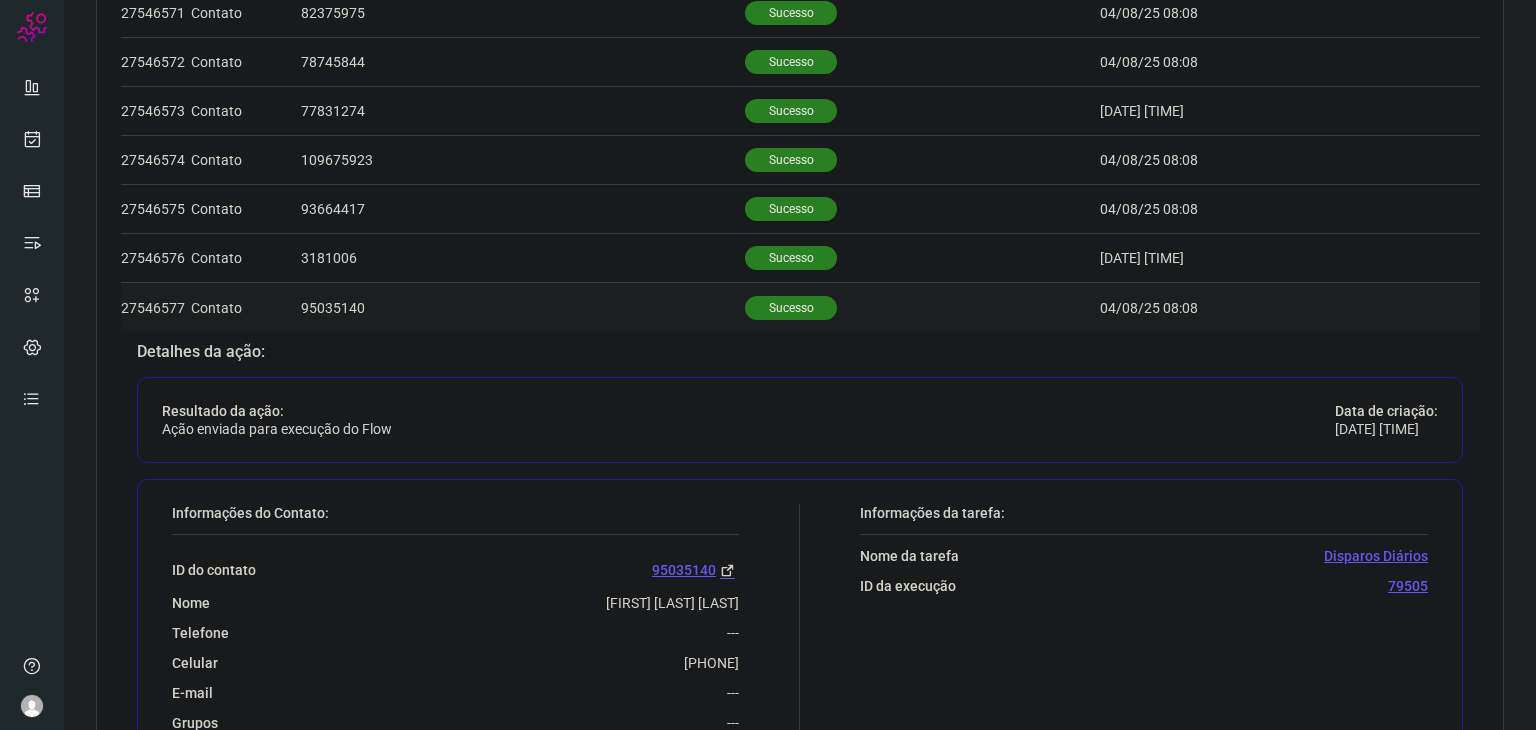 click on "Sucesso" at bounding box center [791, 308] 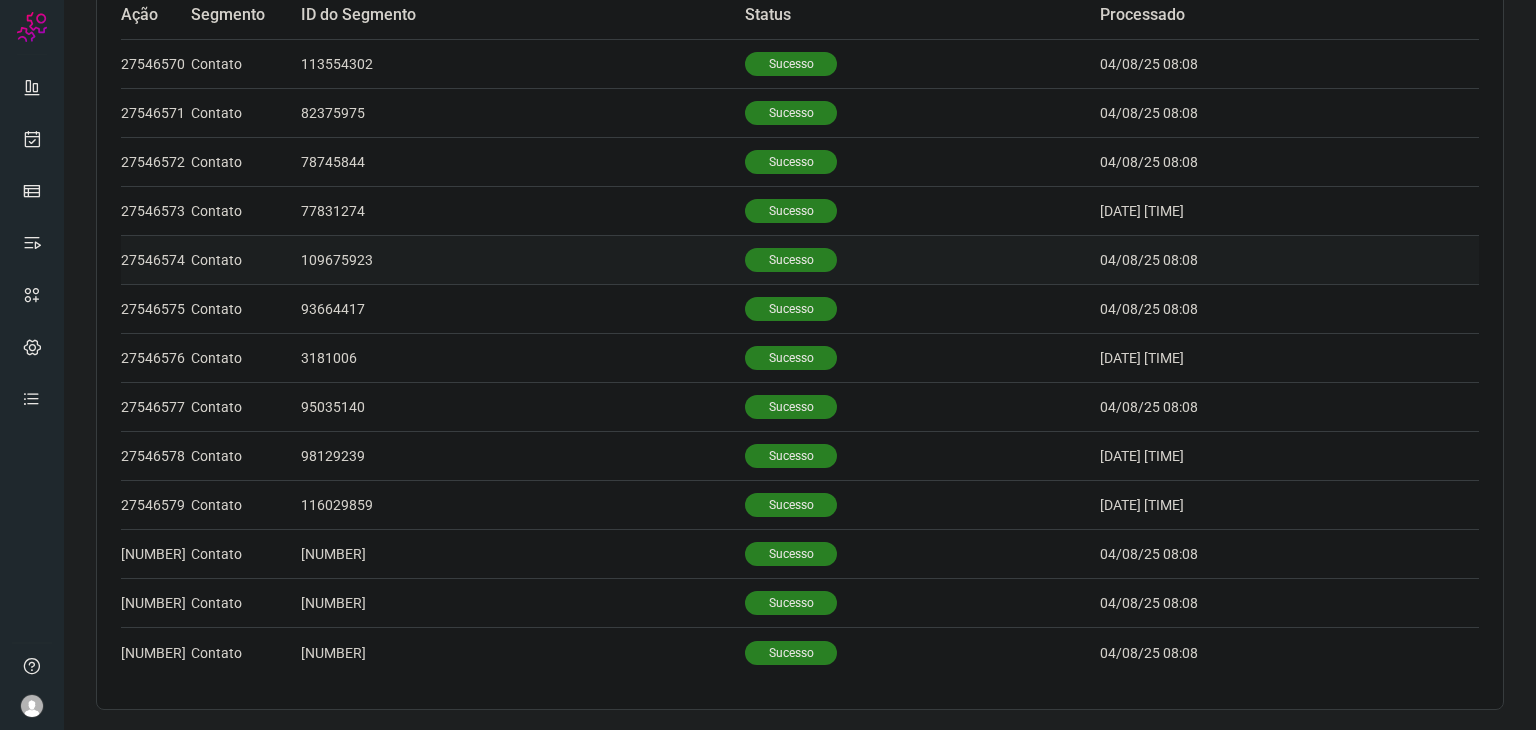 scroll, scrollTop: 134, scrollLeft: 0, axis: vertical 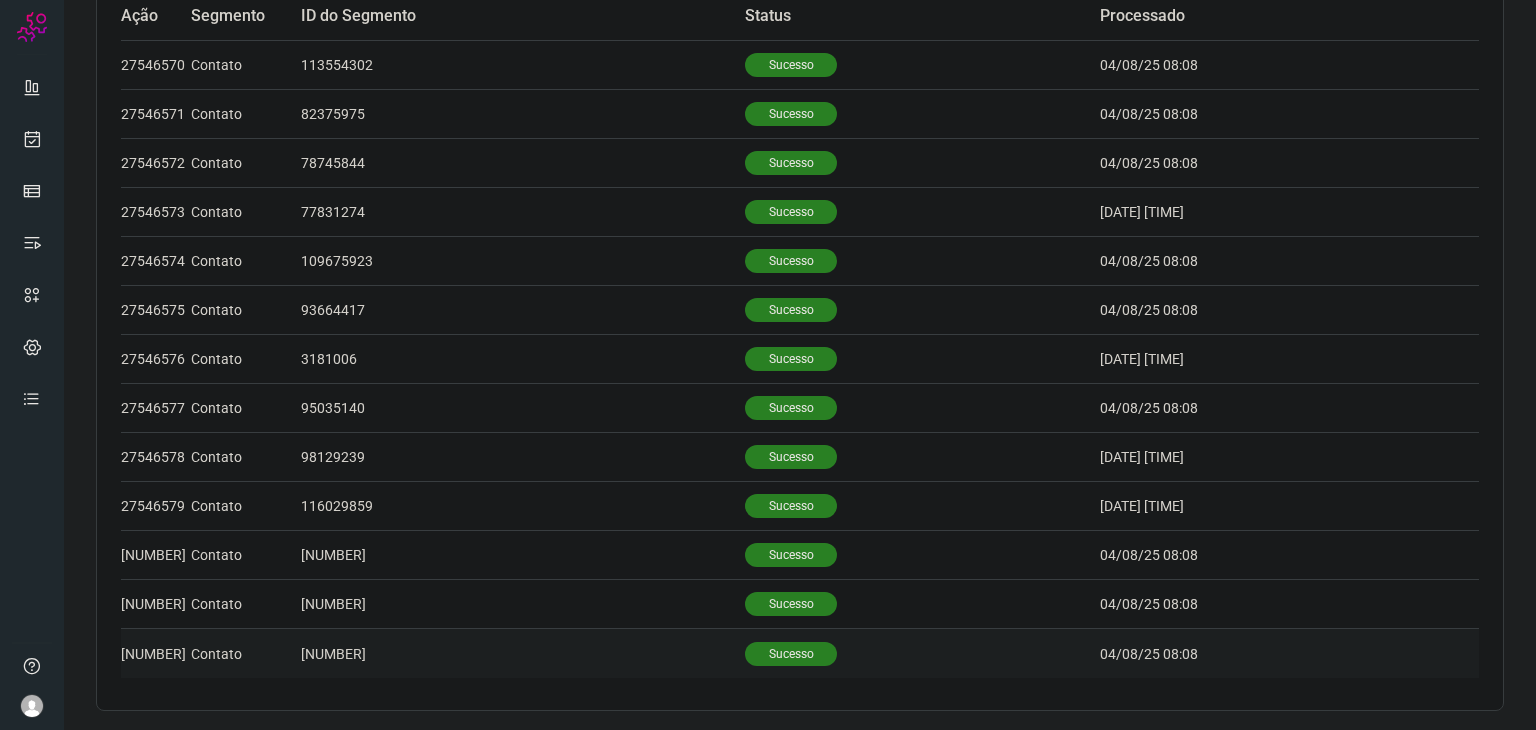 click on "Sucesso" at bounding box center (922, 653) 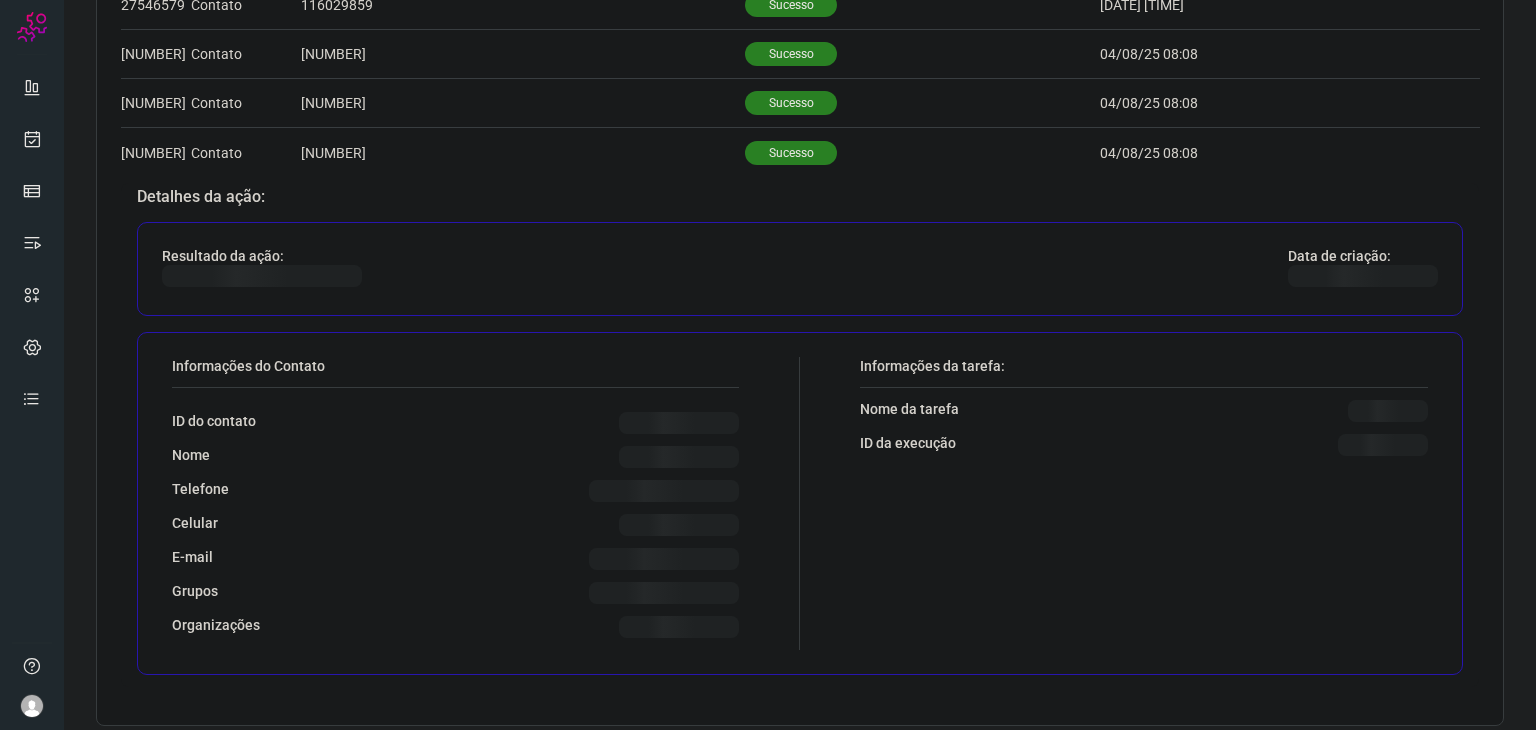 scroll, scrollTop: 618, scrollLeft: 0, axis: vertical 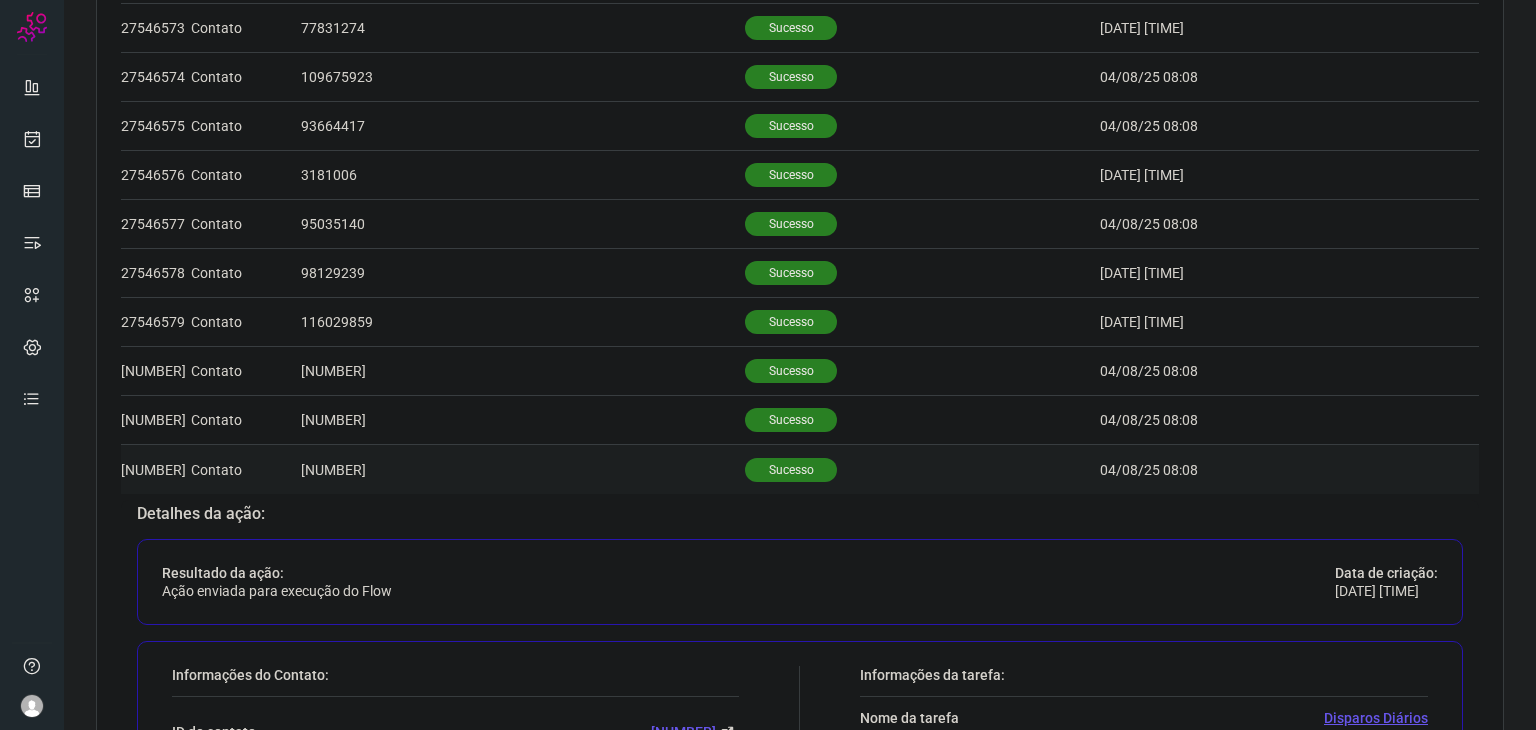 click on "Sucesso" at bounding box center [791, 470] 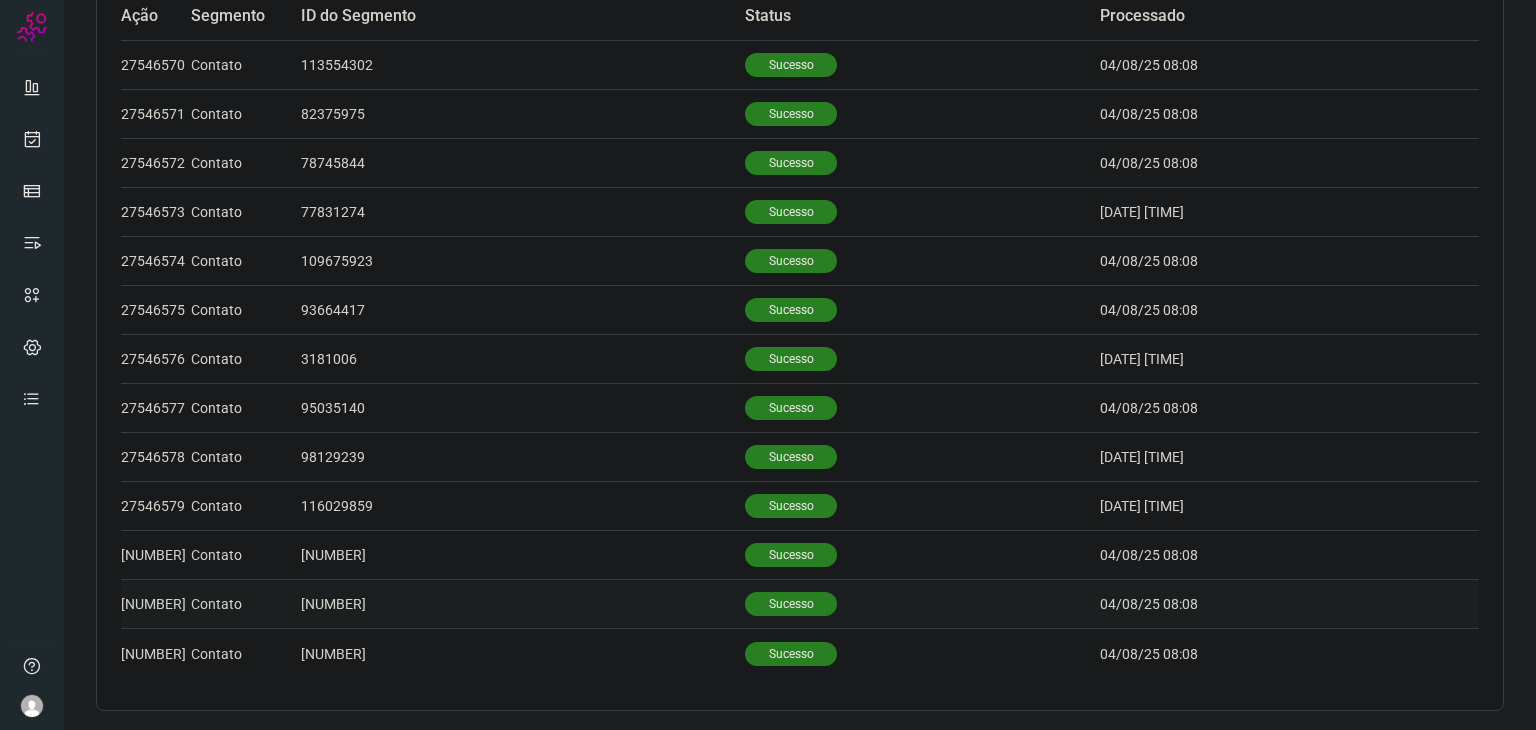 click on "Sucesso" at bounding box center (791, 604) 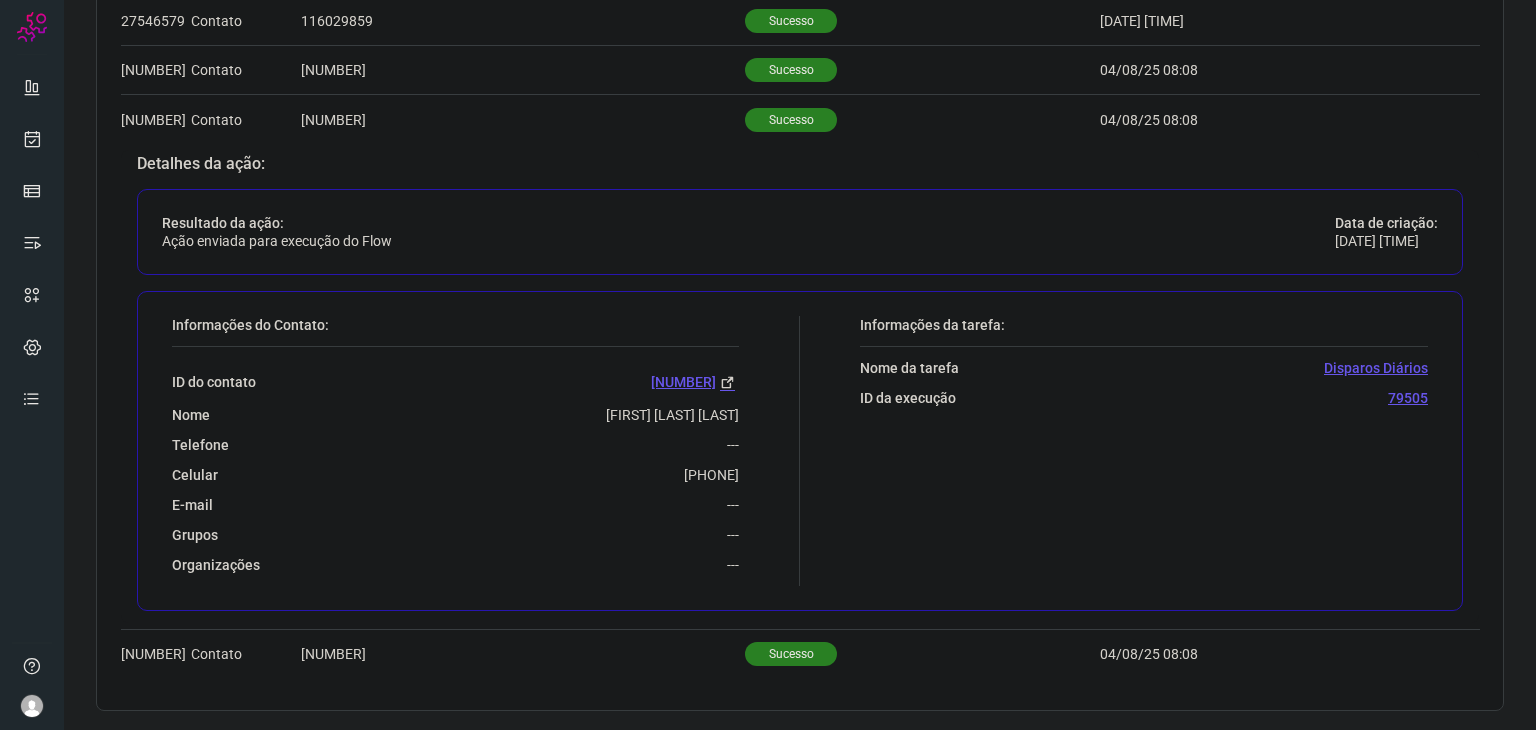 scroll, scrollTop: 319, scrollLeft: 0, axis: vertical 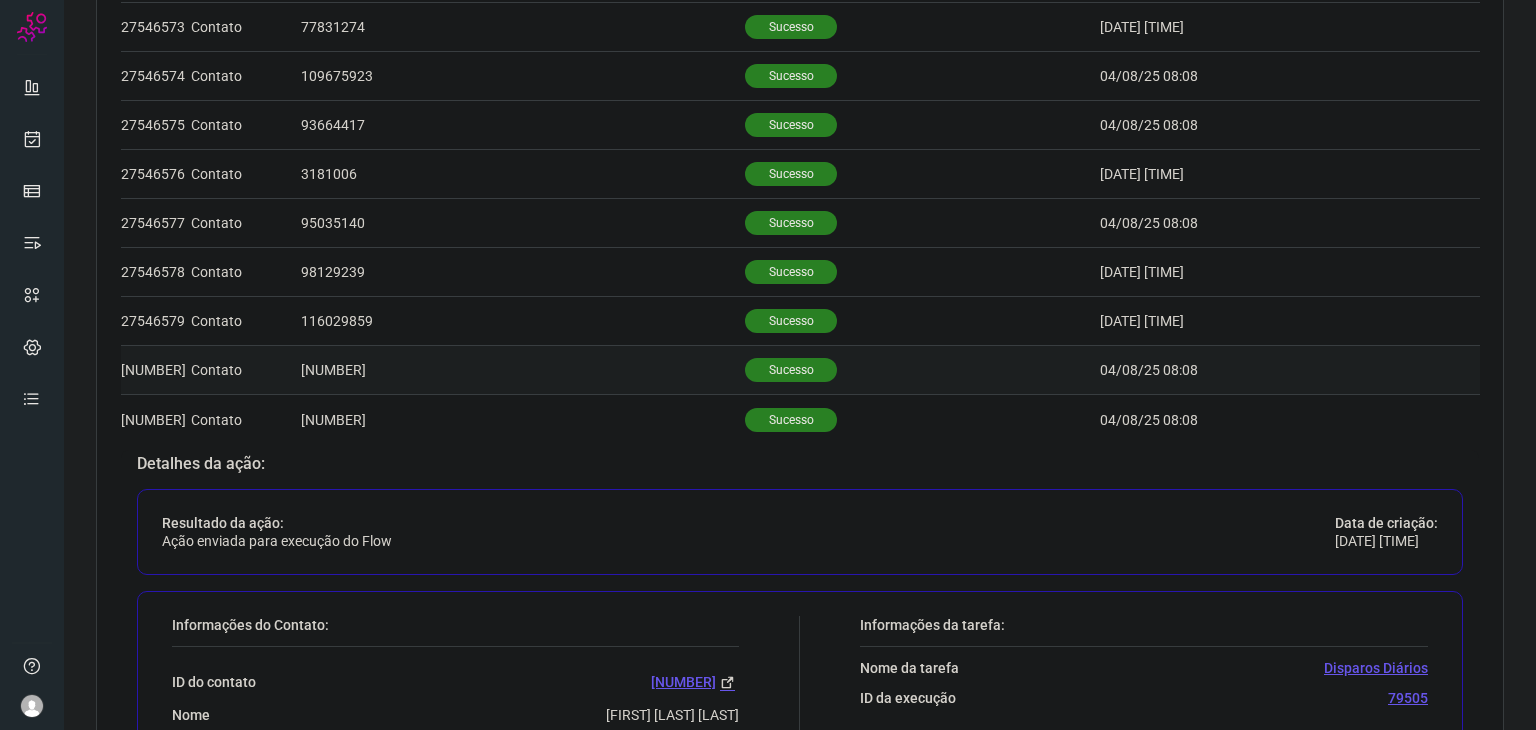 click on "Sucesso" at bounding box center [791, 370] 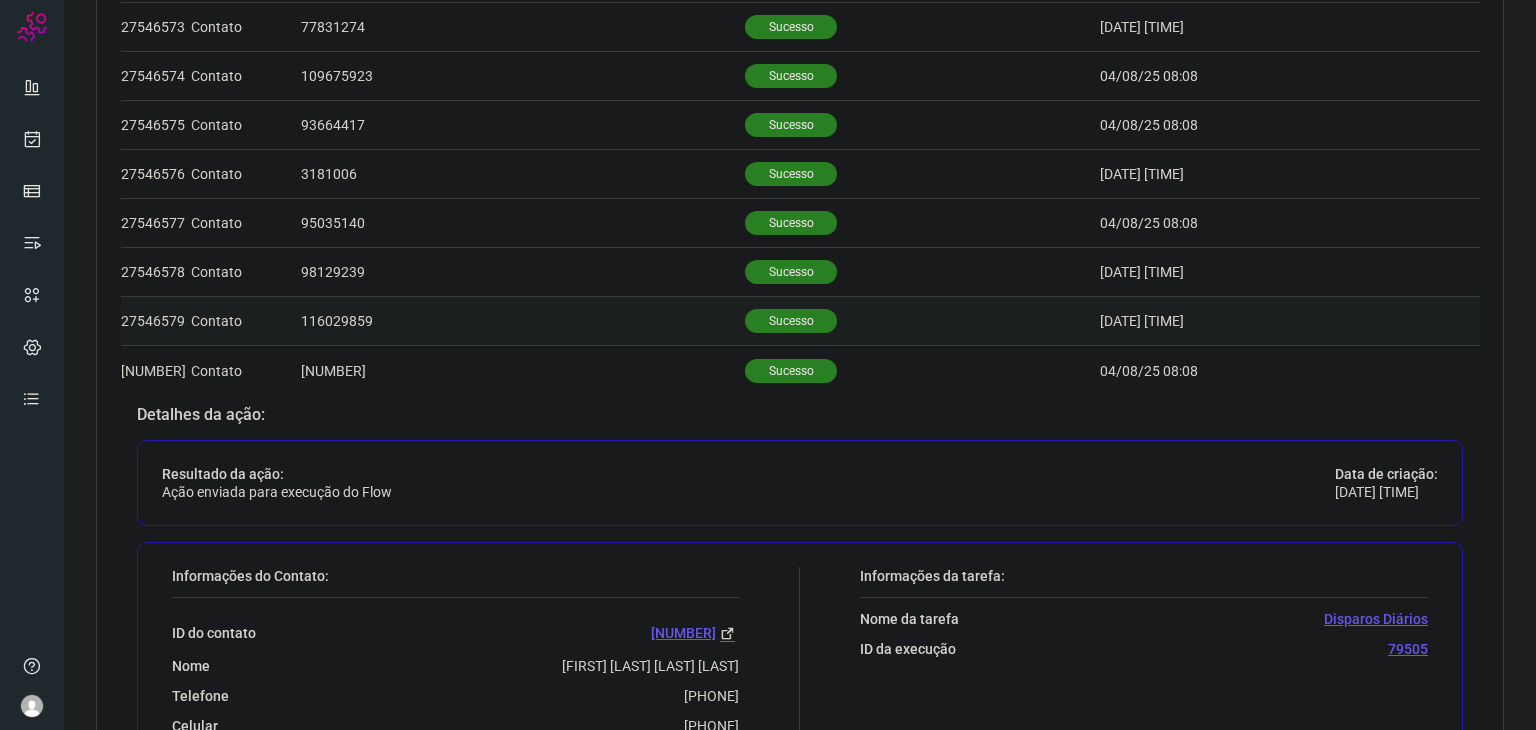 click on "Sucesso" at bounding box center [922, 321] 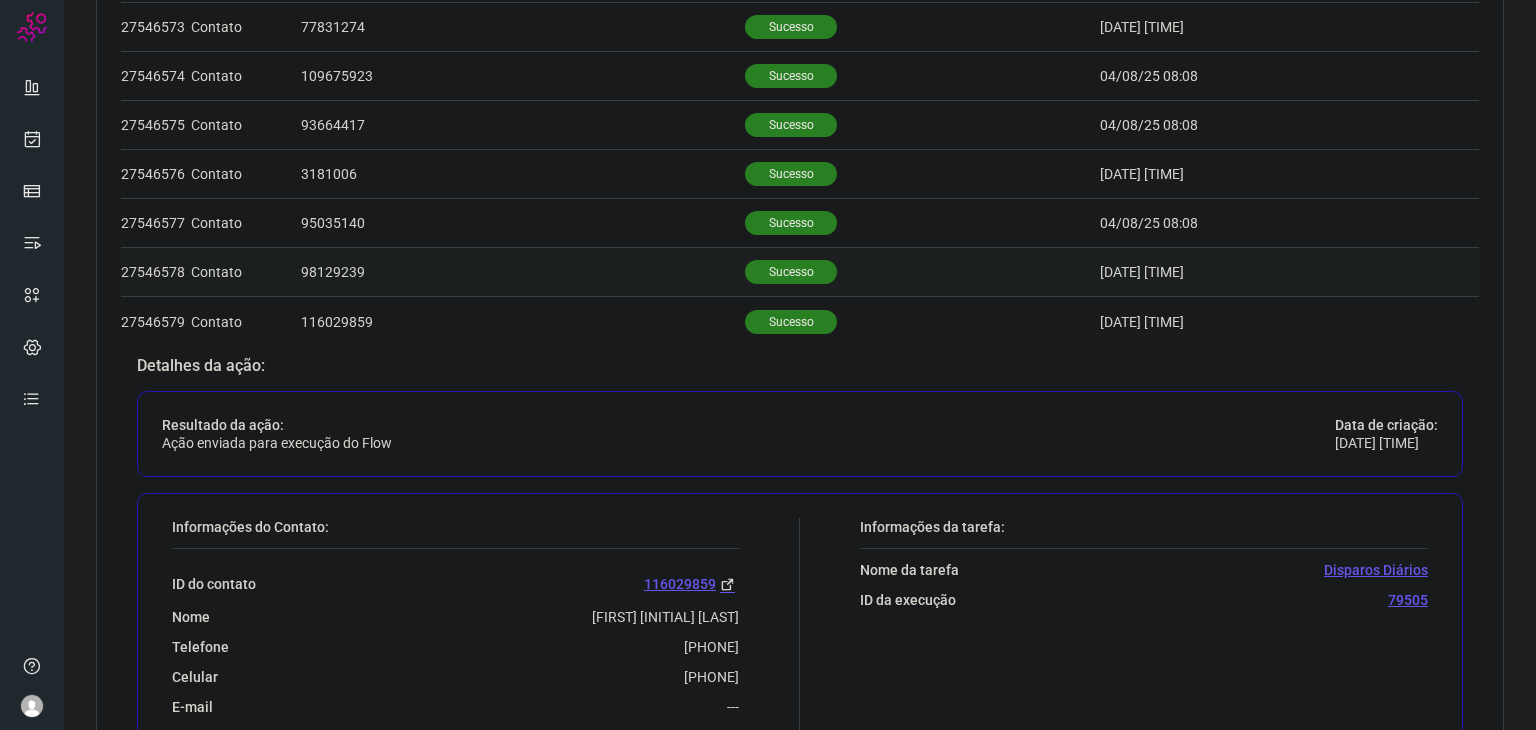 click on "Sucesso" at bounding box center (791, 272) 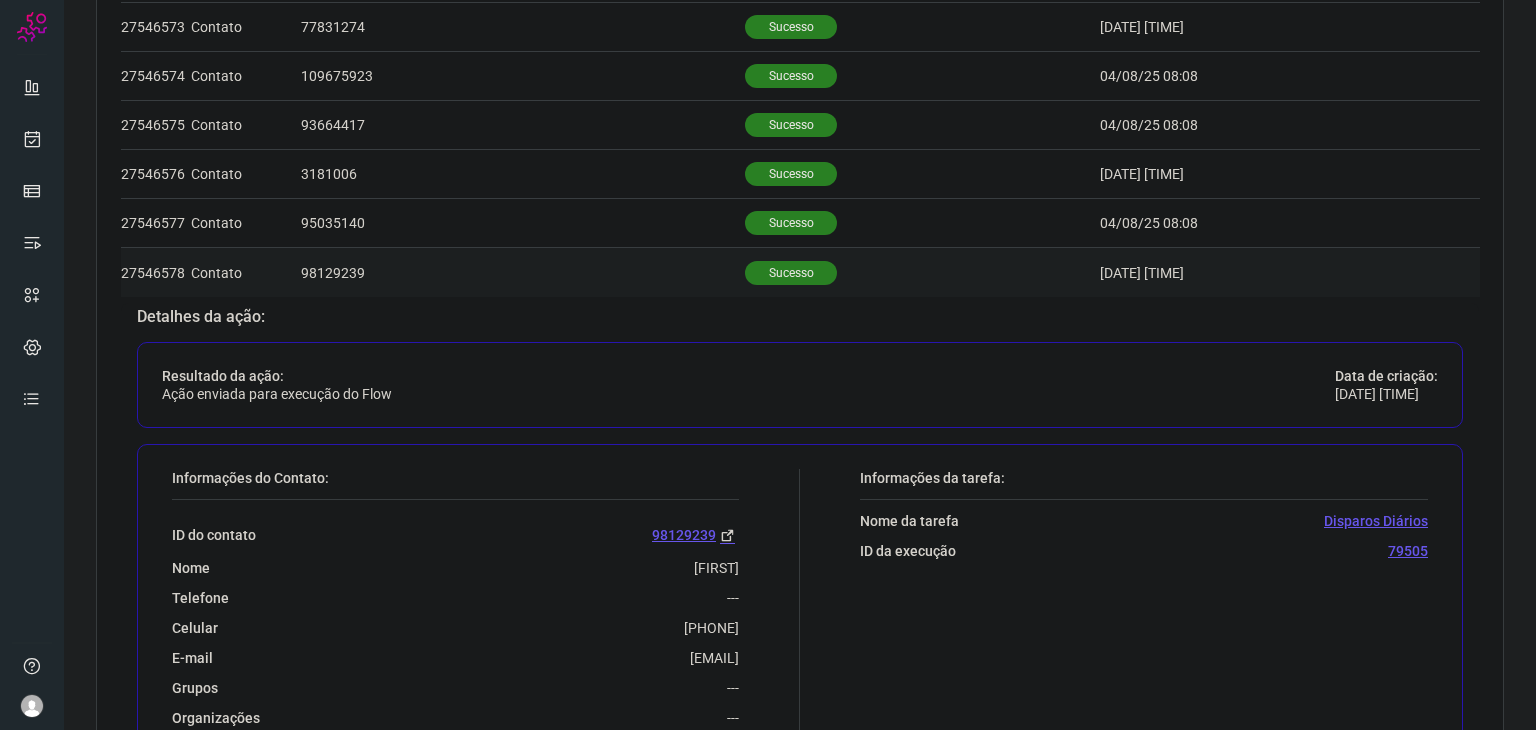 scroll, scrollTop: 0, scrollLeft: 0, axis: both 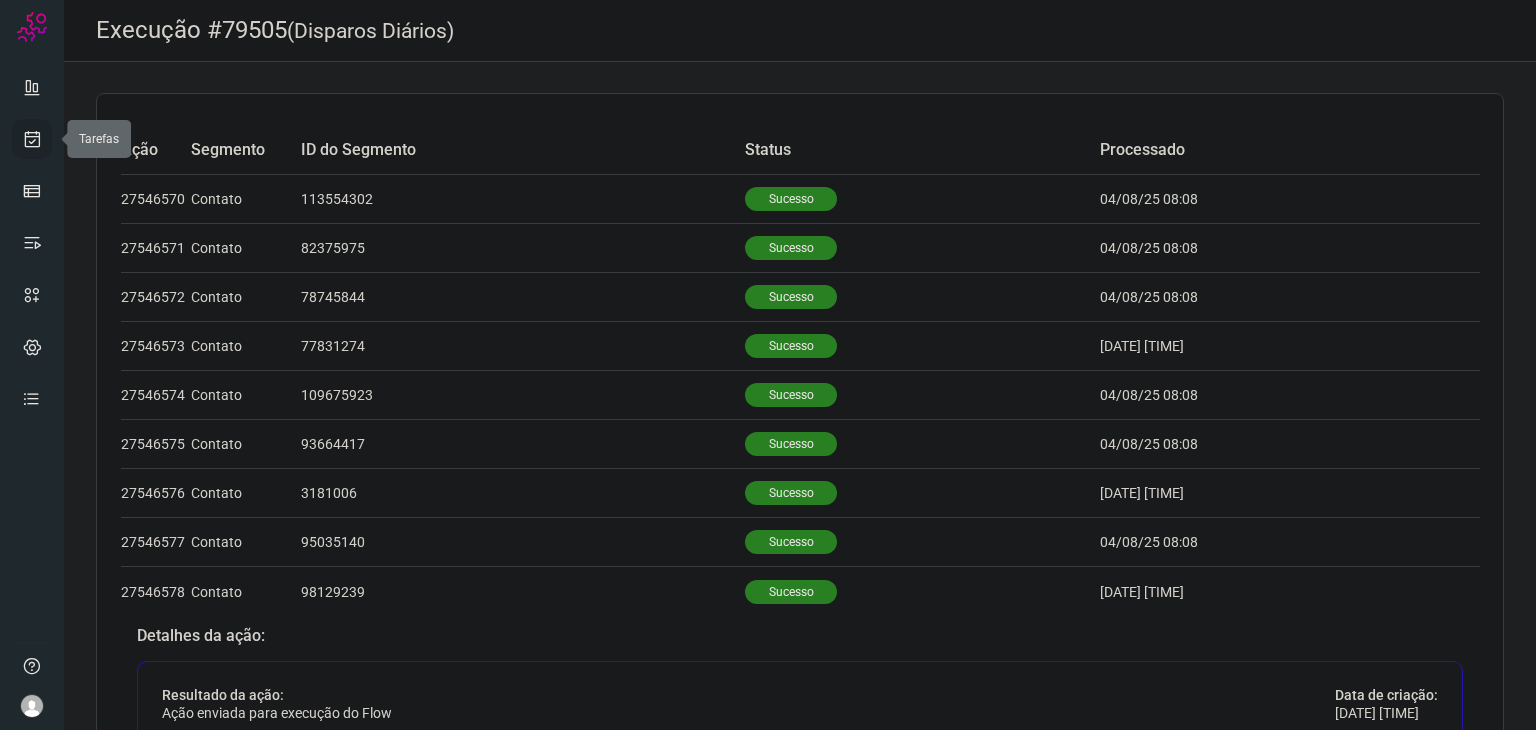 click at bounding box center (32, 139) 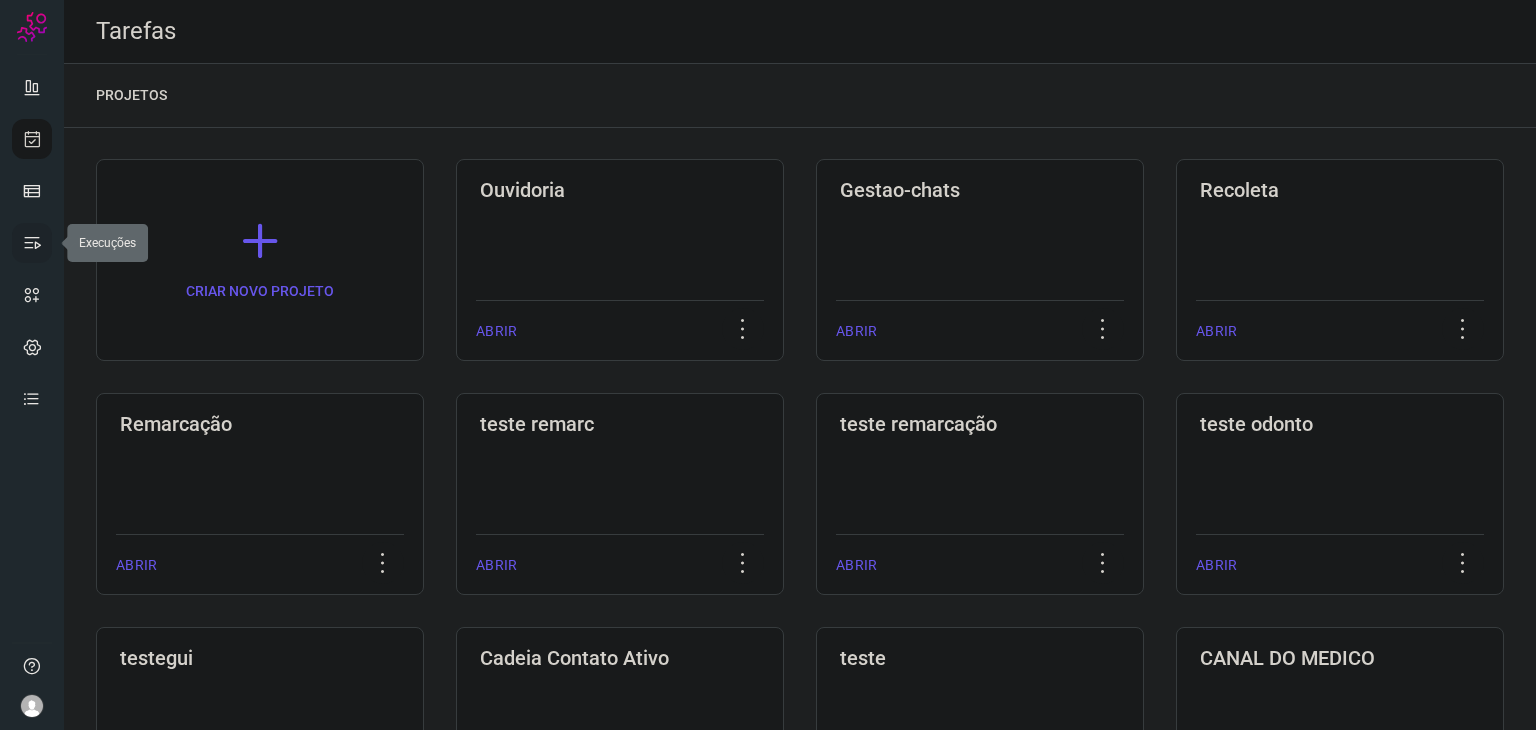 click at bounding box center (32, 243) 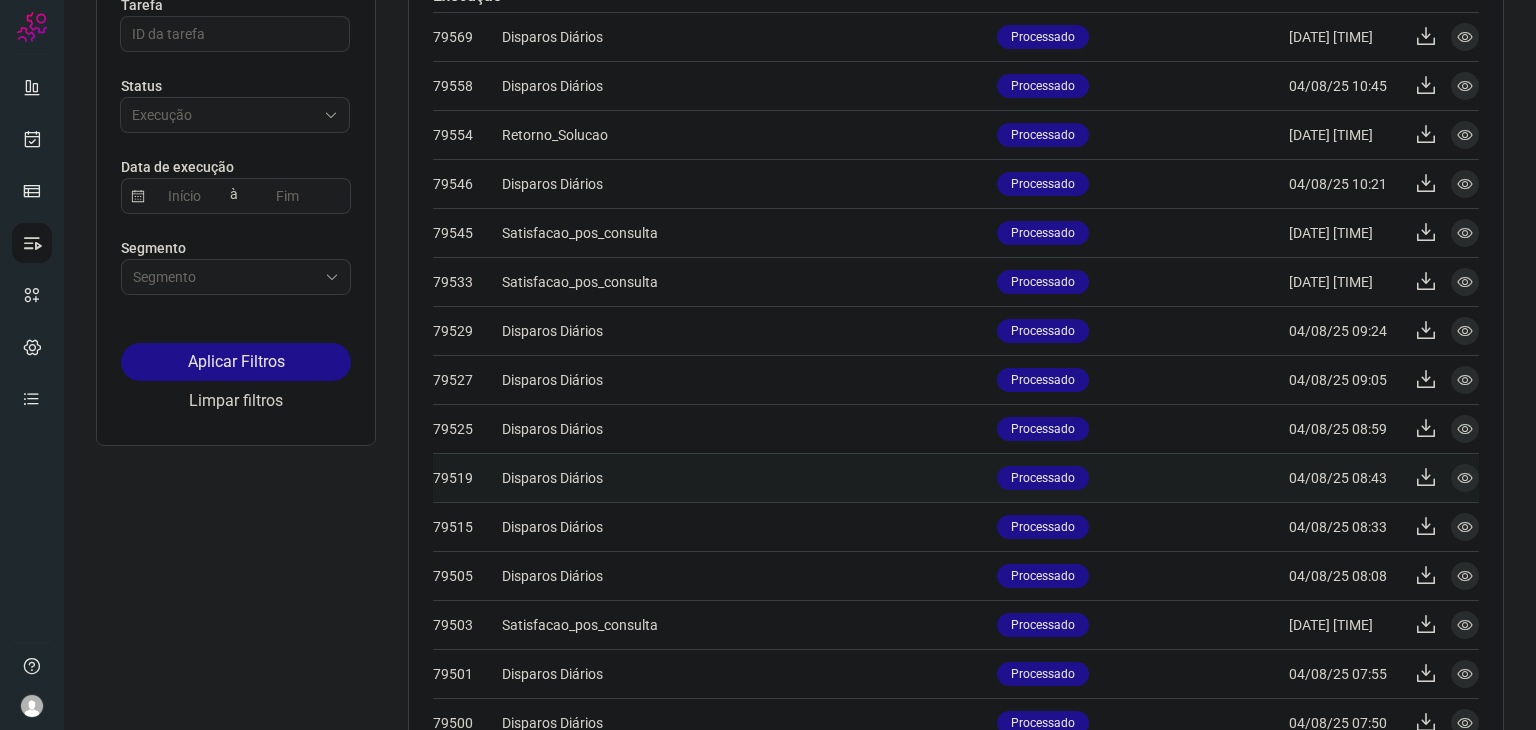 scroll, scrollTop: 200, scrollLeft: 0, axis: vertical 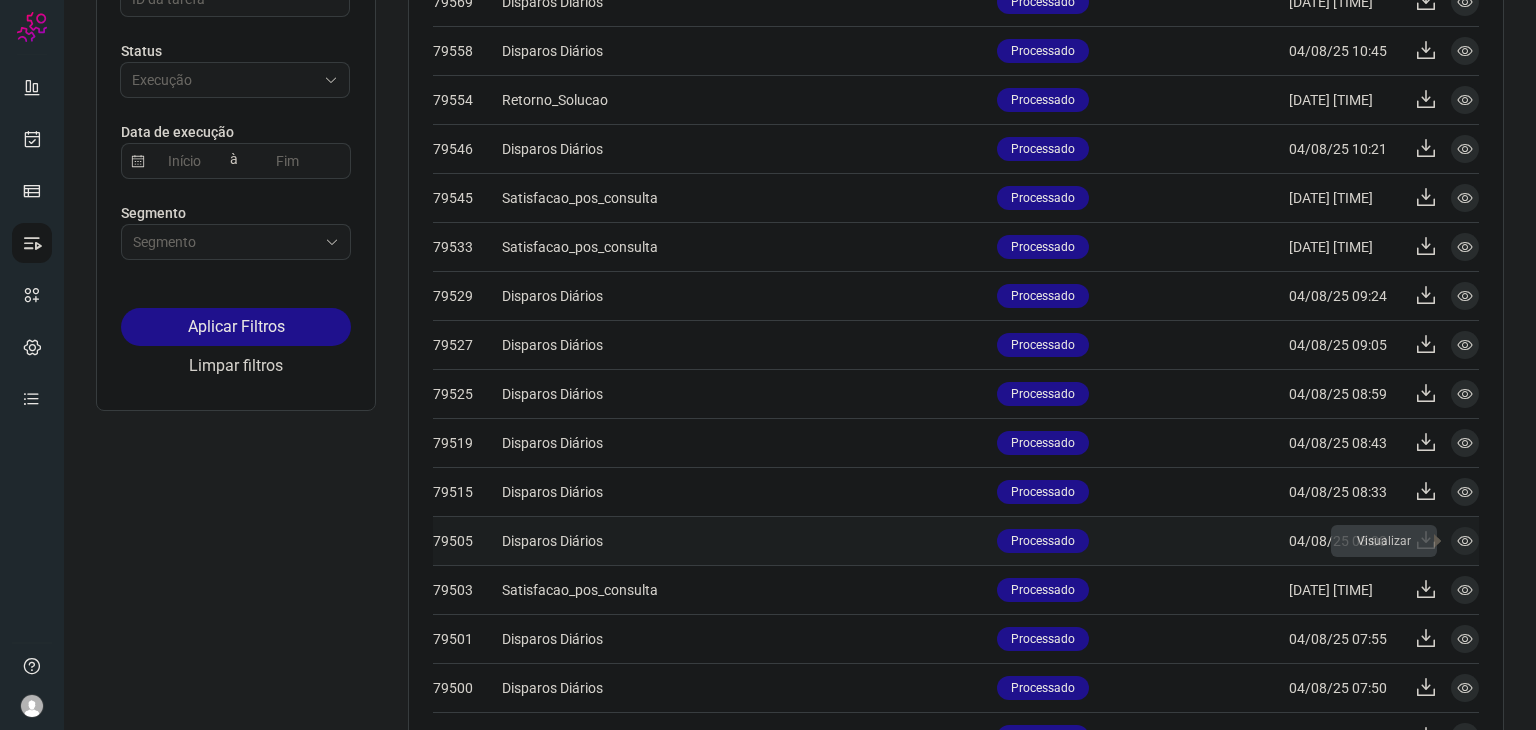 click at bounding box center [1465, 541] 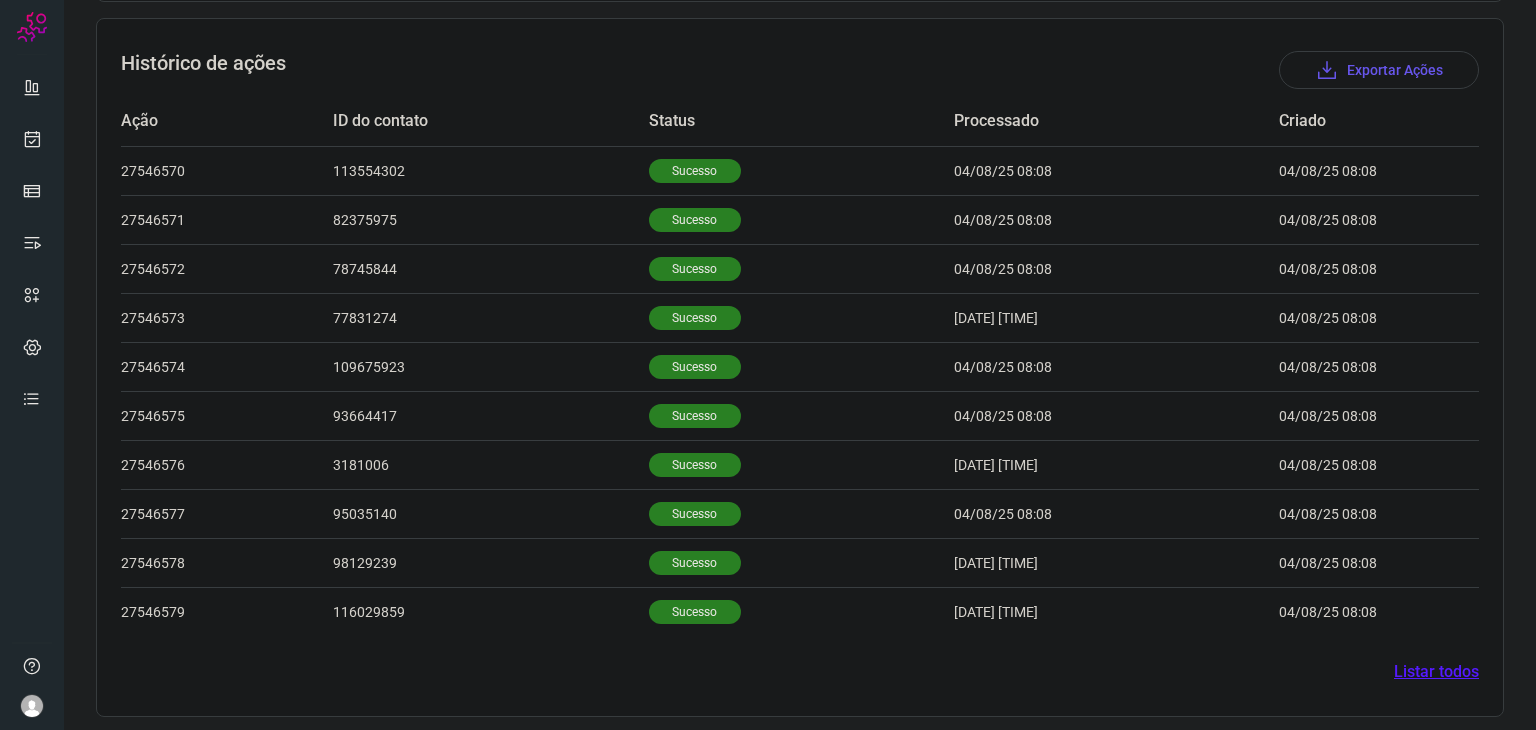 scroll, scrollTop: 584, scrollLeft: 0, axis: vertical 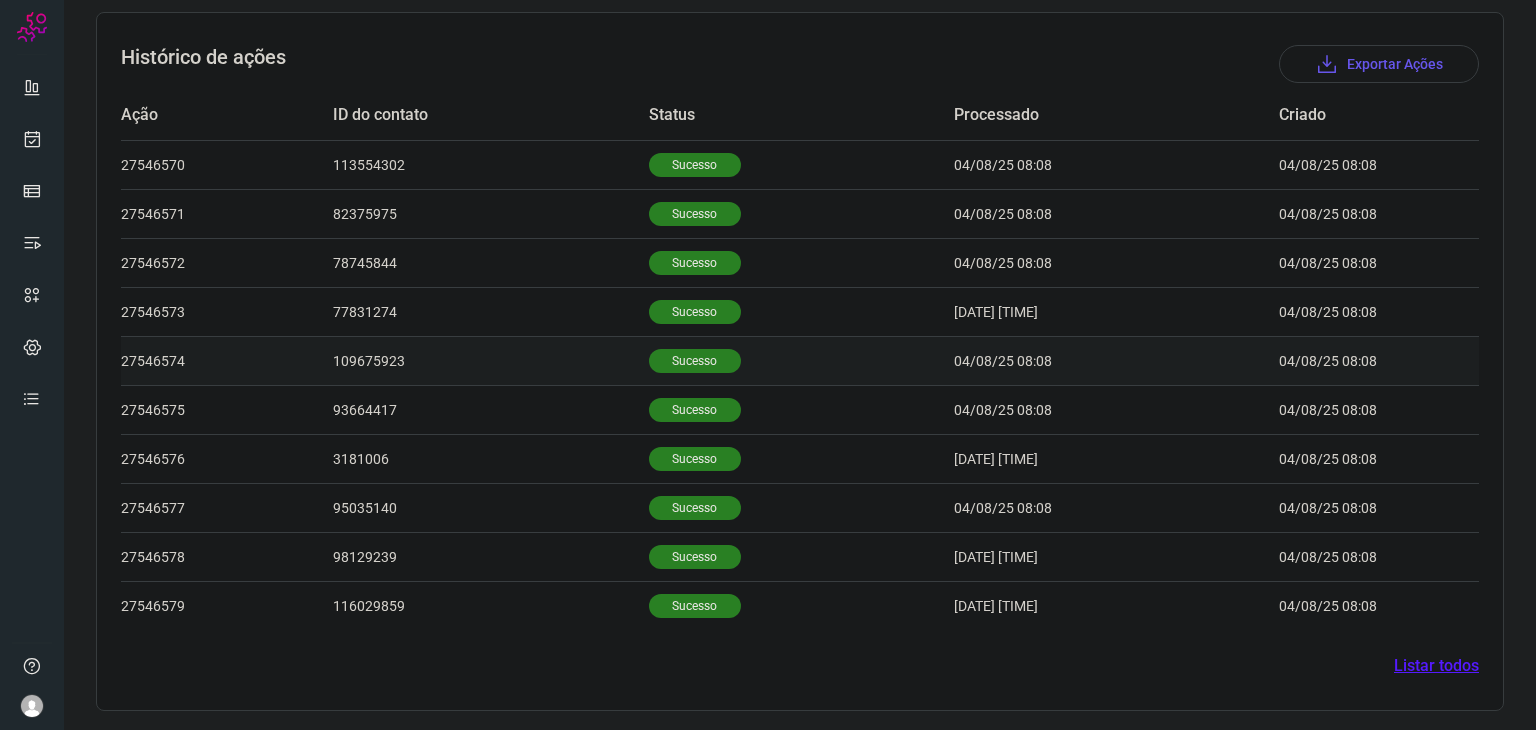 click on "Sucesso" at bounding box center [695, 361] 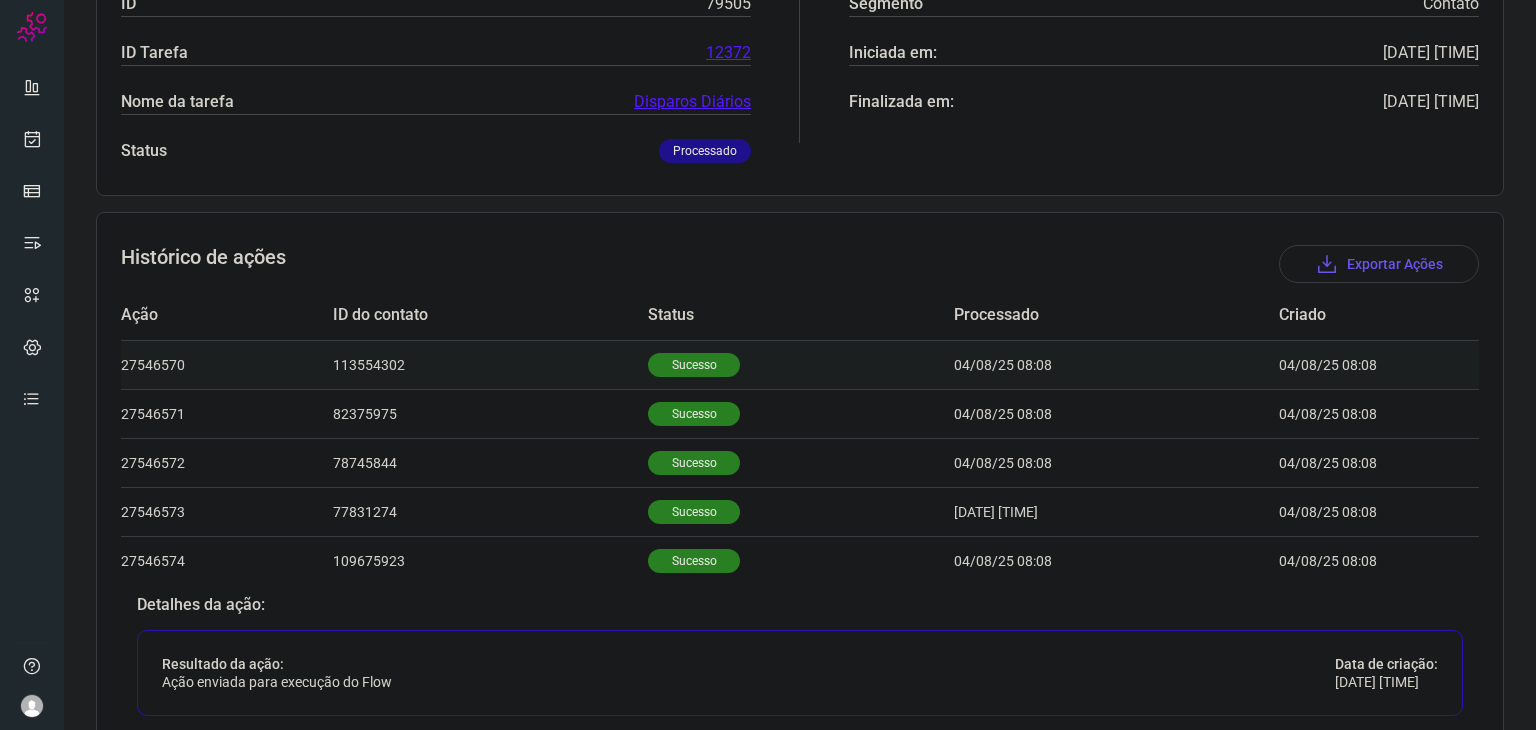 click on "Sucesso" at bounding box center (800, 364) 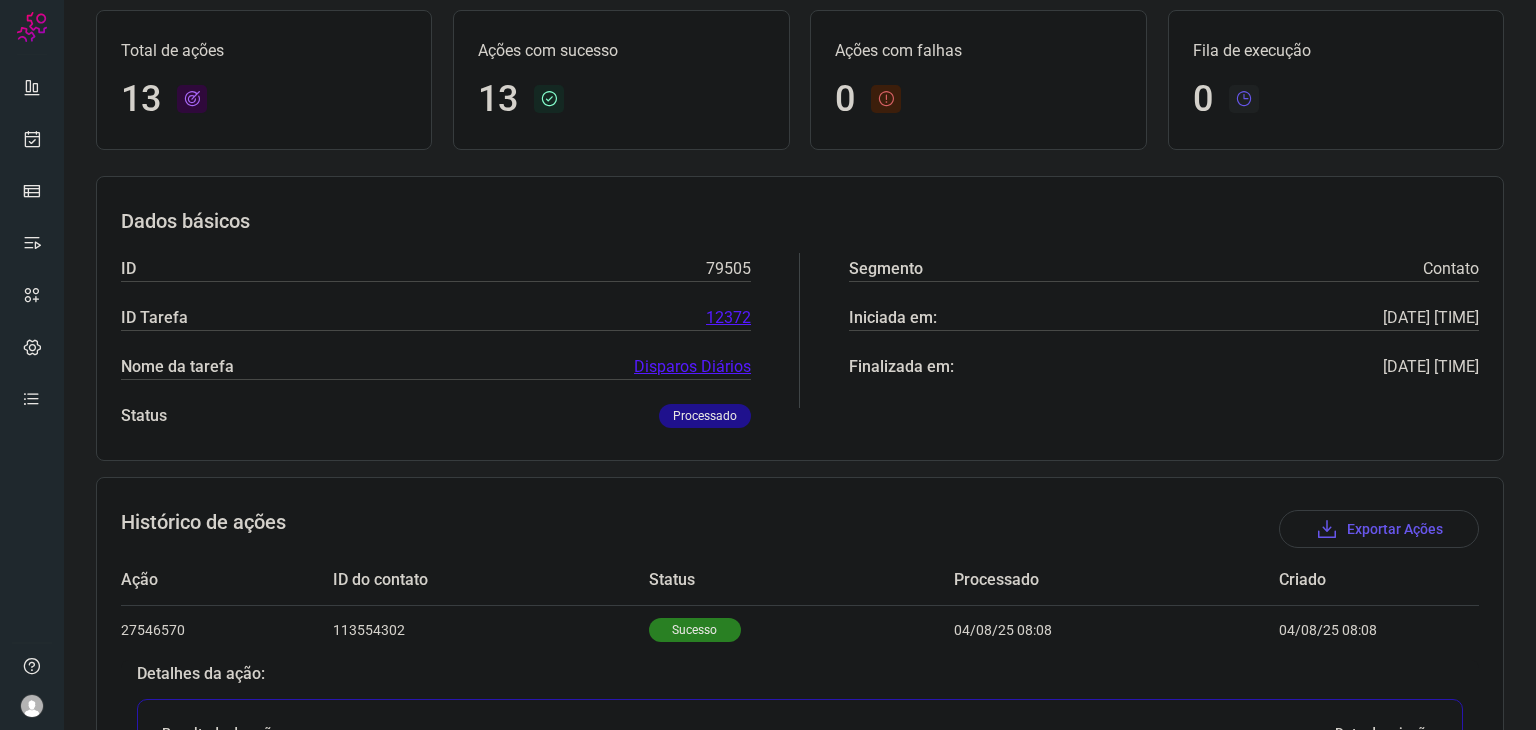 scroll, scrollTop: 0, scrollLeft: 0, axis: both 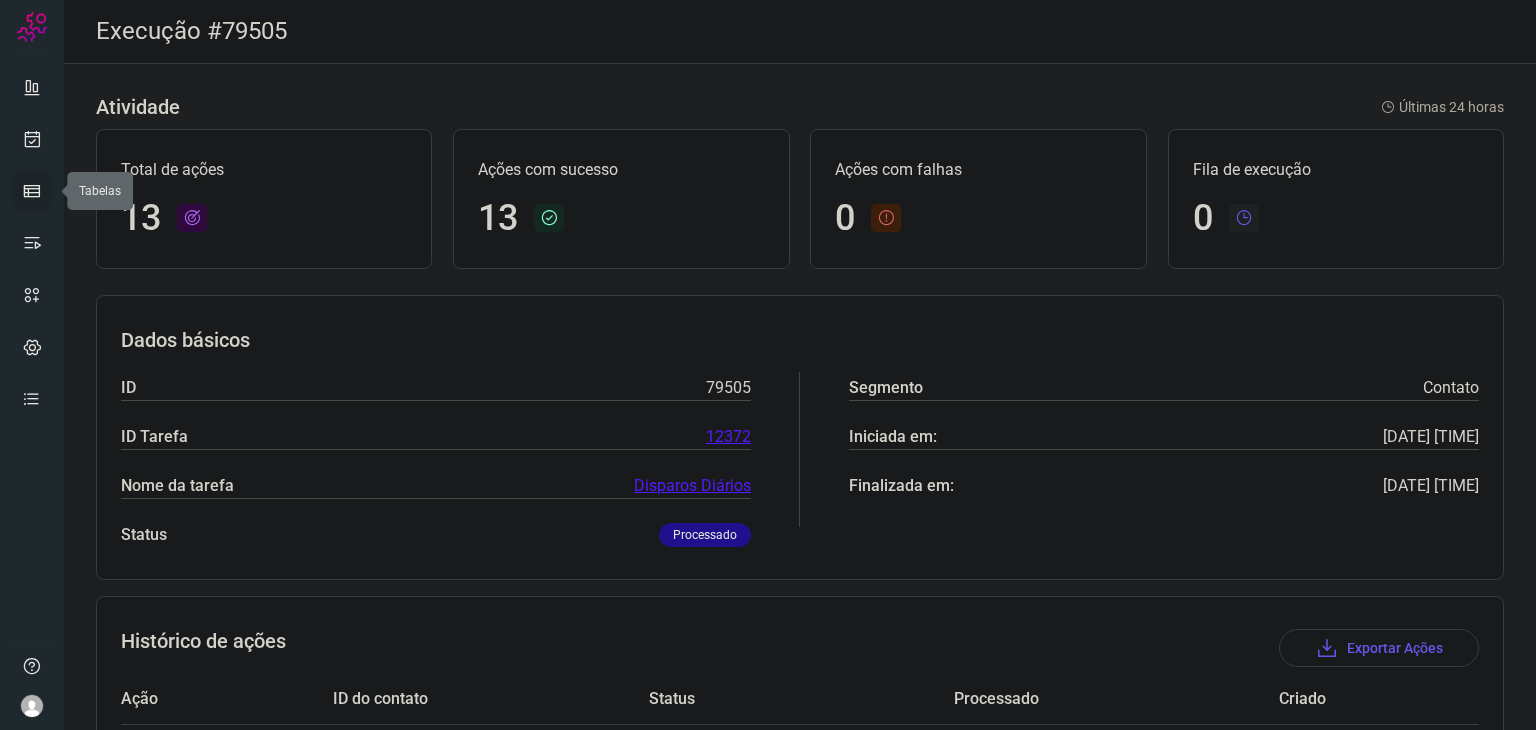click at bounding box center [32, 191] 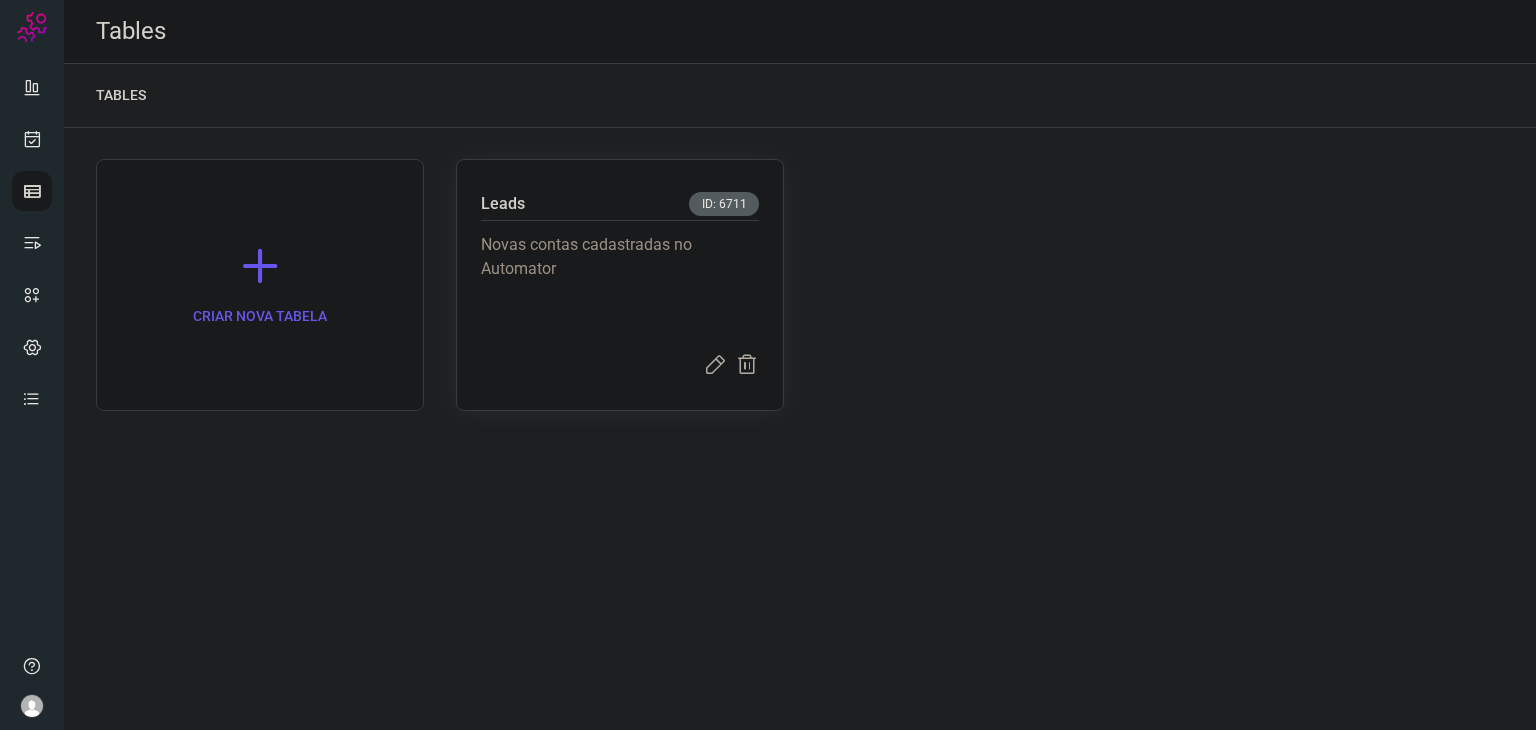 click on "Novas contas cadastradas no Automator" at bounding box center (620, 283) 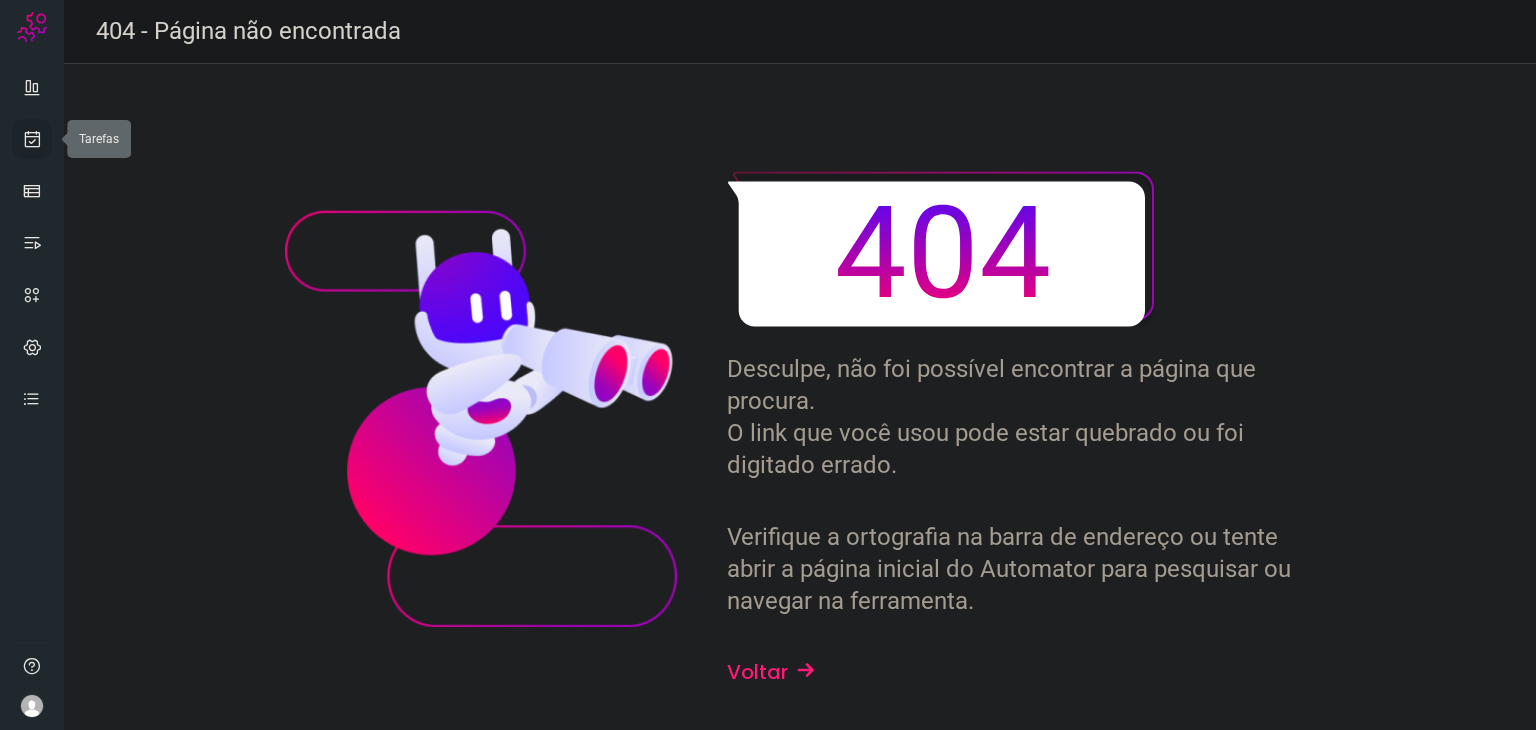 click at bounding box center (32, 139) 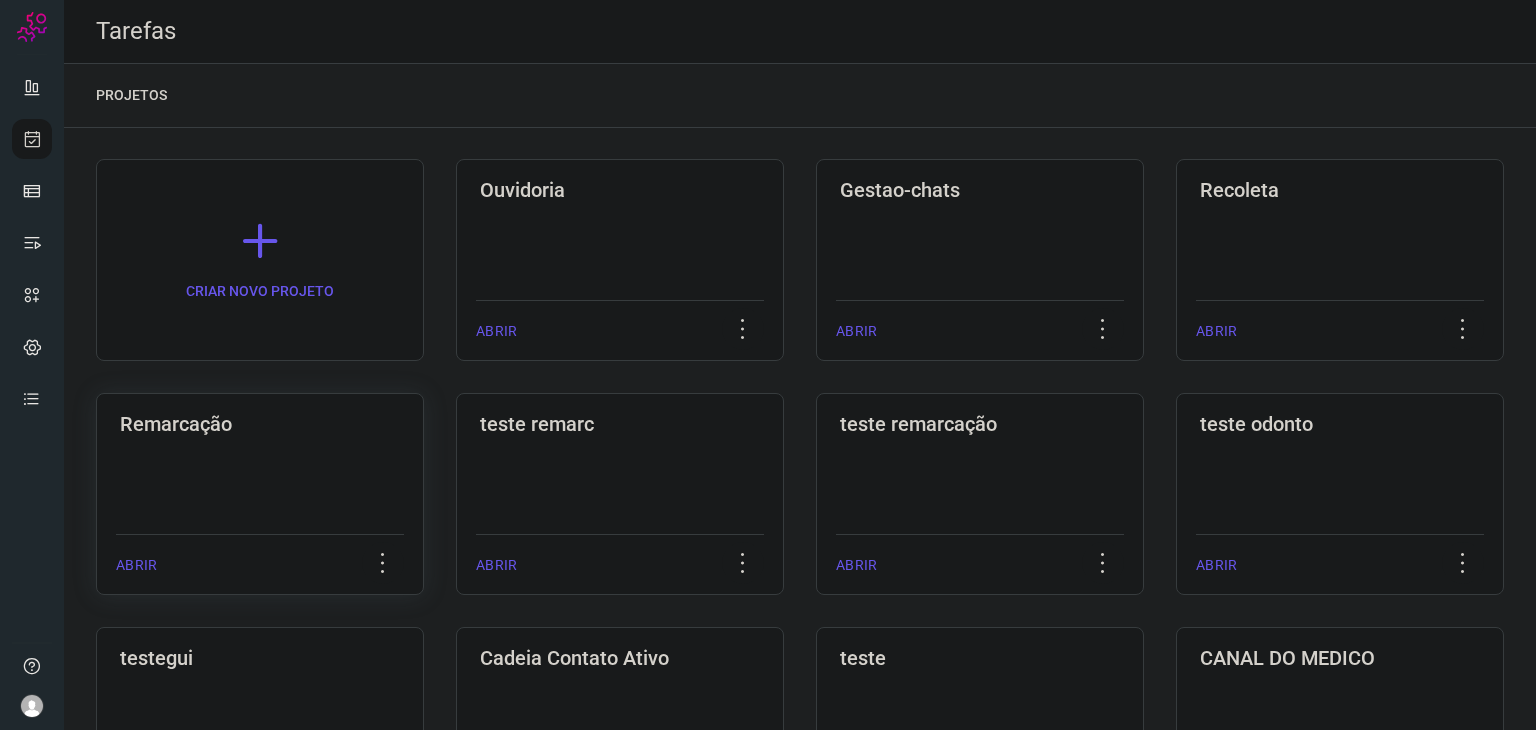click on "Remarcação  ABRIR" 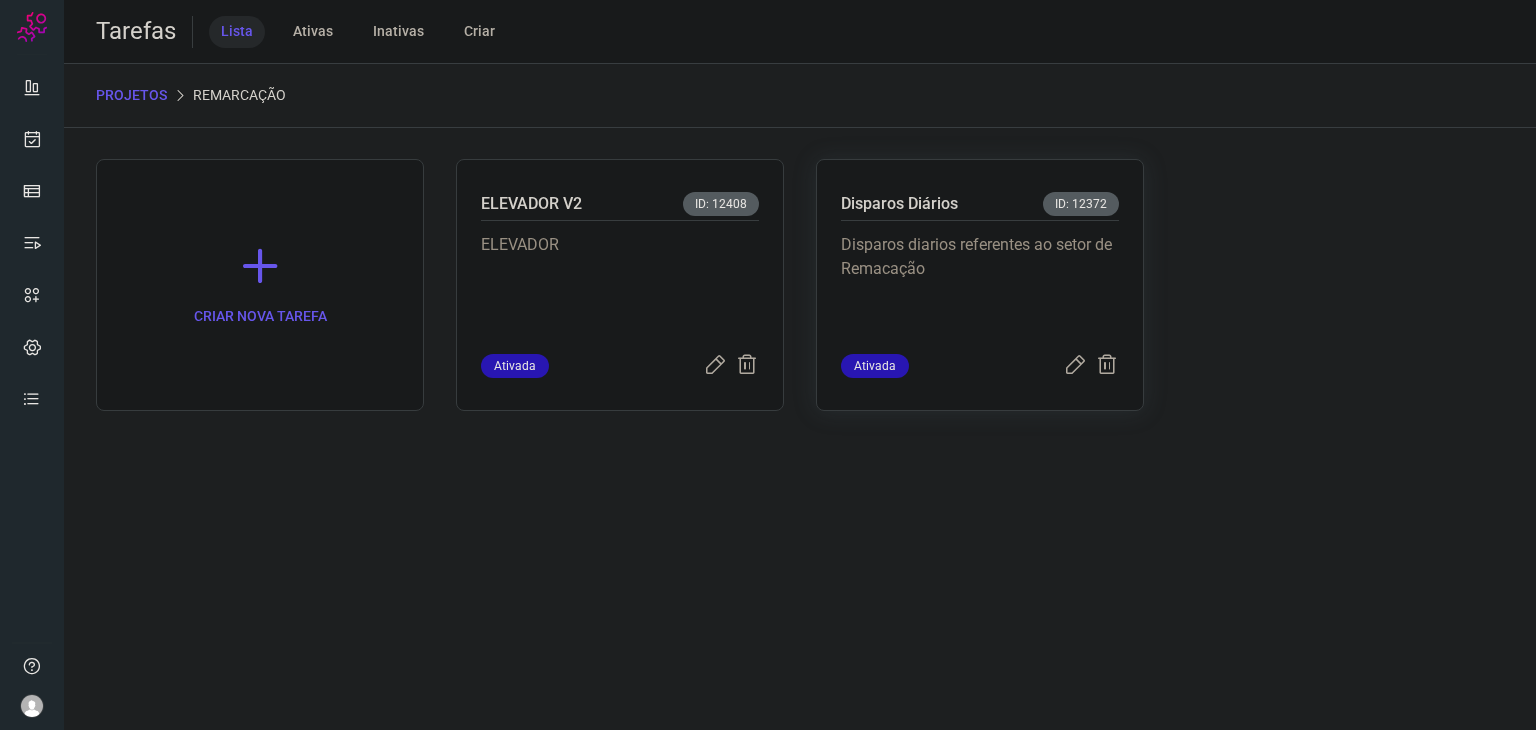 click on "Disparos diarios referentes ao setor de Remacação" at bounding box center [980, 283] 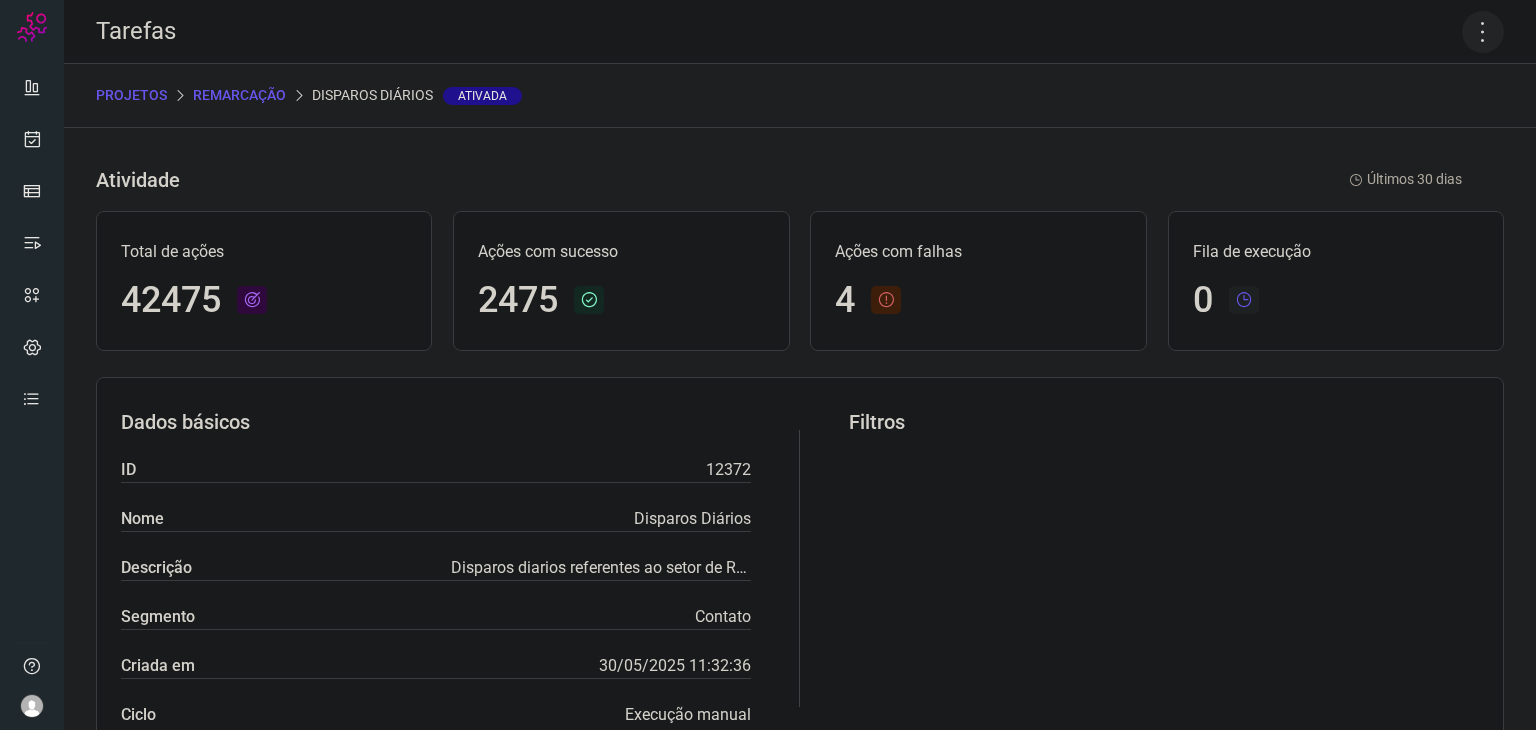 click 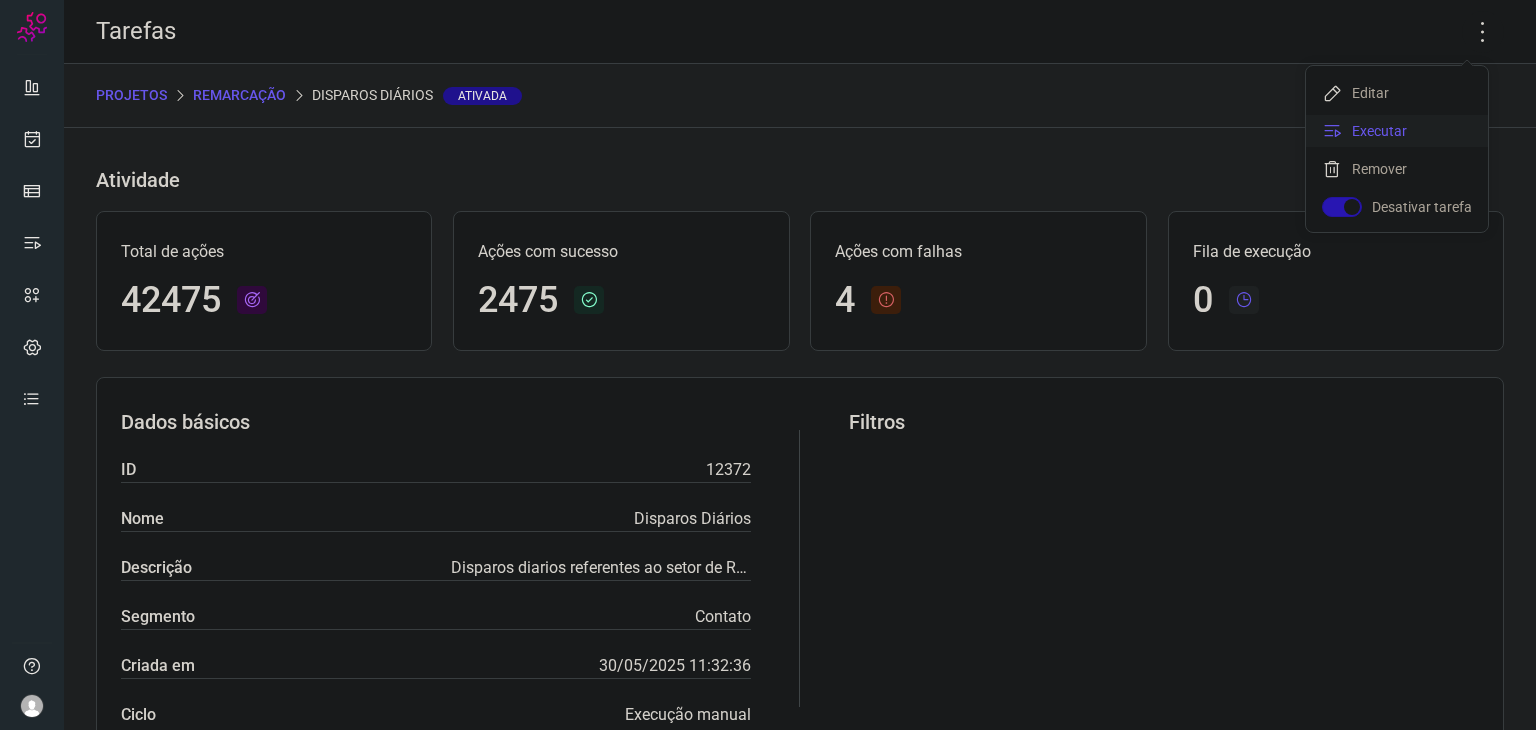 click on "Executar" 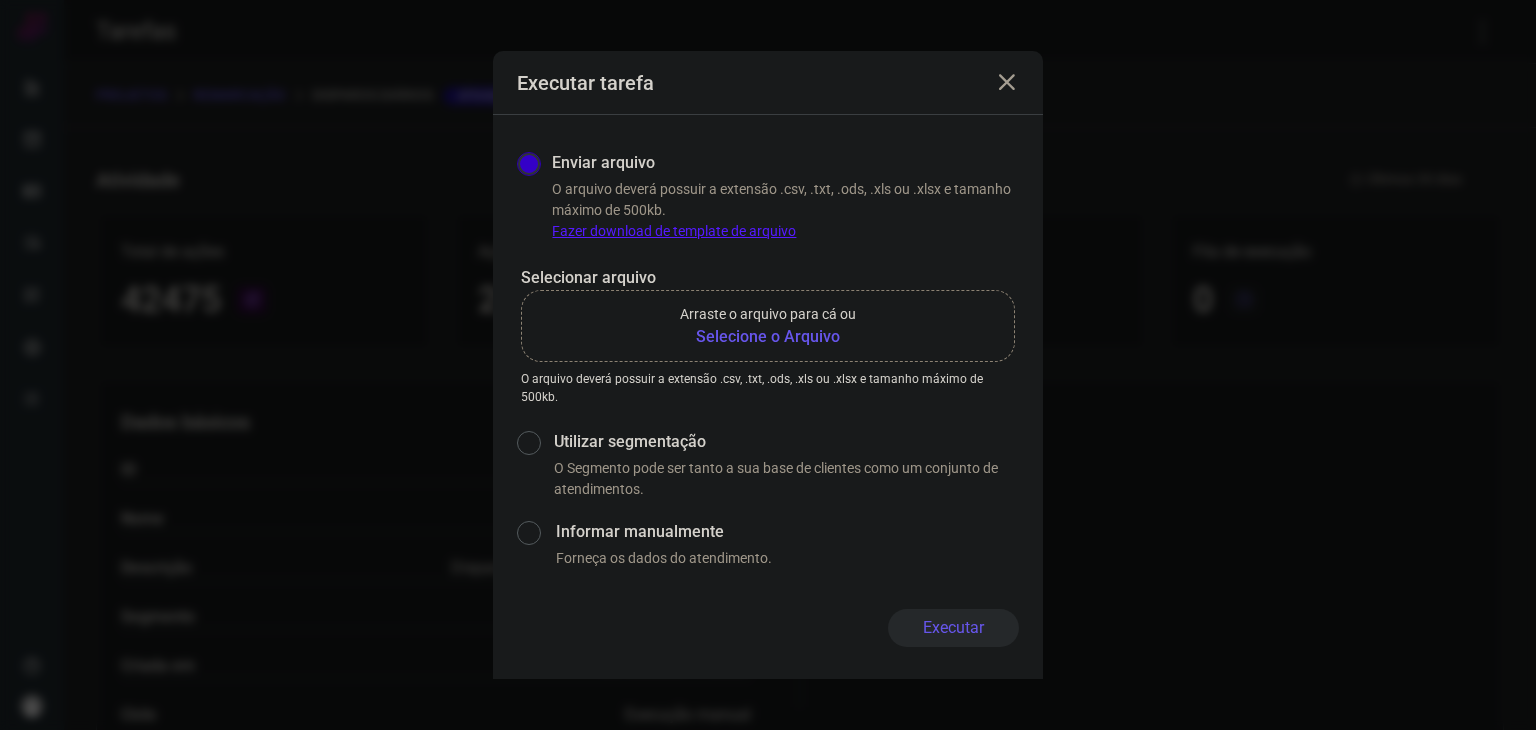 click on "Selecione o Arquivo" at bounding box center [768, 337] 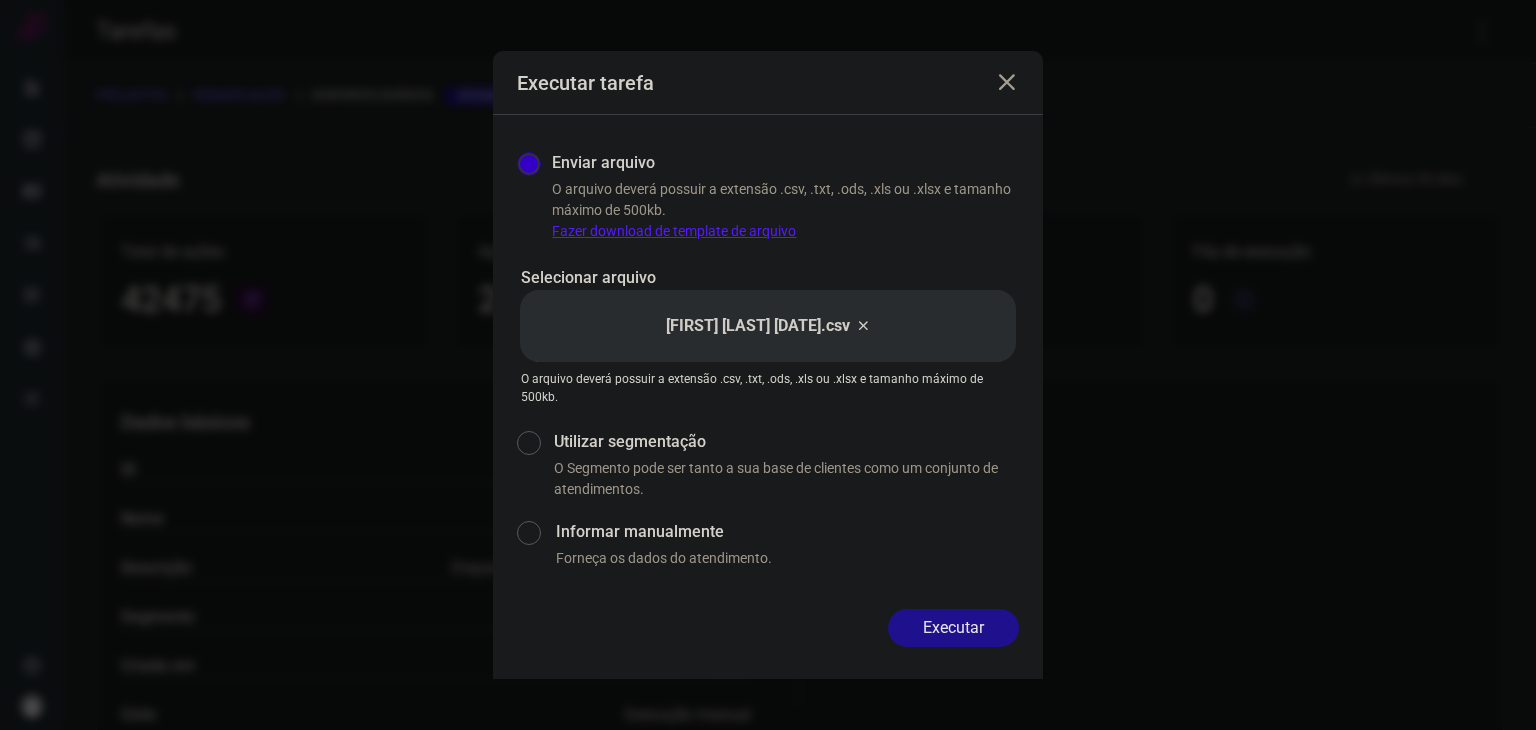 click on "Executar" at bounding box center [953, 628] 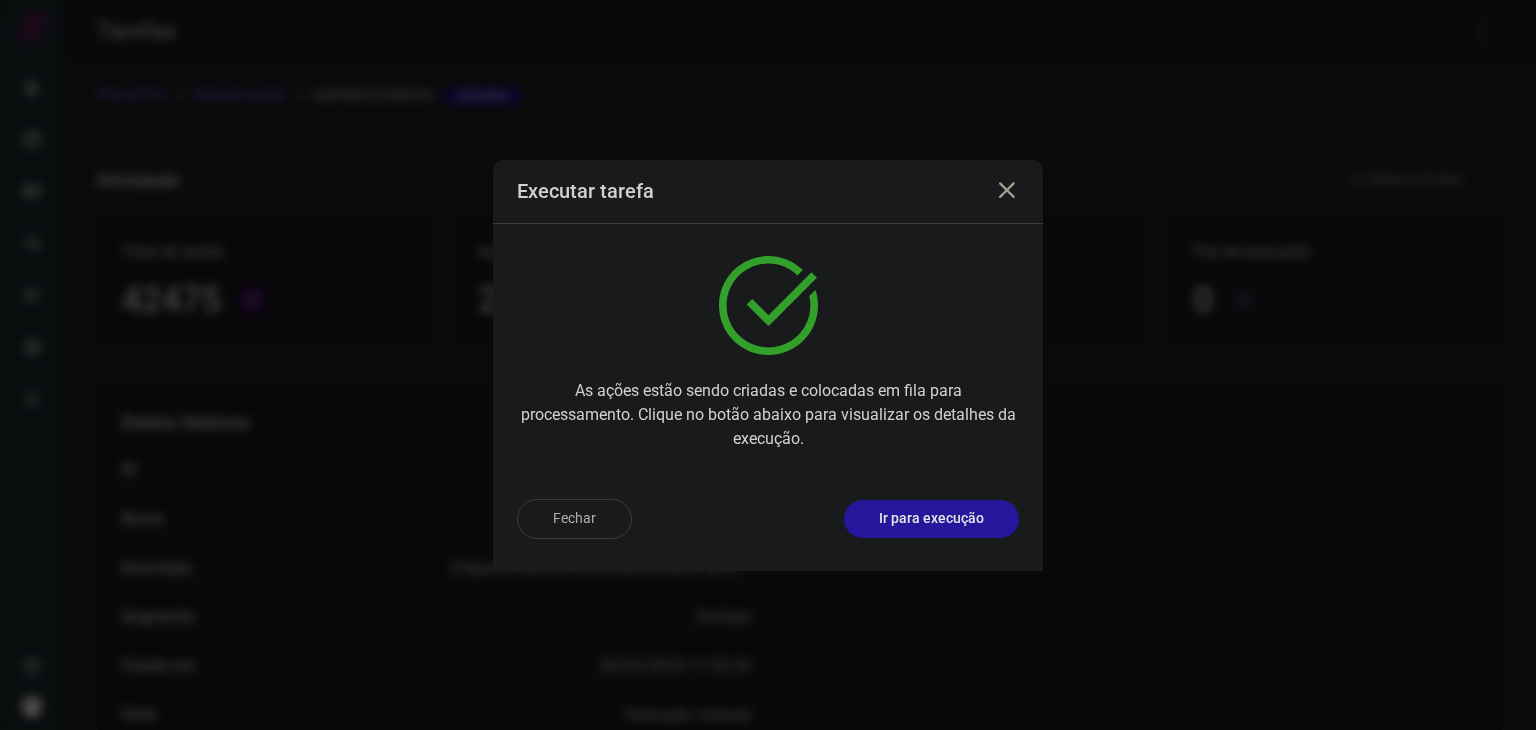 click on "Ir para execução" at bounding box center (931, 518) 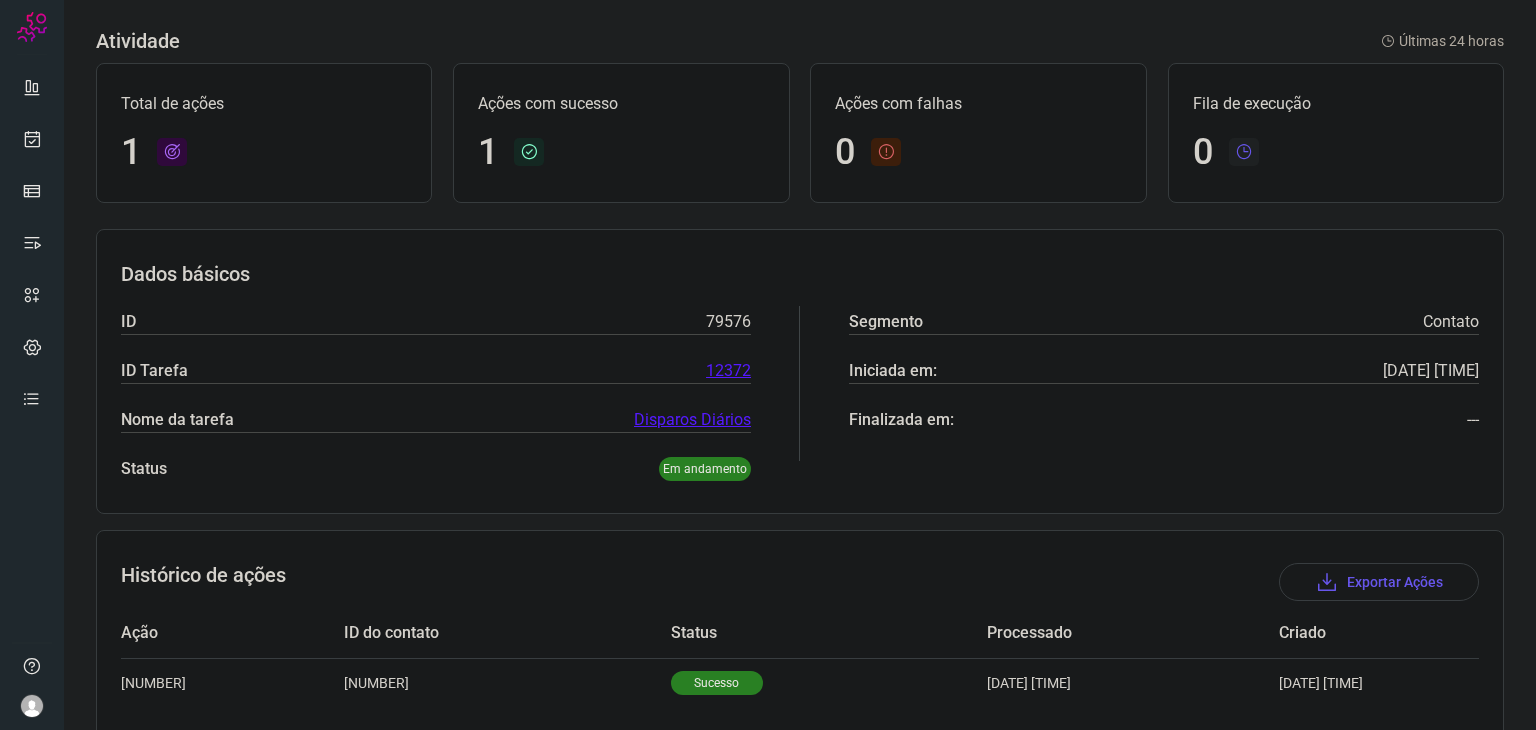 scroll, scrollTop: 143, scrollLeft: 0, axis: vertical 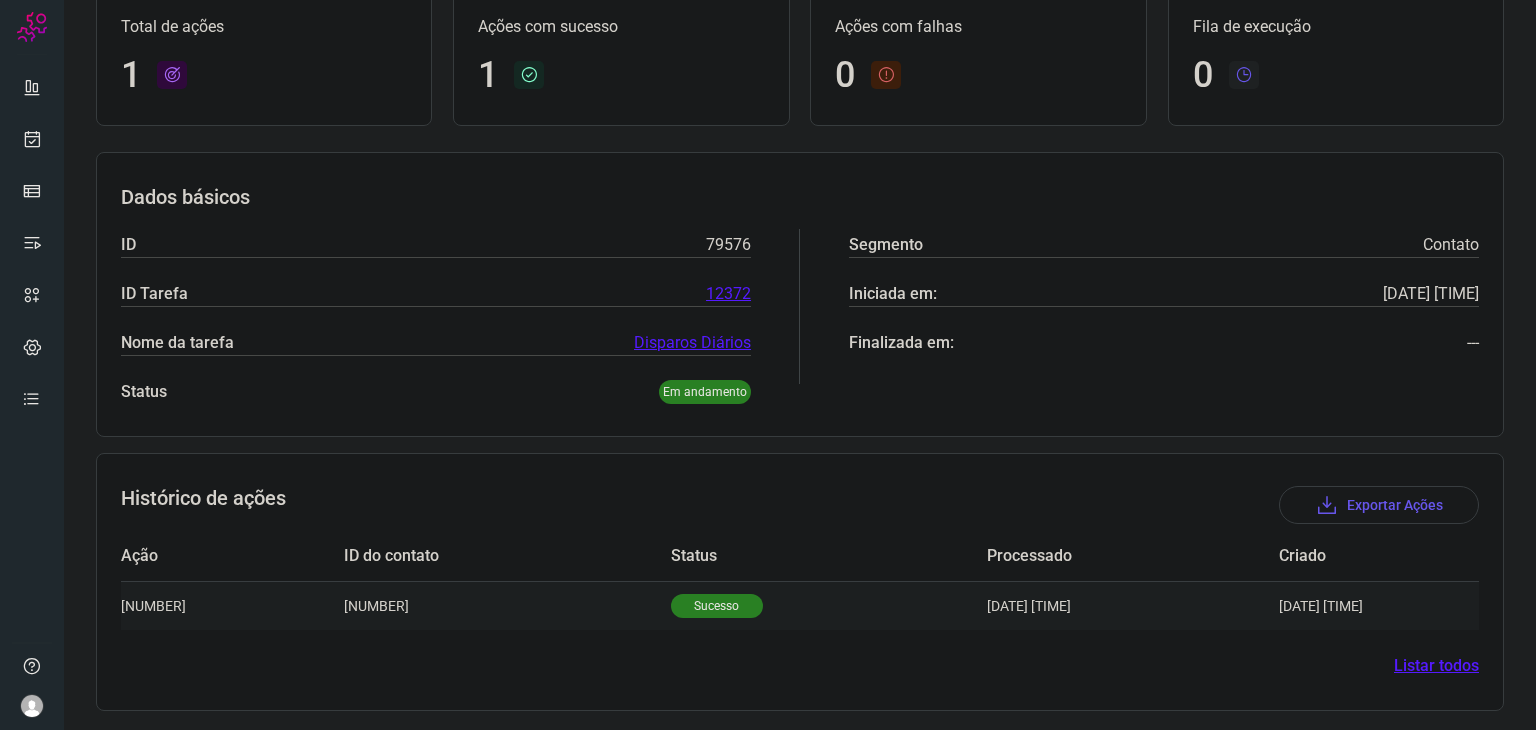 click on "Sucesso" at bounding box center (717, 606) 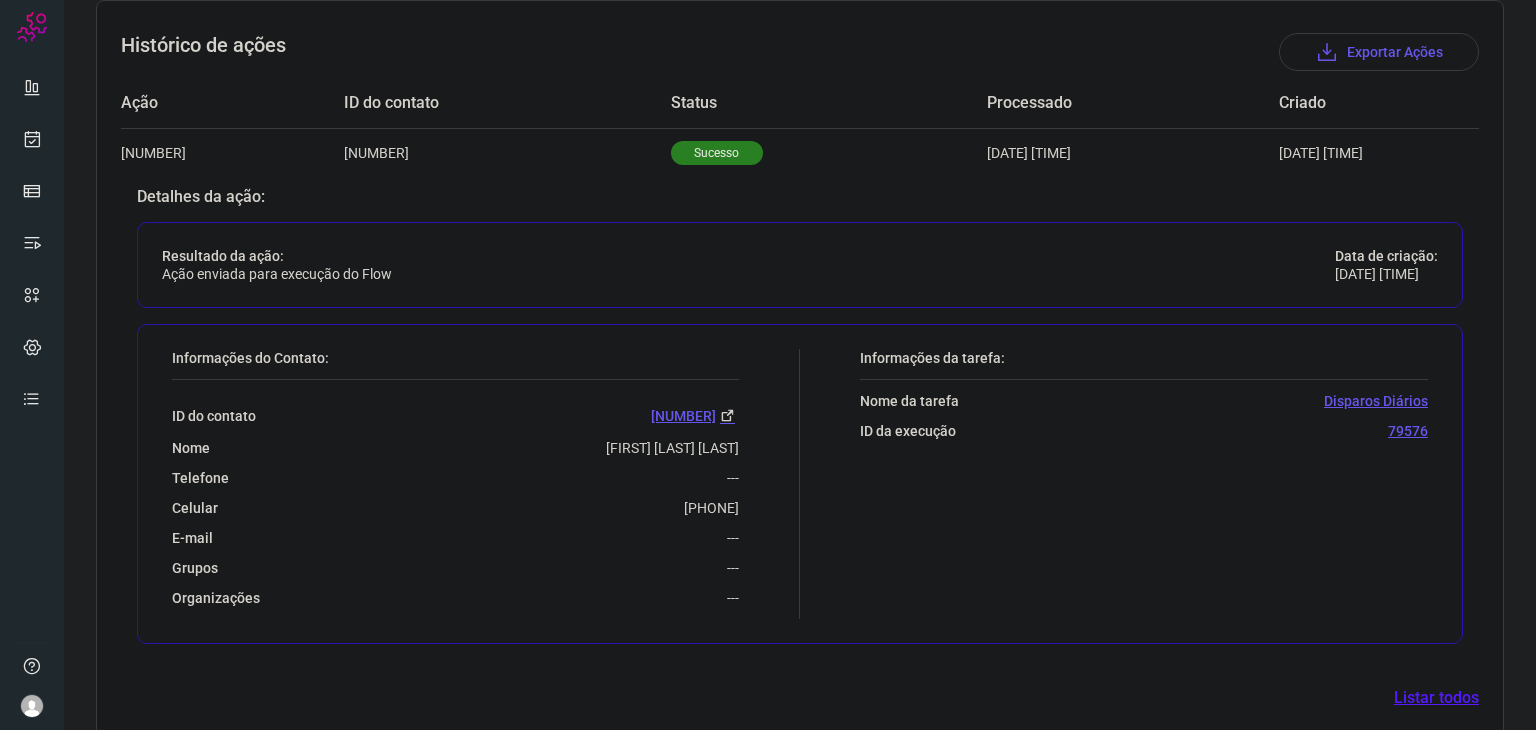 scroll, scrollTop: 627, scrollLeft: 0, axis: vertical 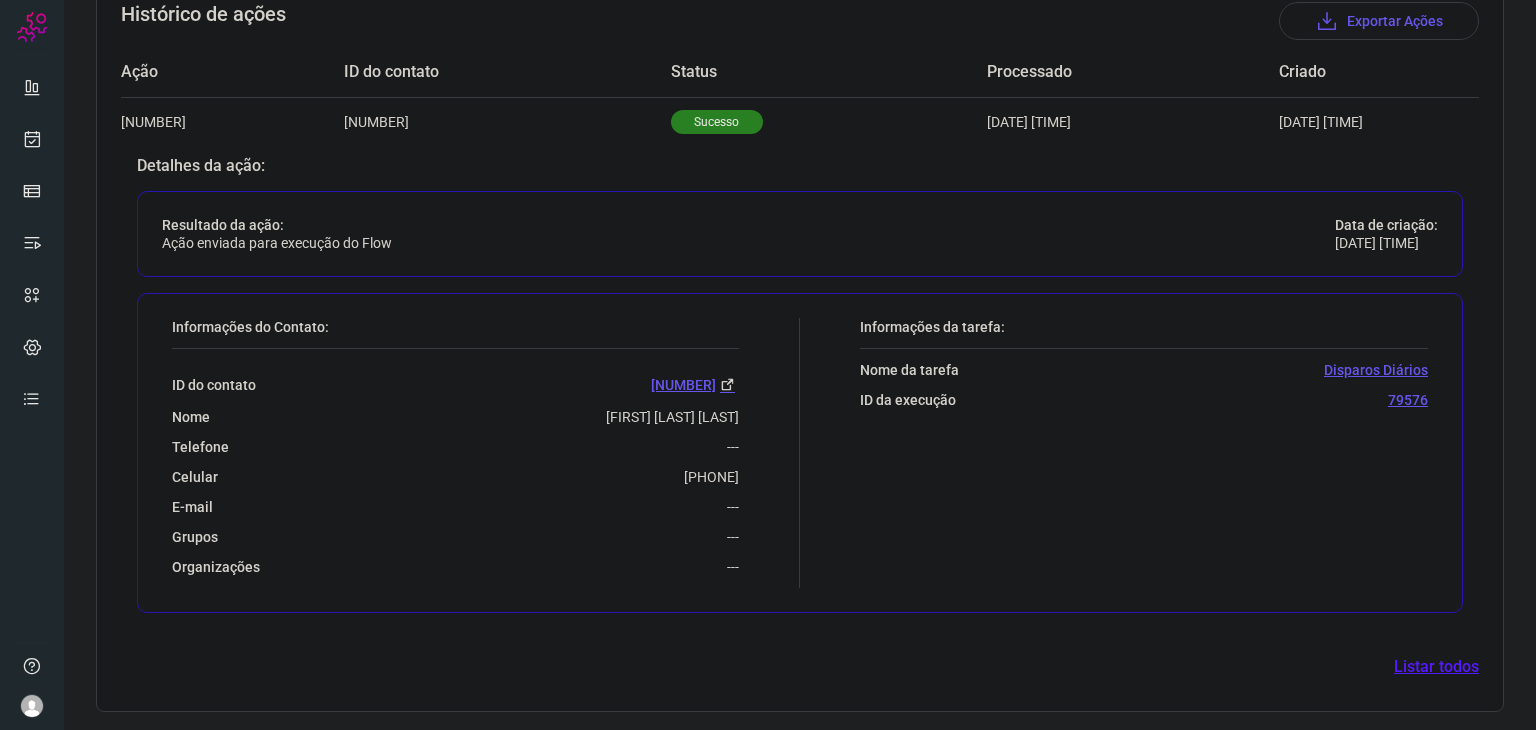 copy on "[PHONE]" 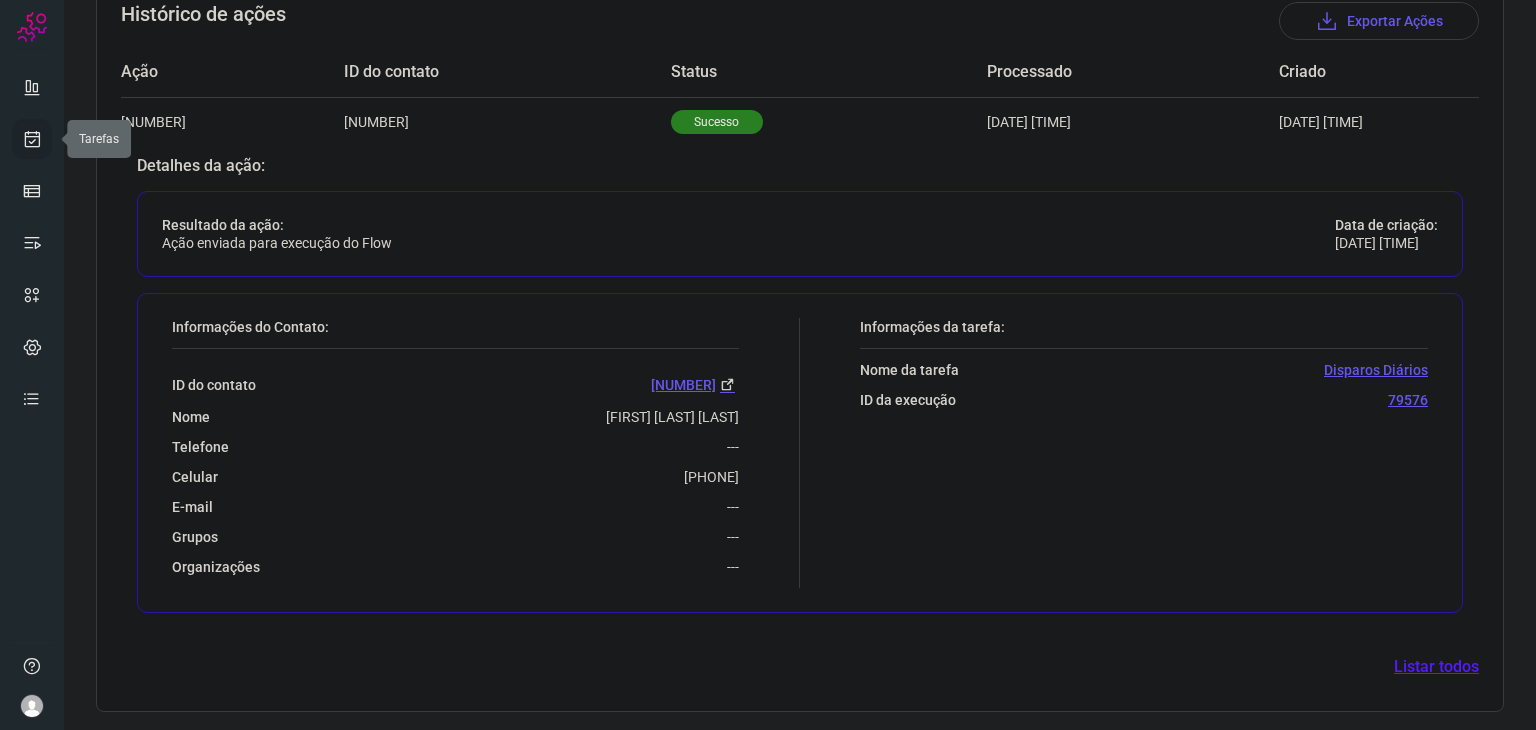 click at bounding box center [32, 139] 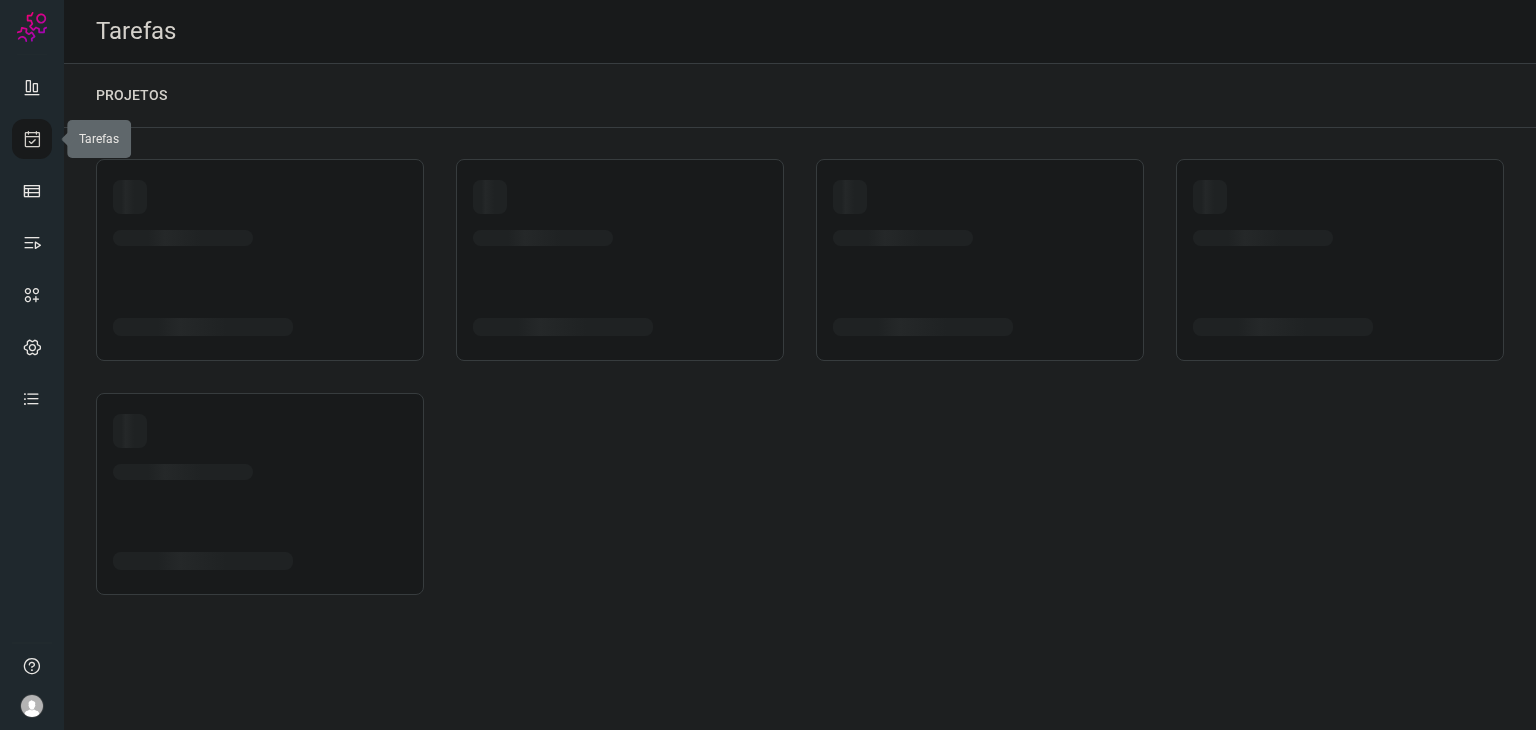 scroll, scrollTop: 0, scrollLeft: 0, axis: both 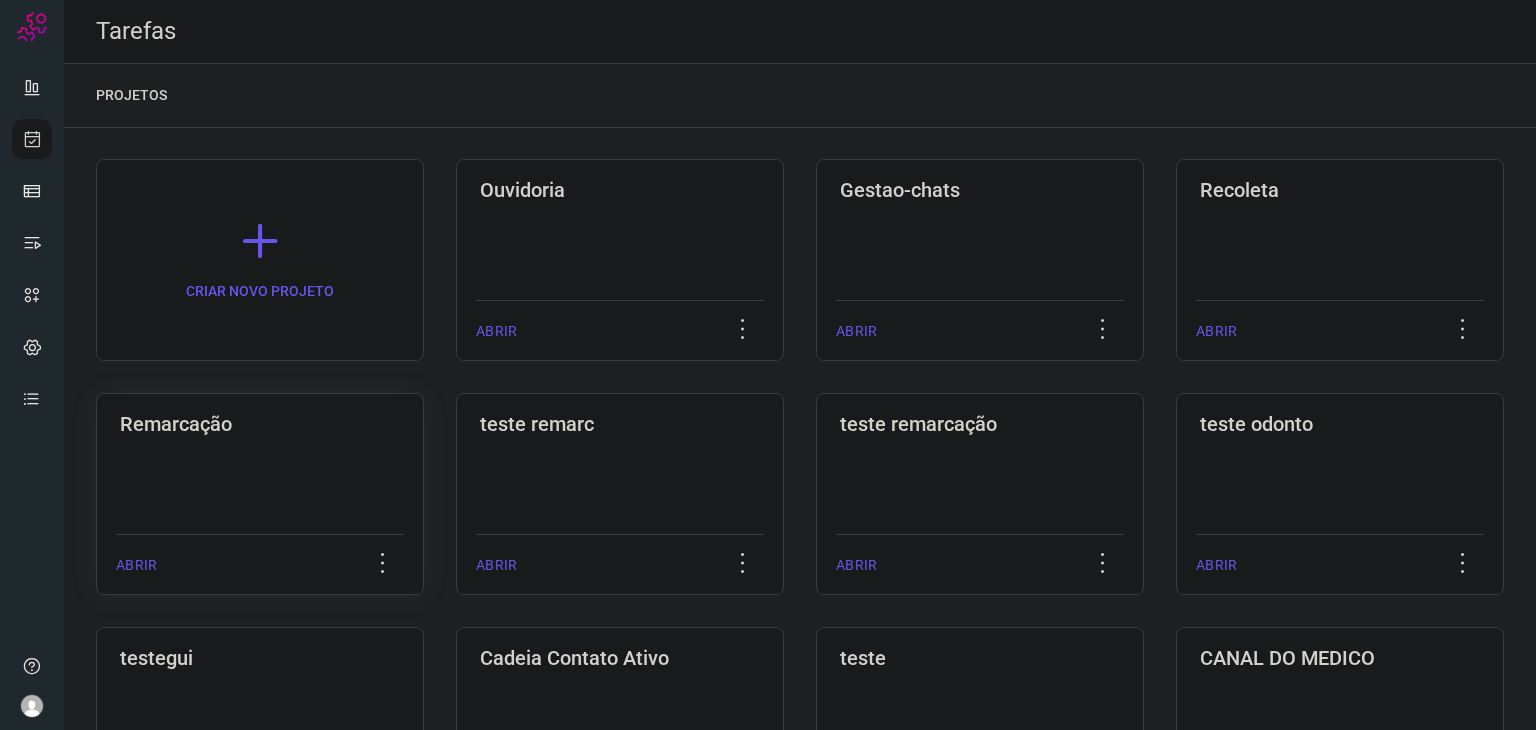 click on "Remarcação  ABRIR" 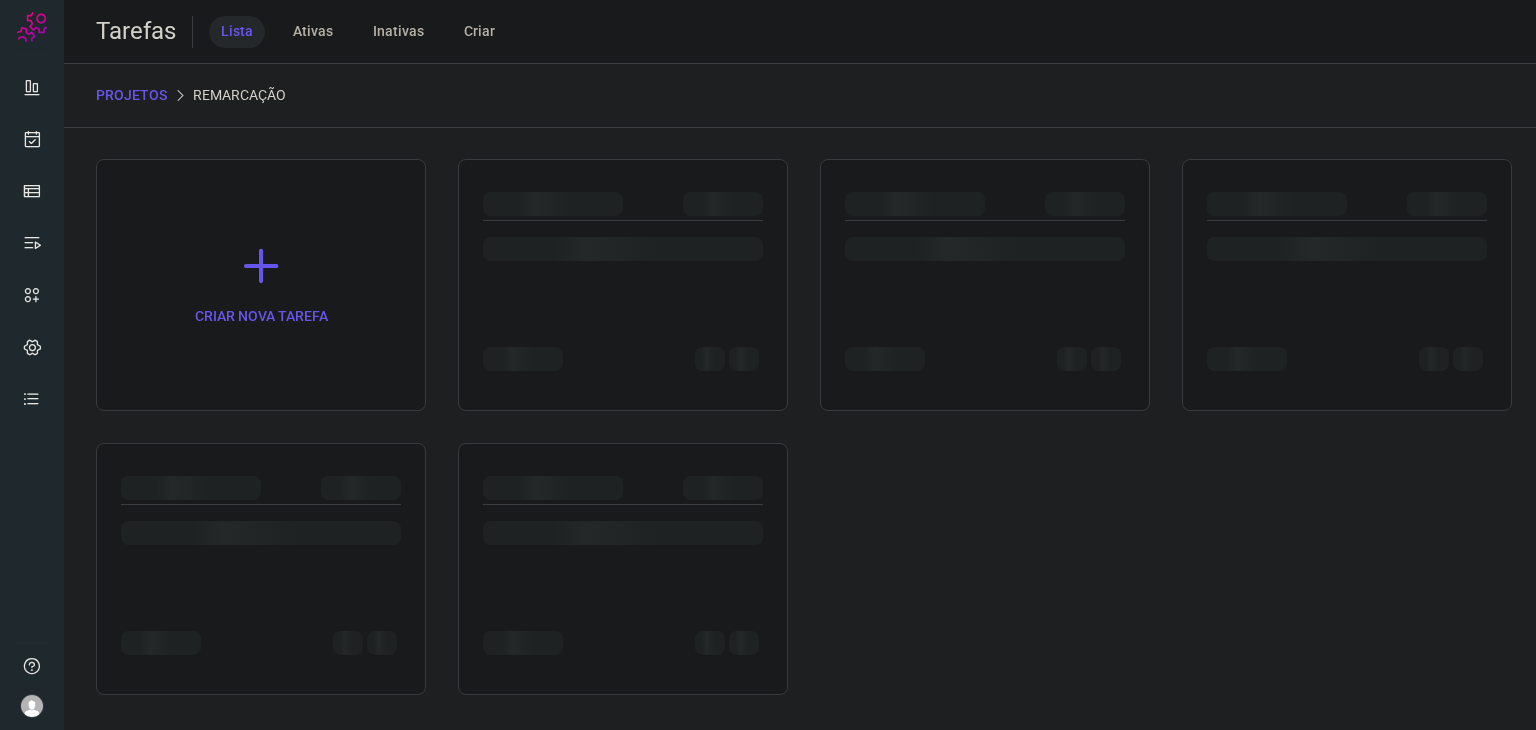 click 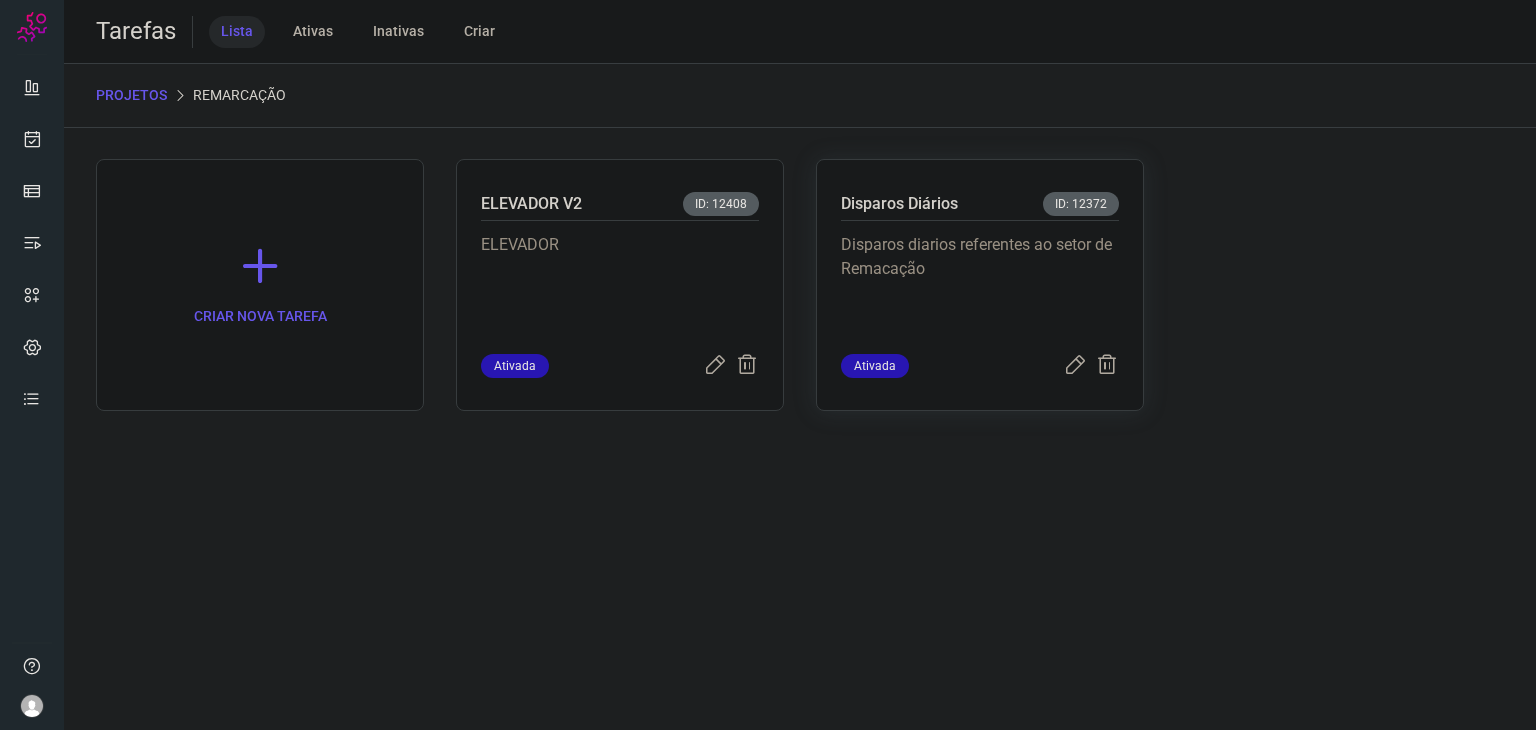 click on "Disparos diarios referentes ao setor de Remacação" at bounding box center [980, 287] 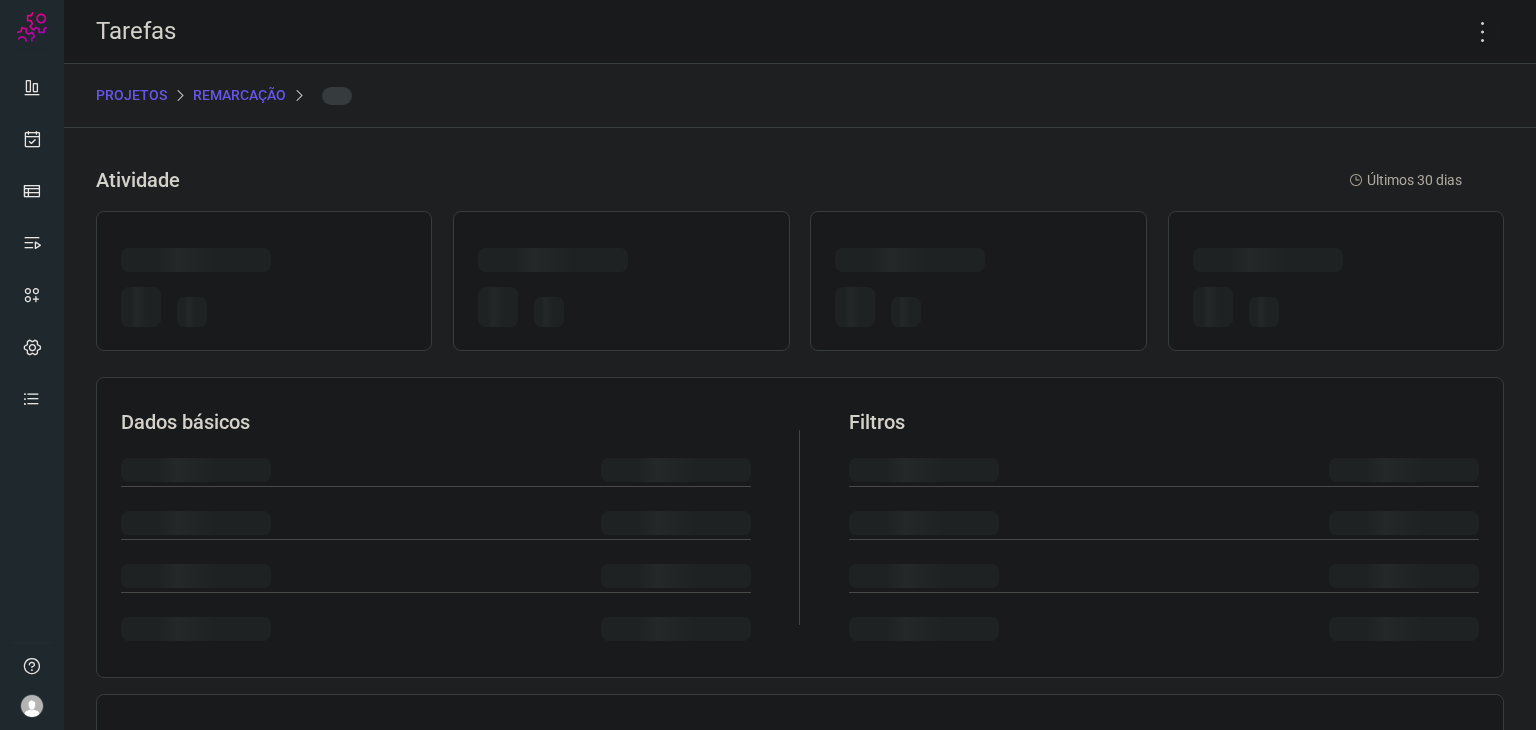 click at bounding box center (978, 281) 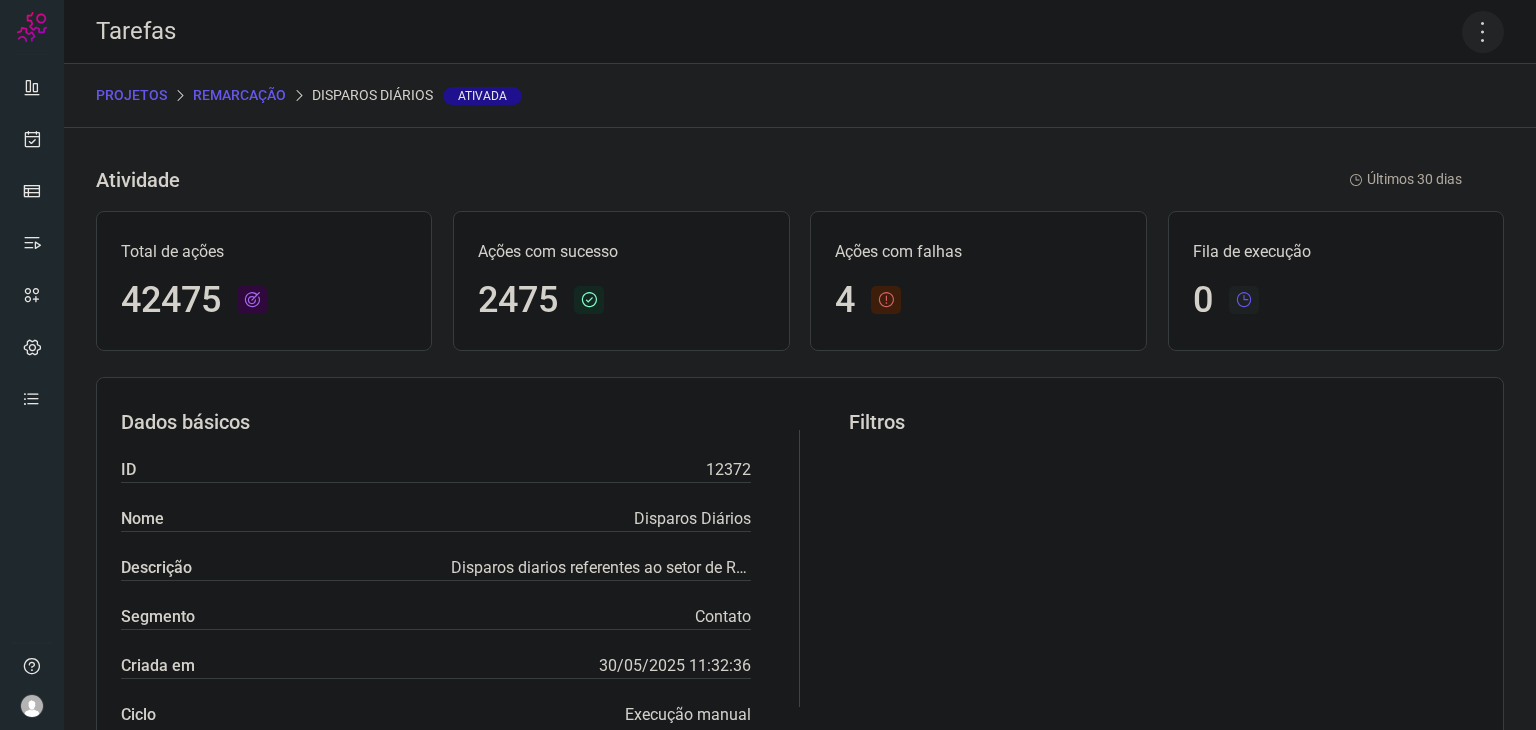 click 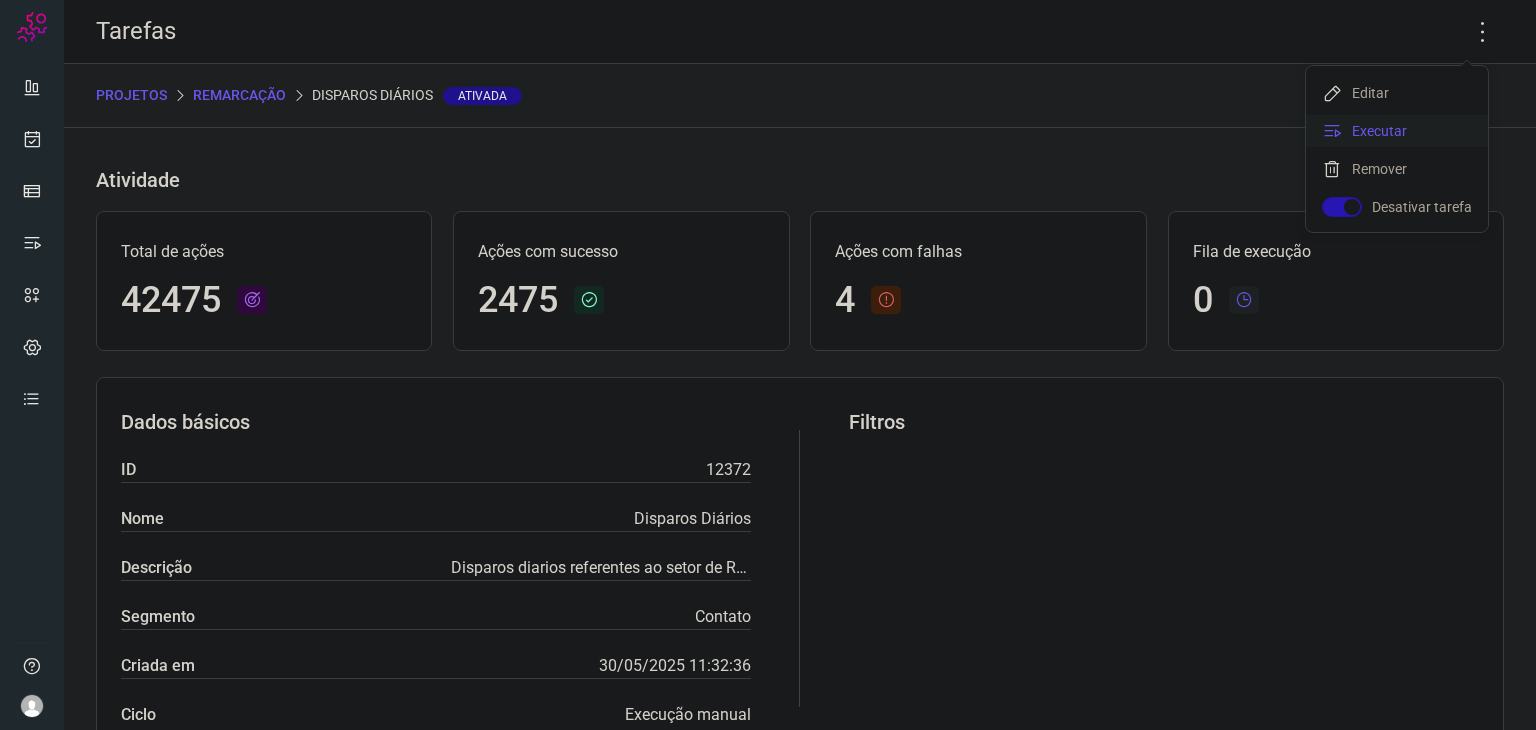 click on "Executar" 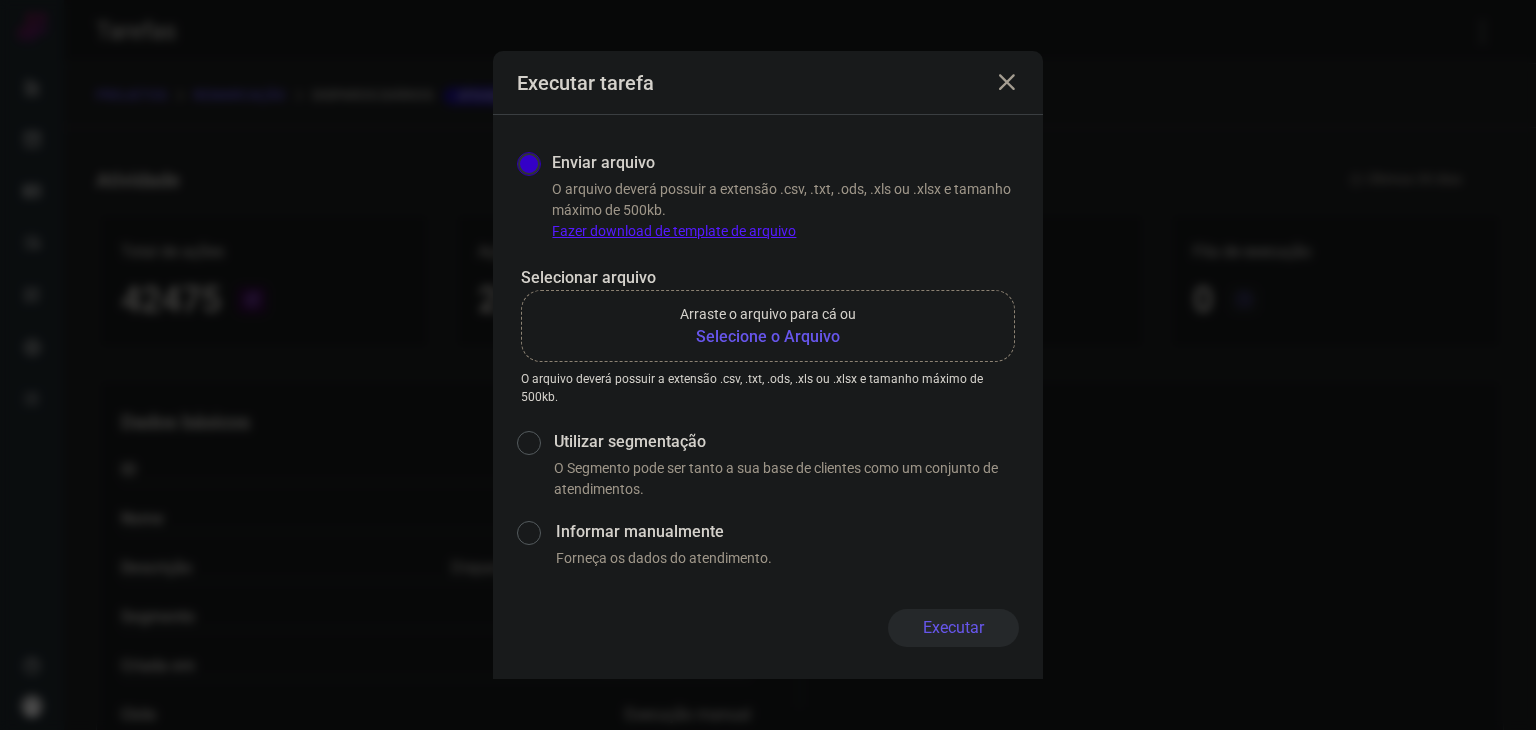 click on "Selecione o Arquivo" at bounding box center (768, 337) 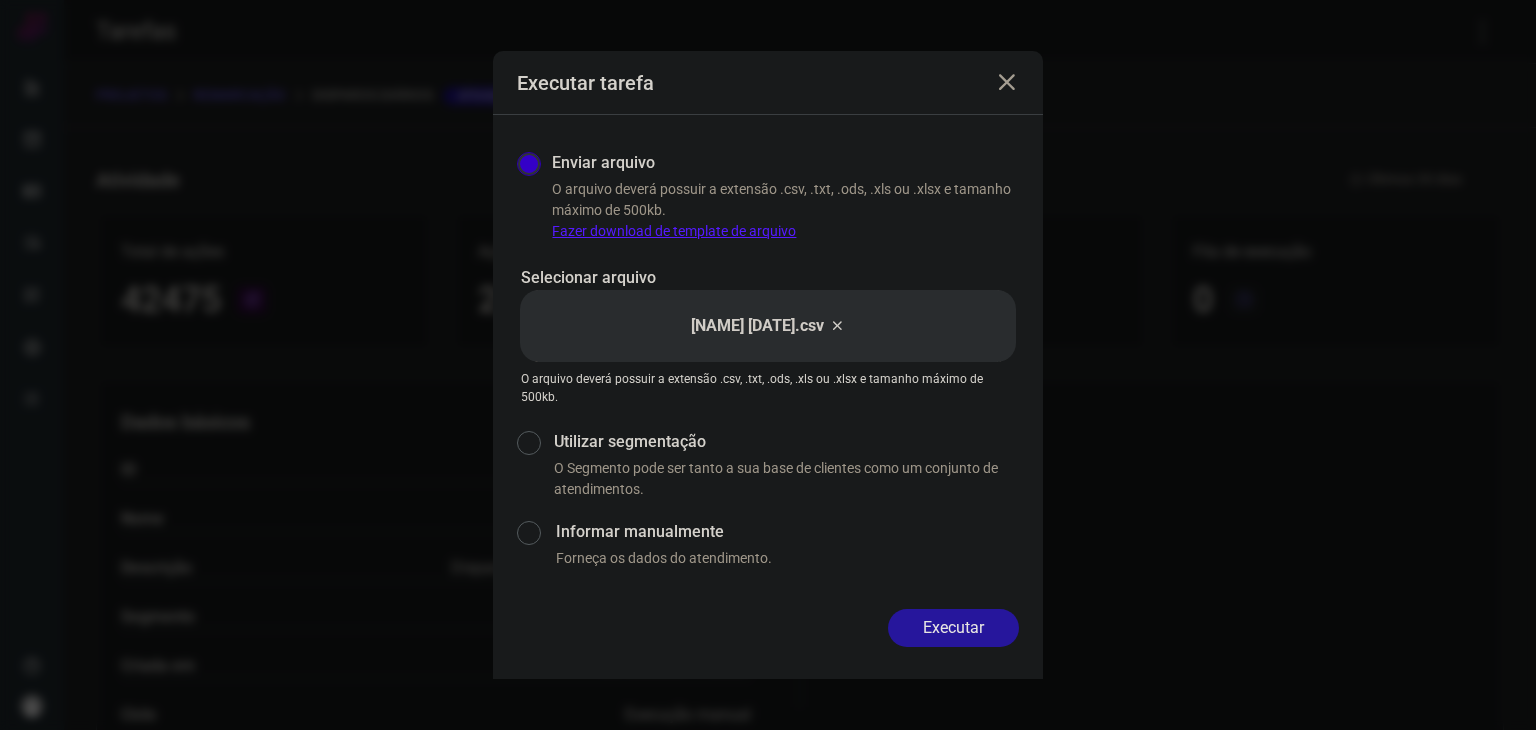click on "Executar" at bounding box center (953, 628) 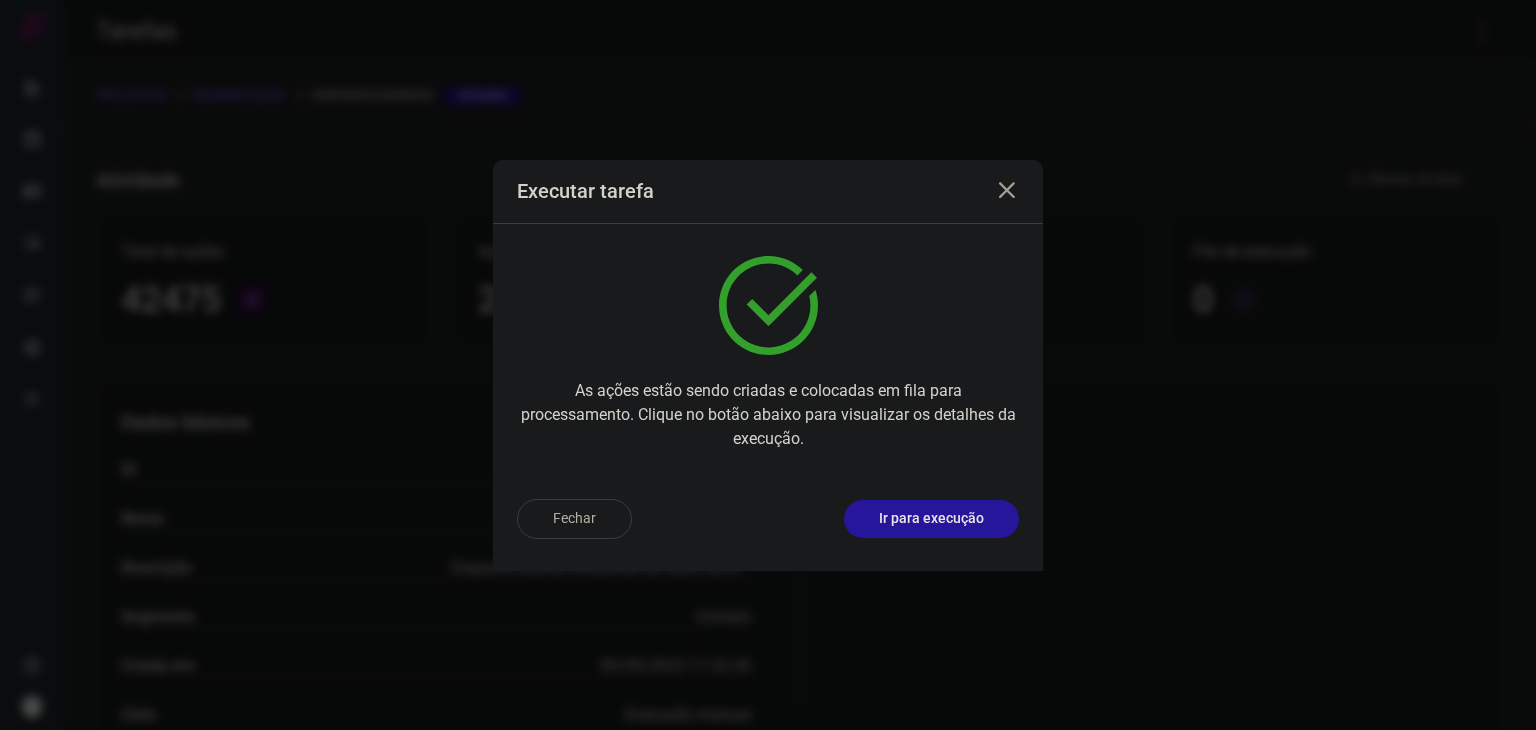 click on "Ir para execução" at bounding box center [931, 518] 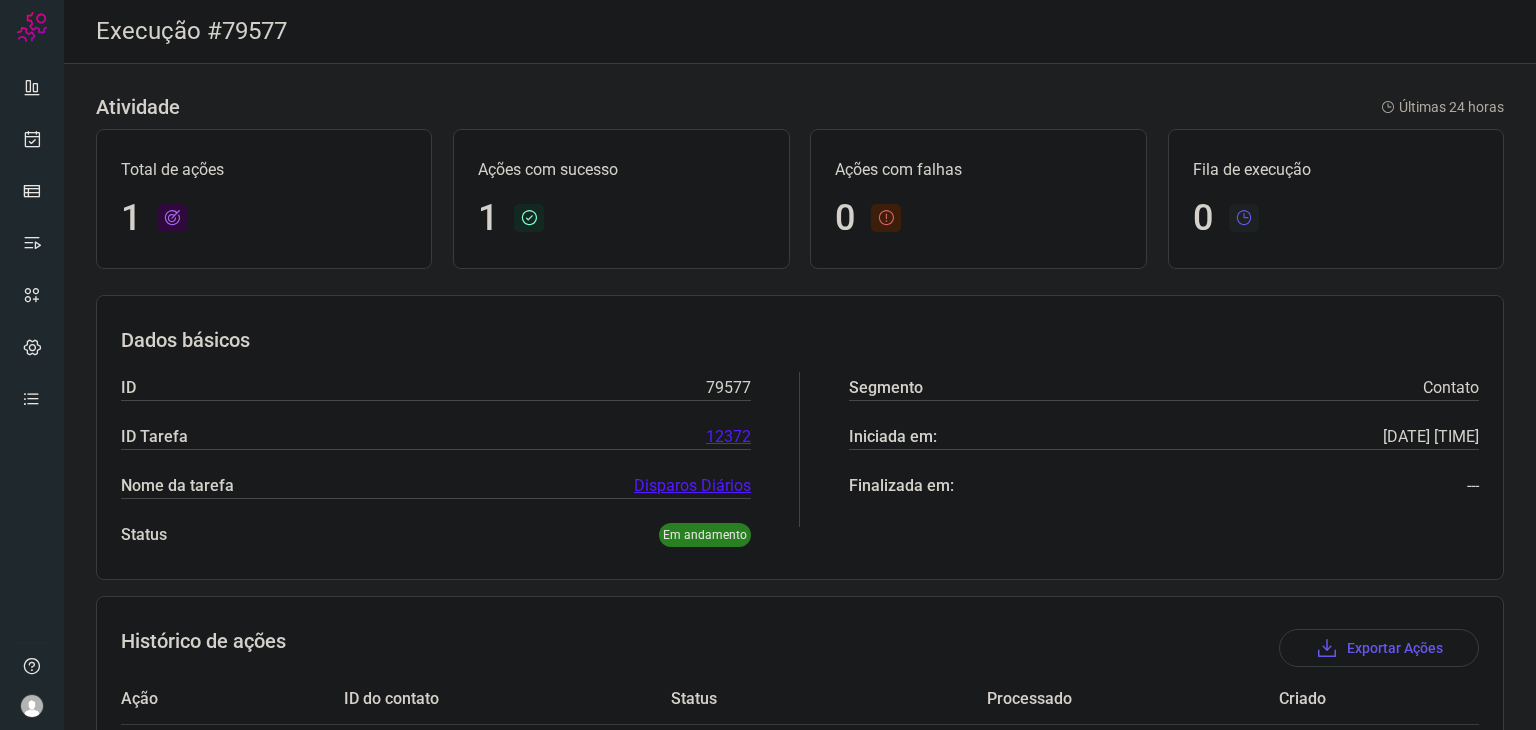 scroll, scrollTop: 143, scrollLeft: 0, axis: vertical 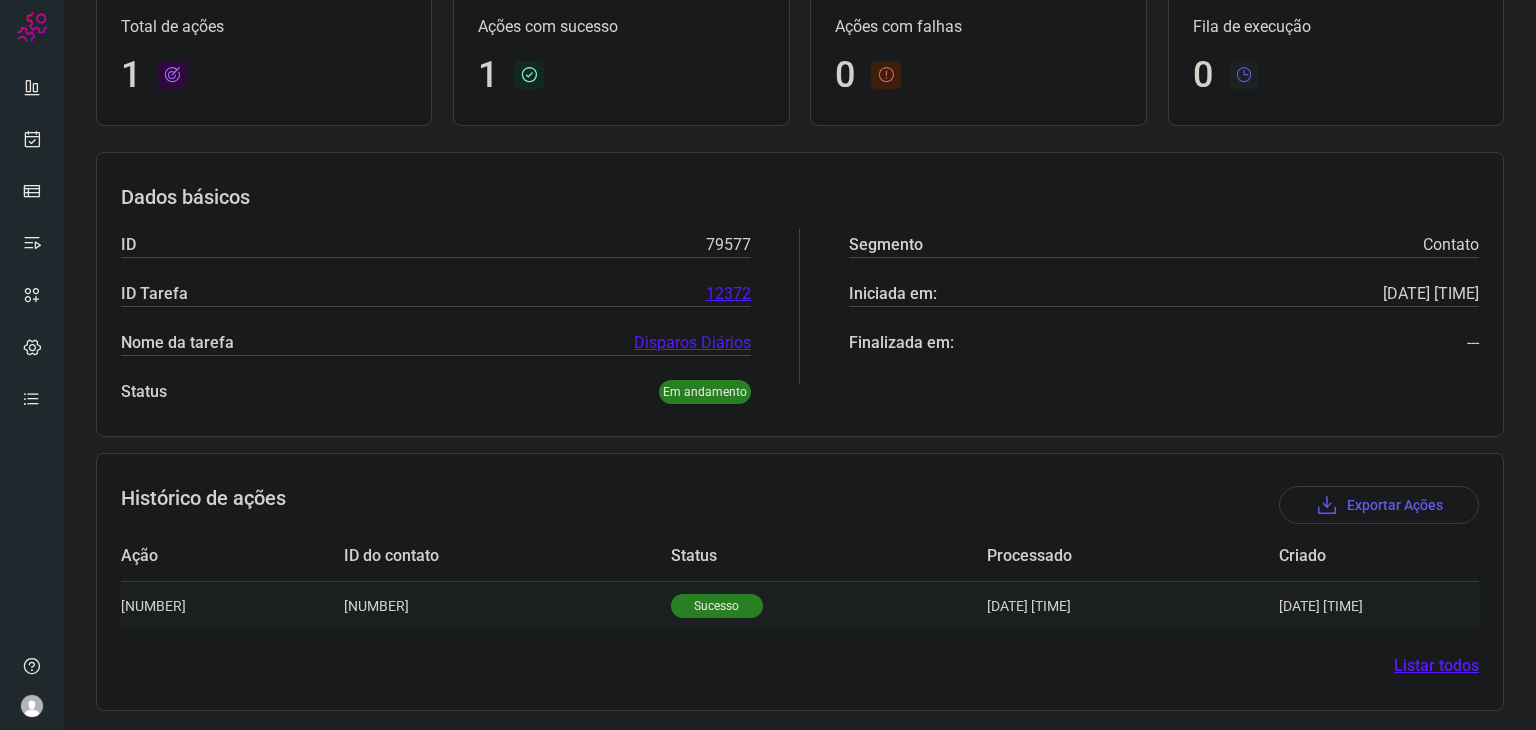 click on "Sucesso" at bounding box center [717, 606] 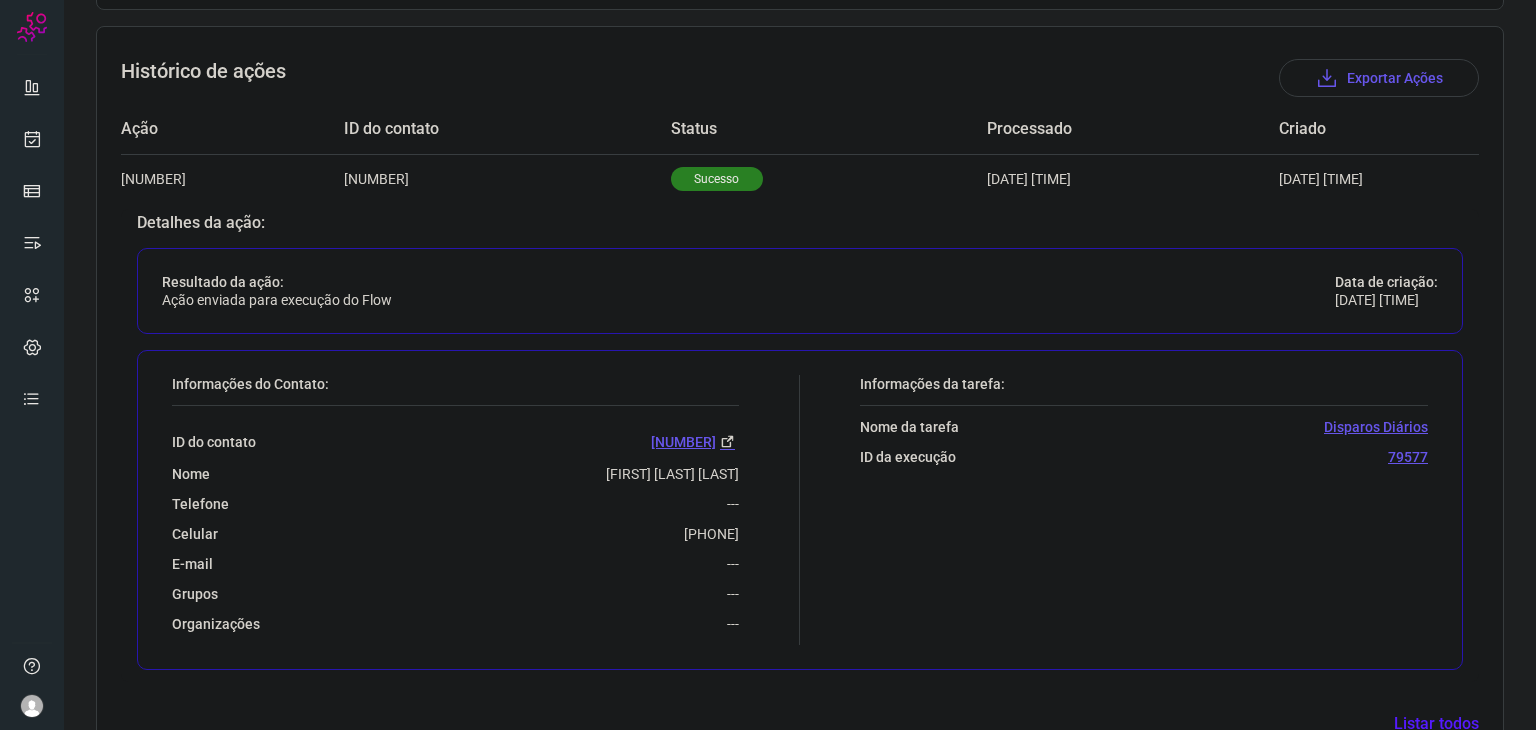 scroll, scrollTop: 627, scrollLeft: 0, axis: vertical 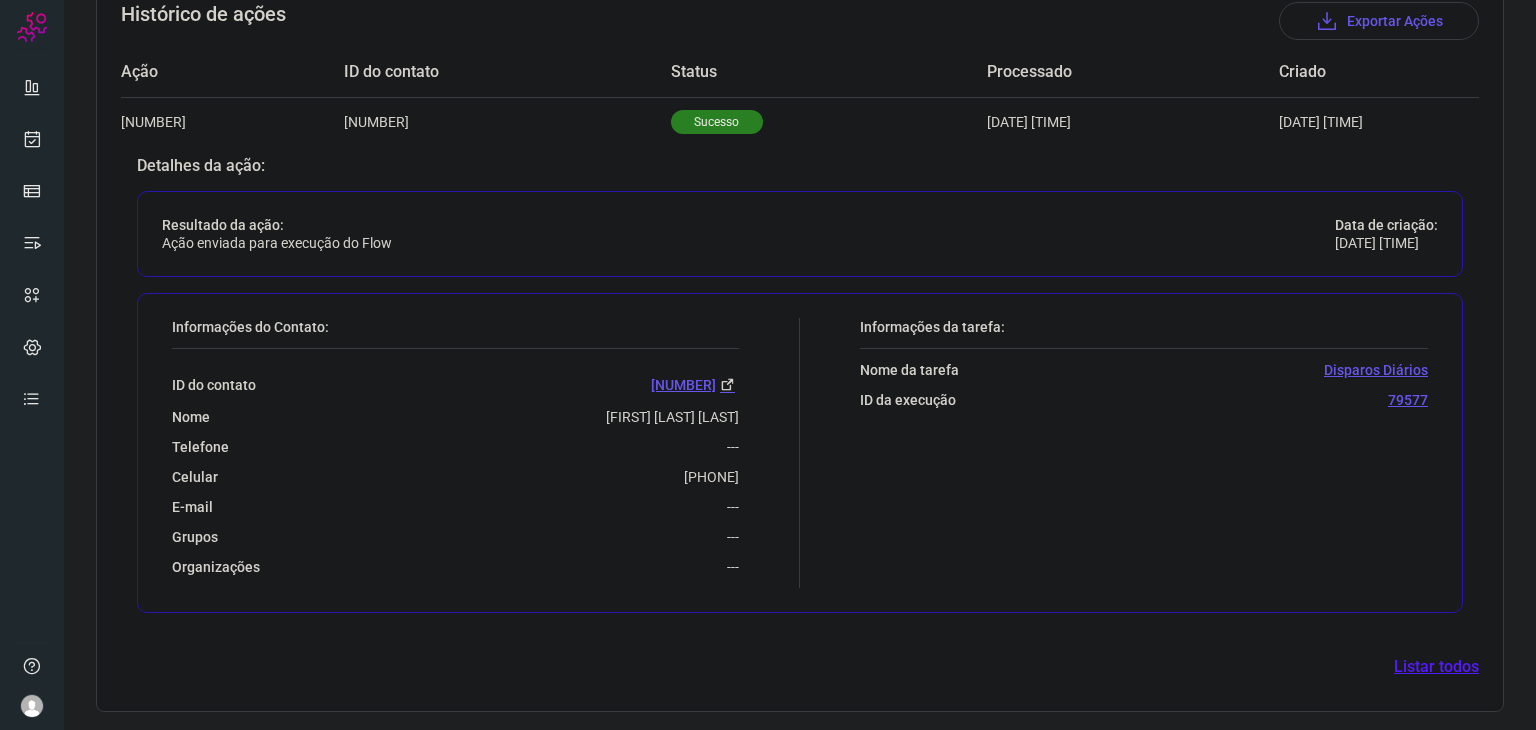 drag, startPoint x: 623, startPoint y: 476, endPoint x: 756, endPoint y: 480, distance: 133.06013 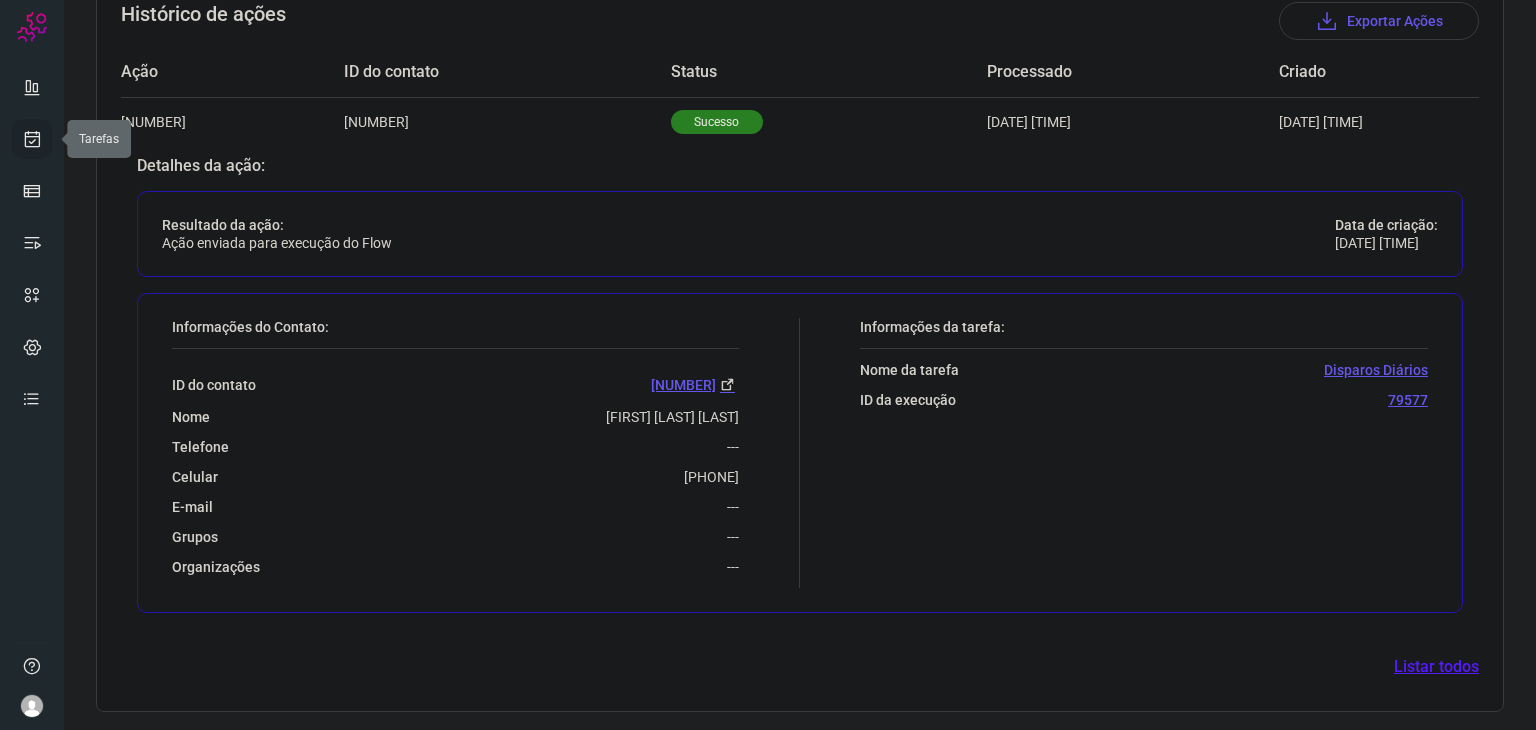 click at bounding box center (32, 139) 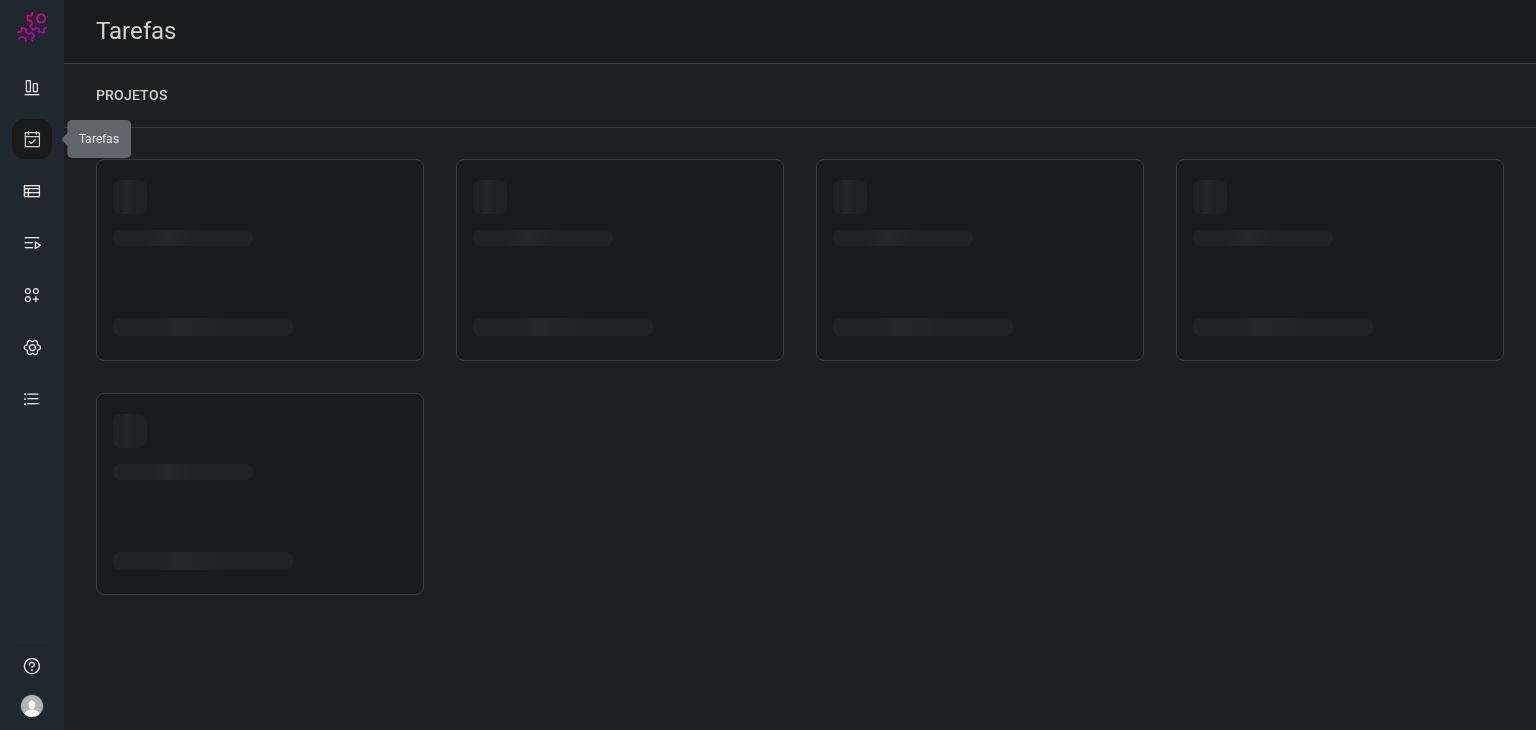 scroll, scrollTop: 0, scrollLeft: 0, axis: both 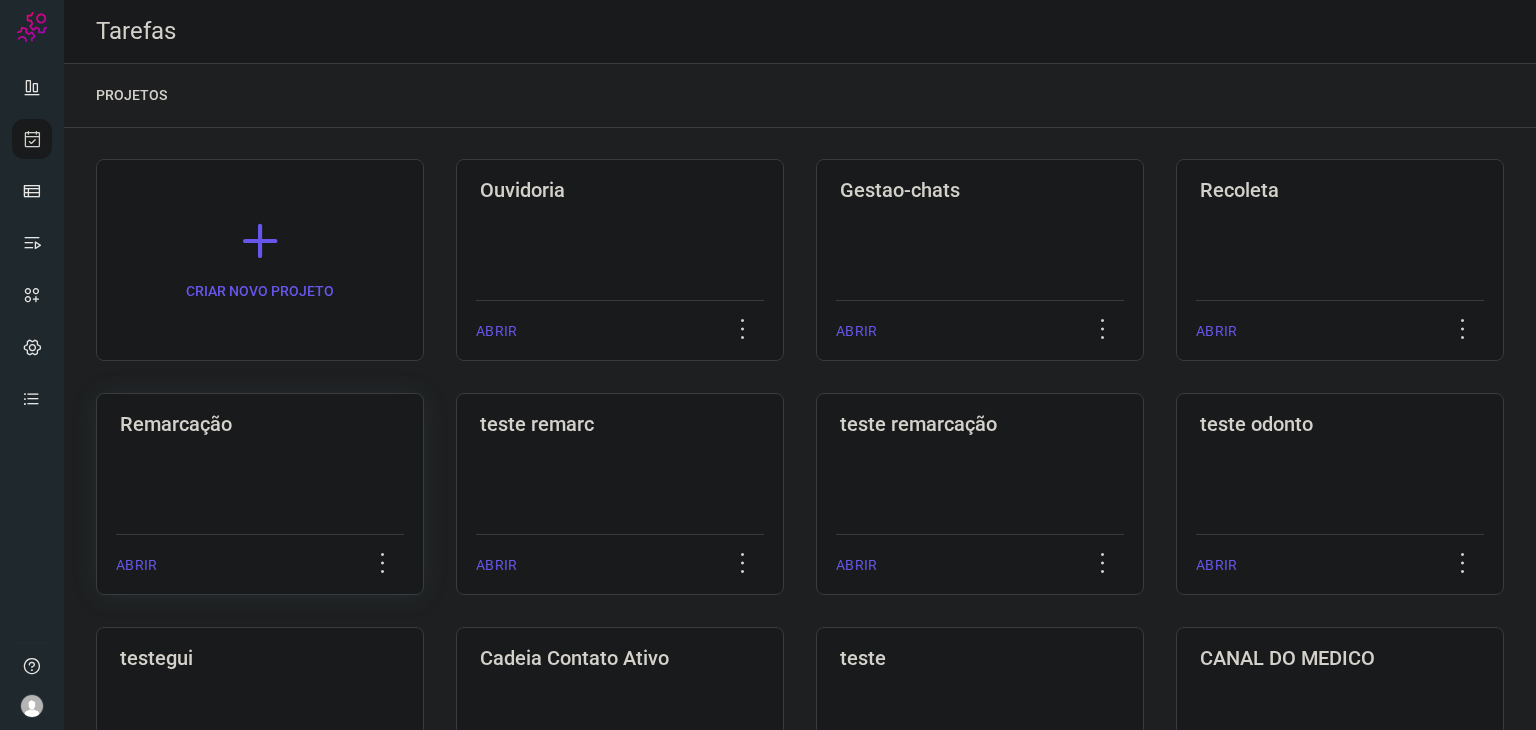 click on "Remarcação  ABRIR" 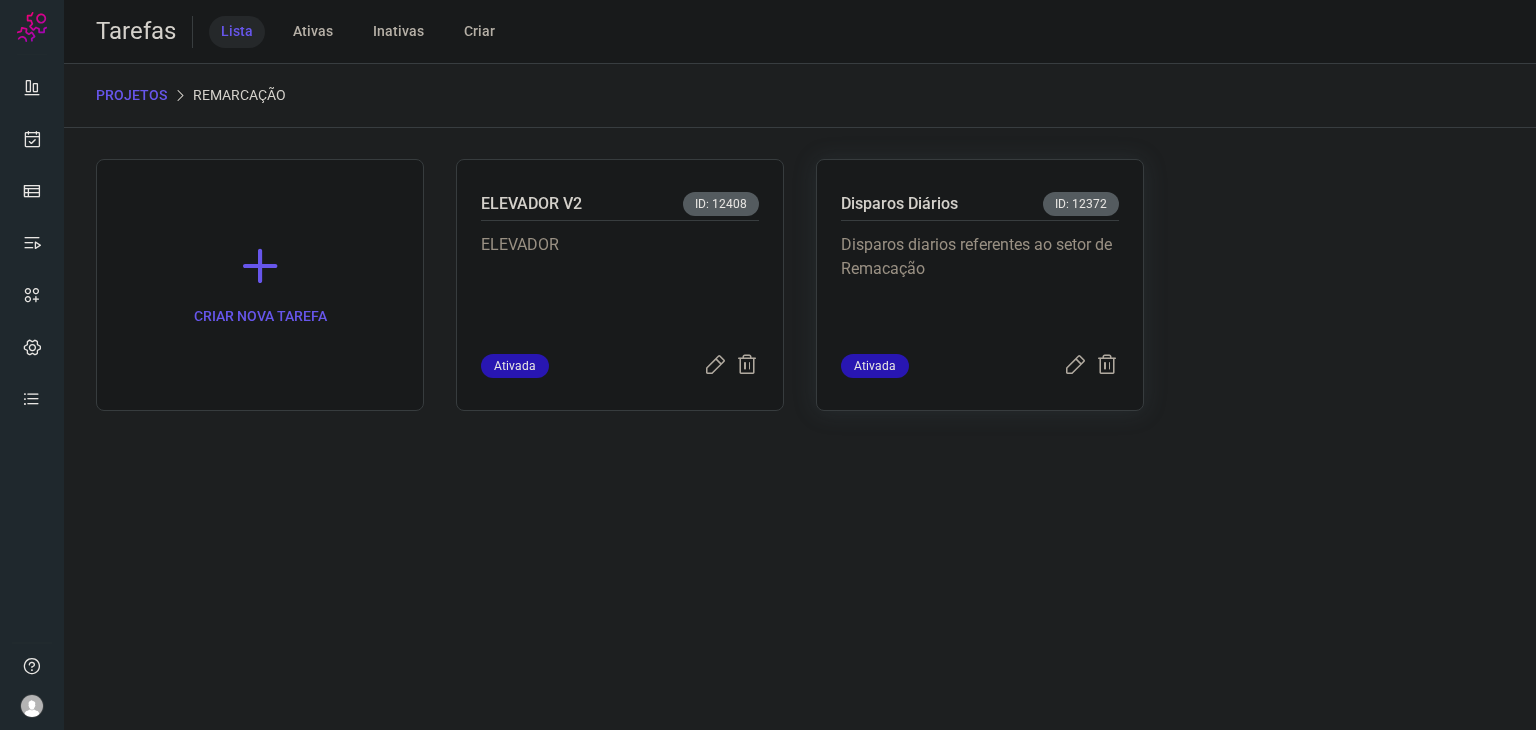 click on "Disparos Diários ID: 12372 Disparos diarios referentes ao setor de Remacação Ativada" 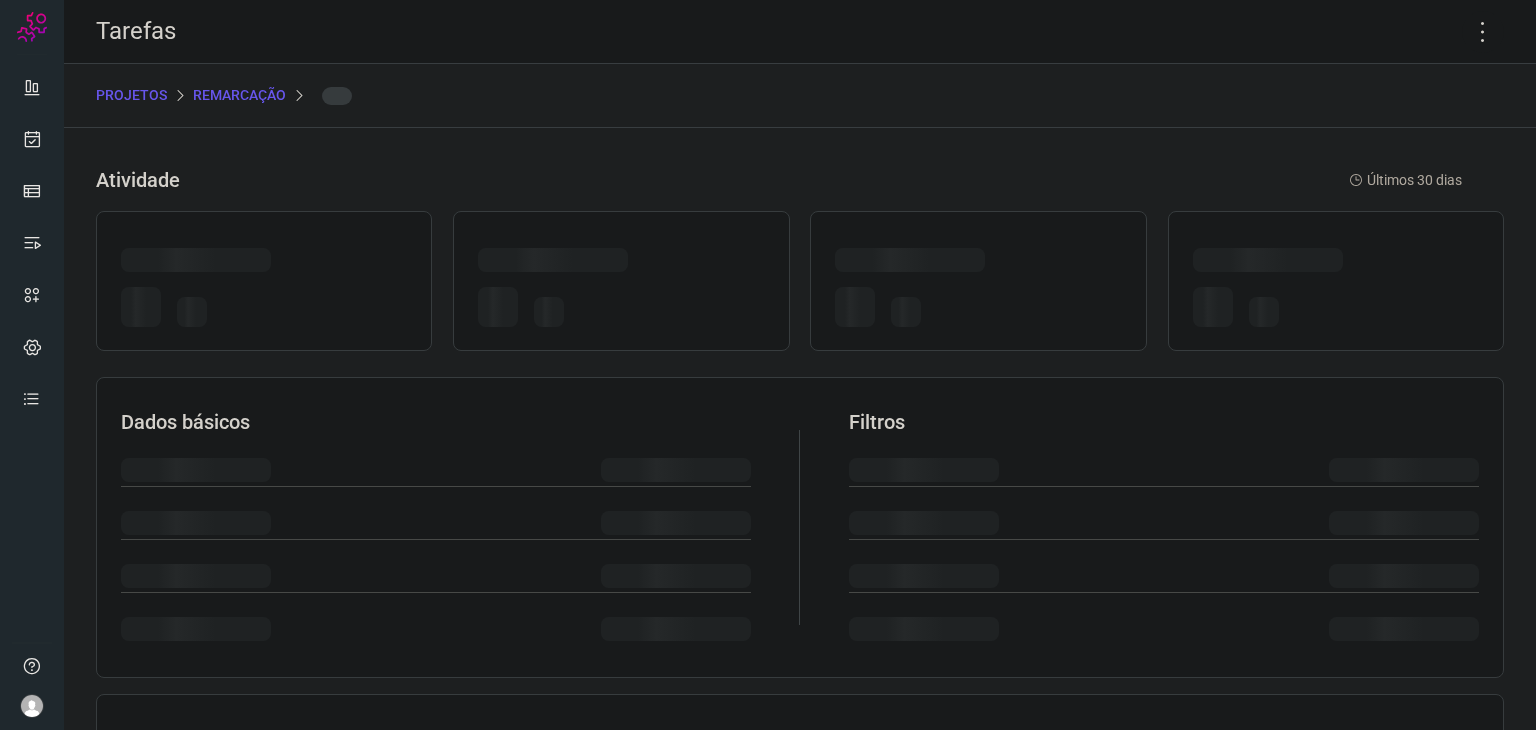 click on "Atividade  Últimos 30 dias" at bounding box center [779, 180] 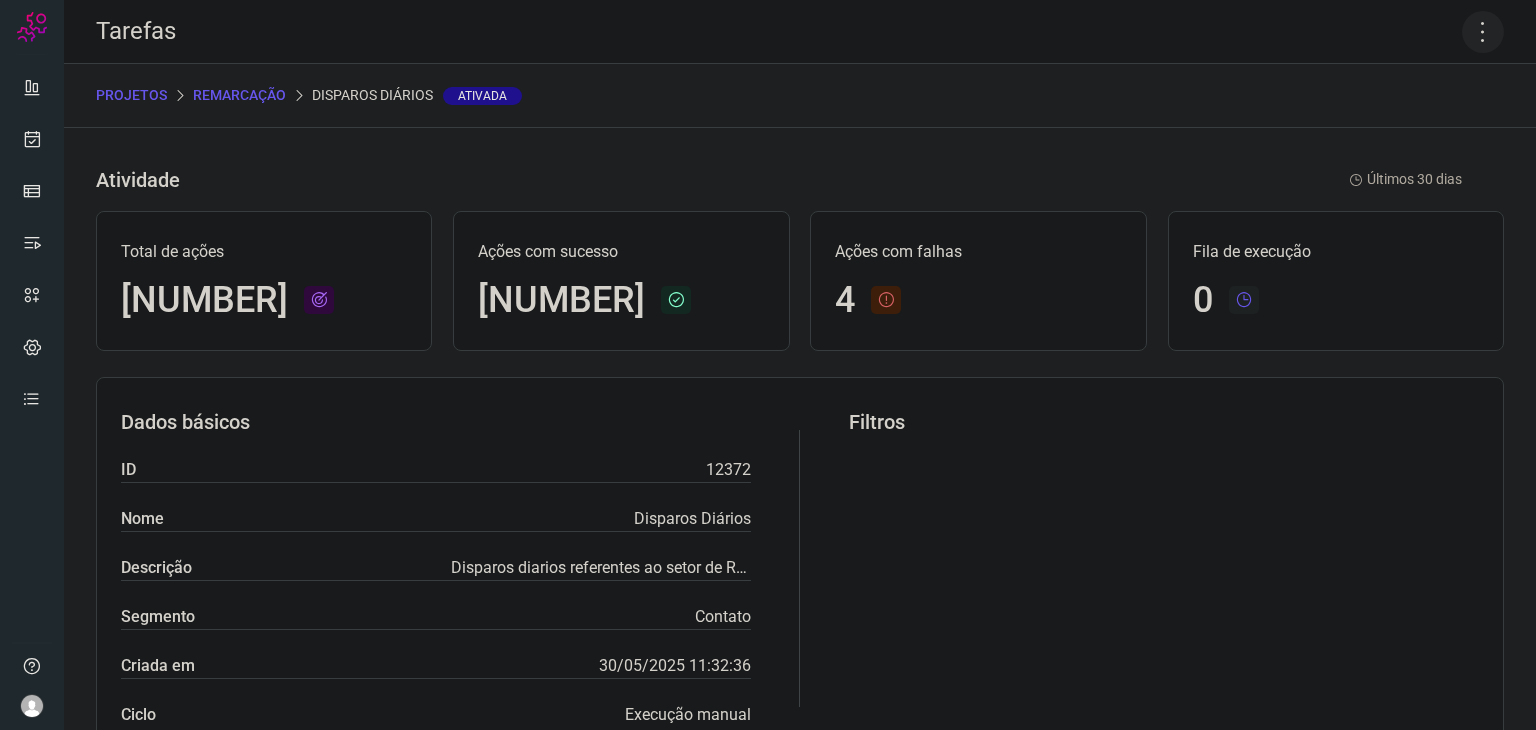 click 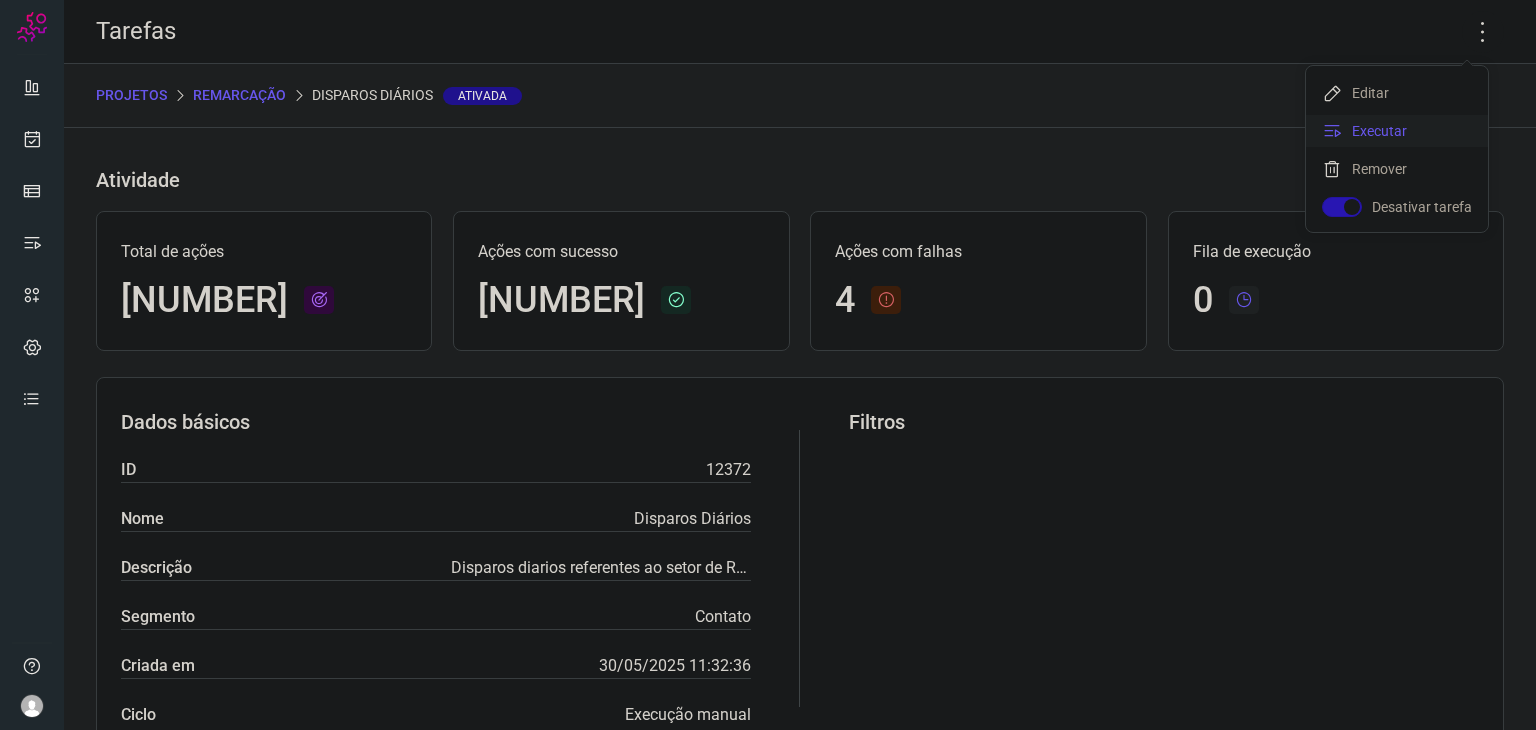 click on "Executar" 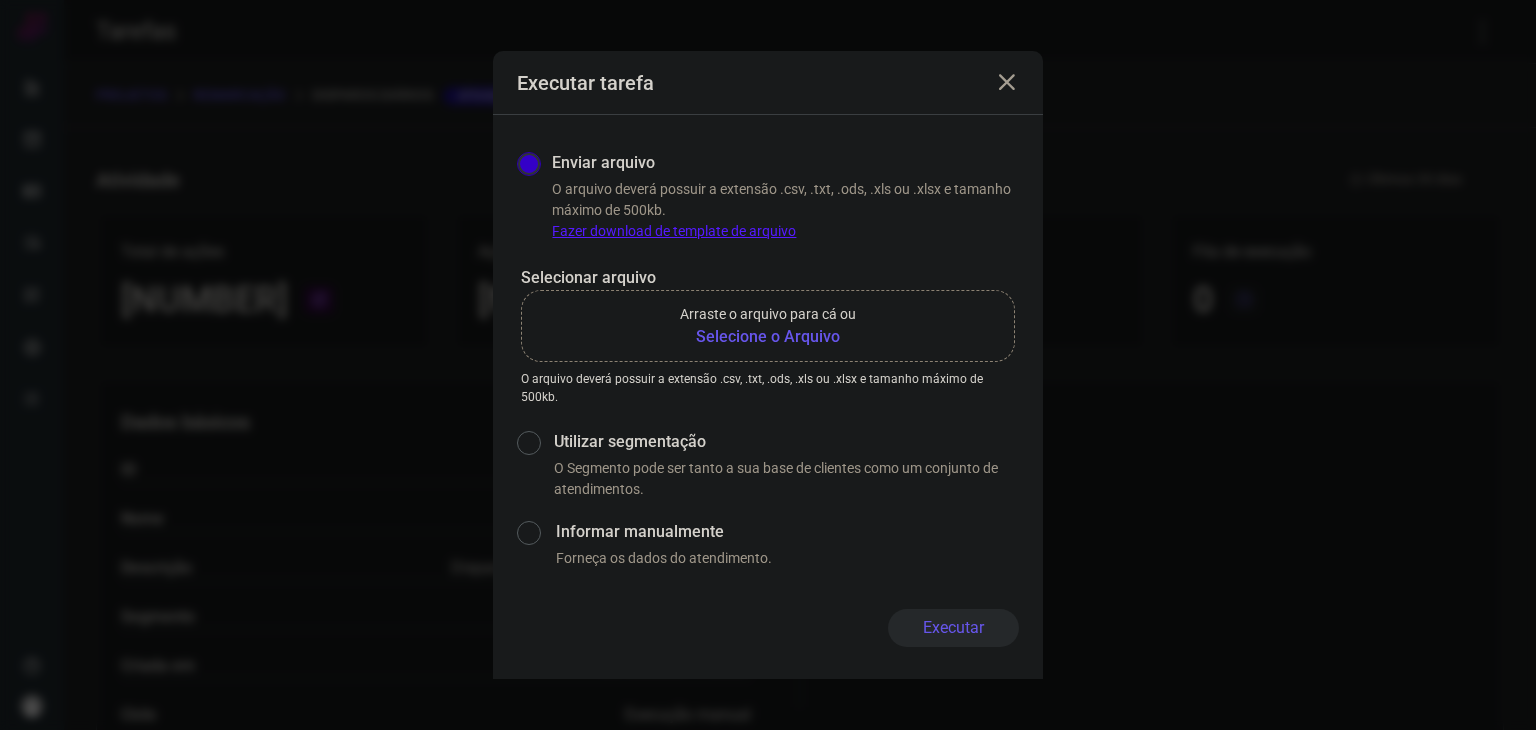 click on "Selecione o Arquivo" at bounding box center [768, 337] 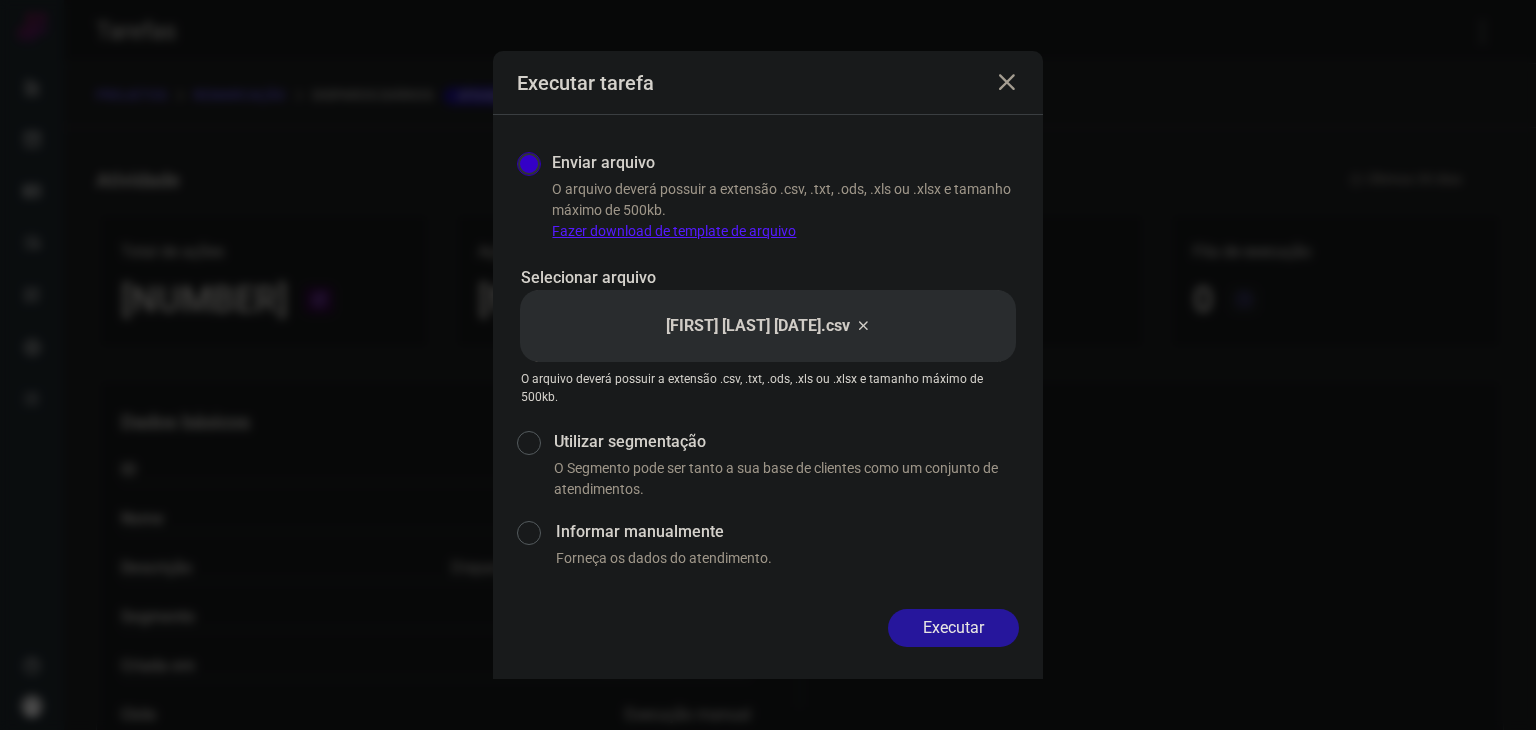 click on "Executar" at bounding box center (953, 628) 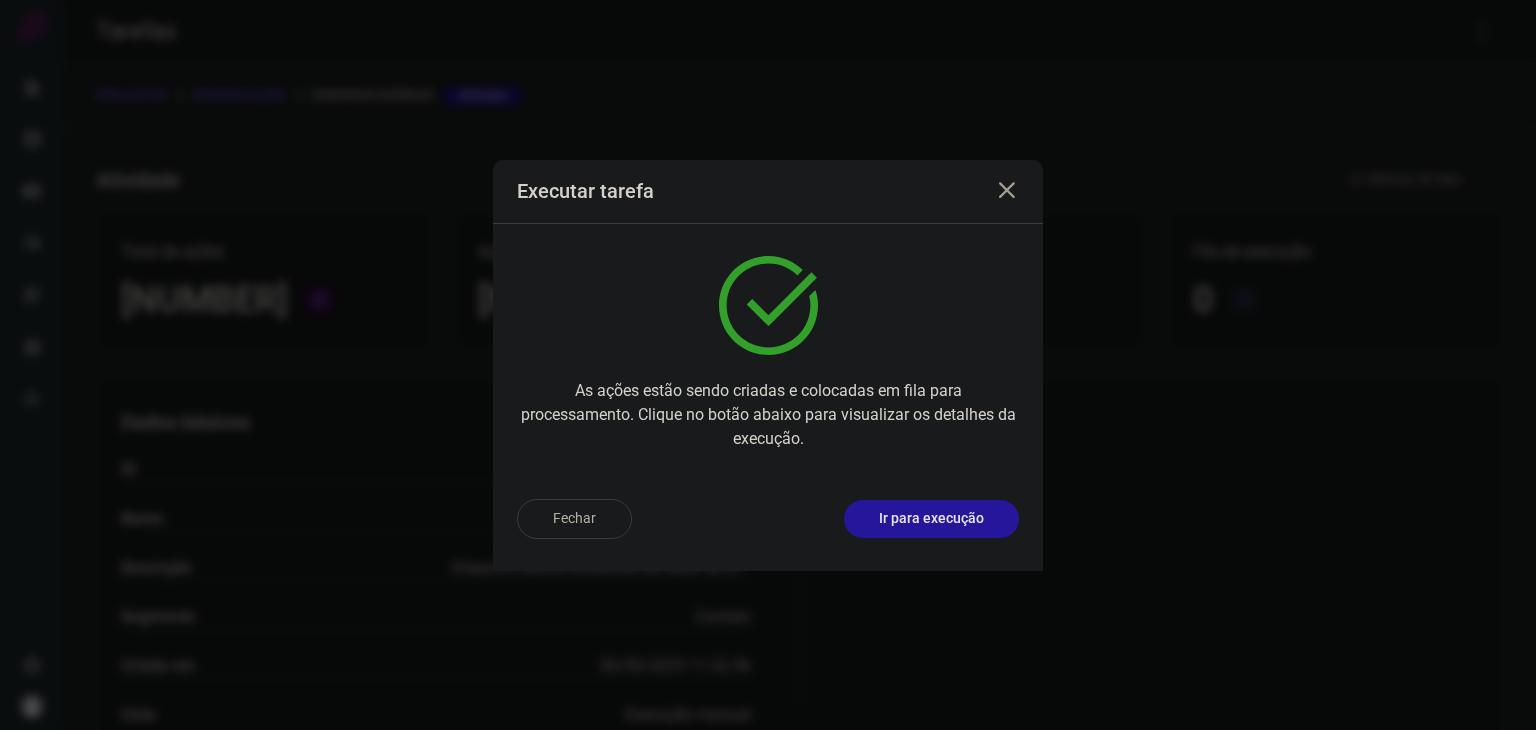 click on "Ir para execução" at bounding box center [931, 518] 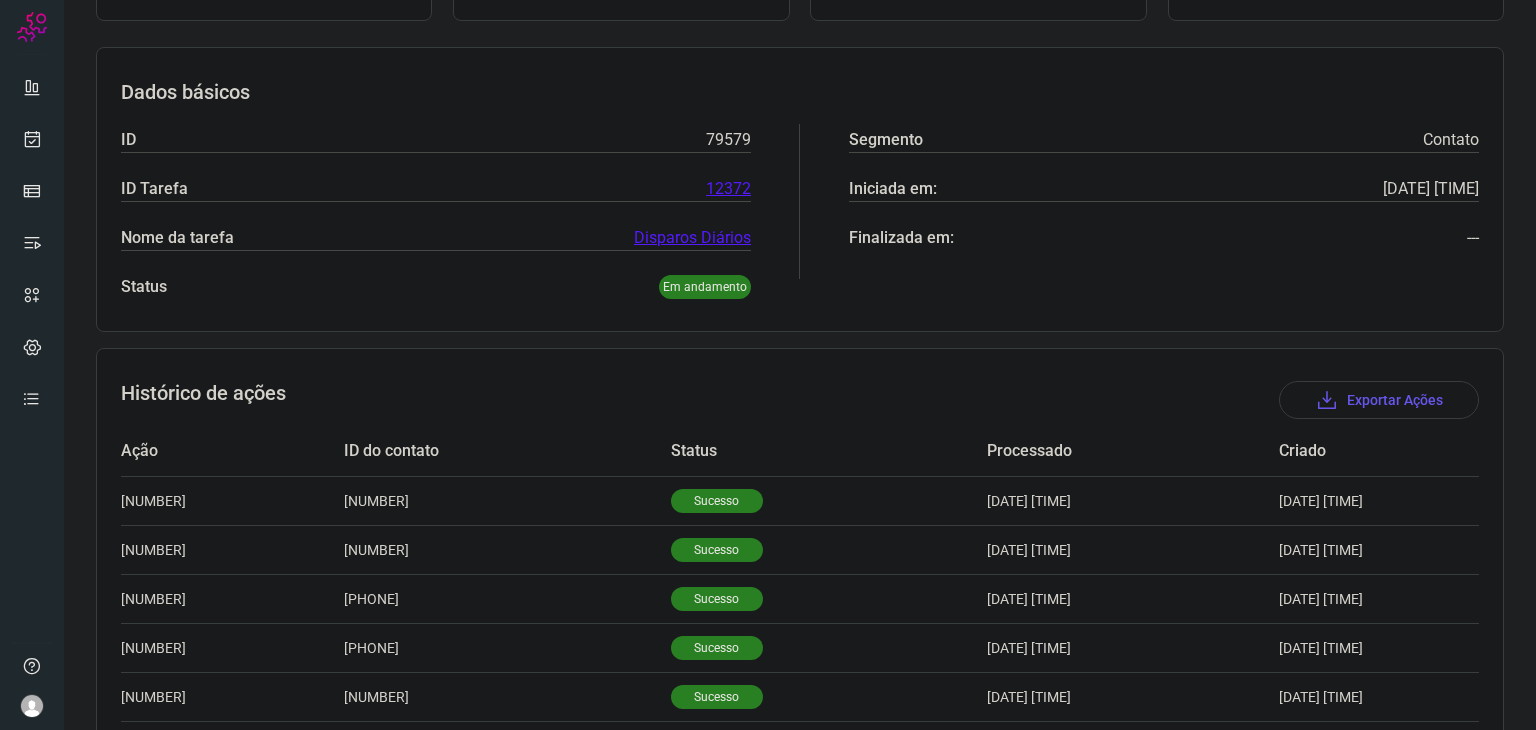 scroll, scrollTop: 0, scrollLeft: 0, axis: both 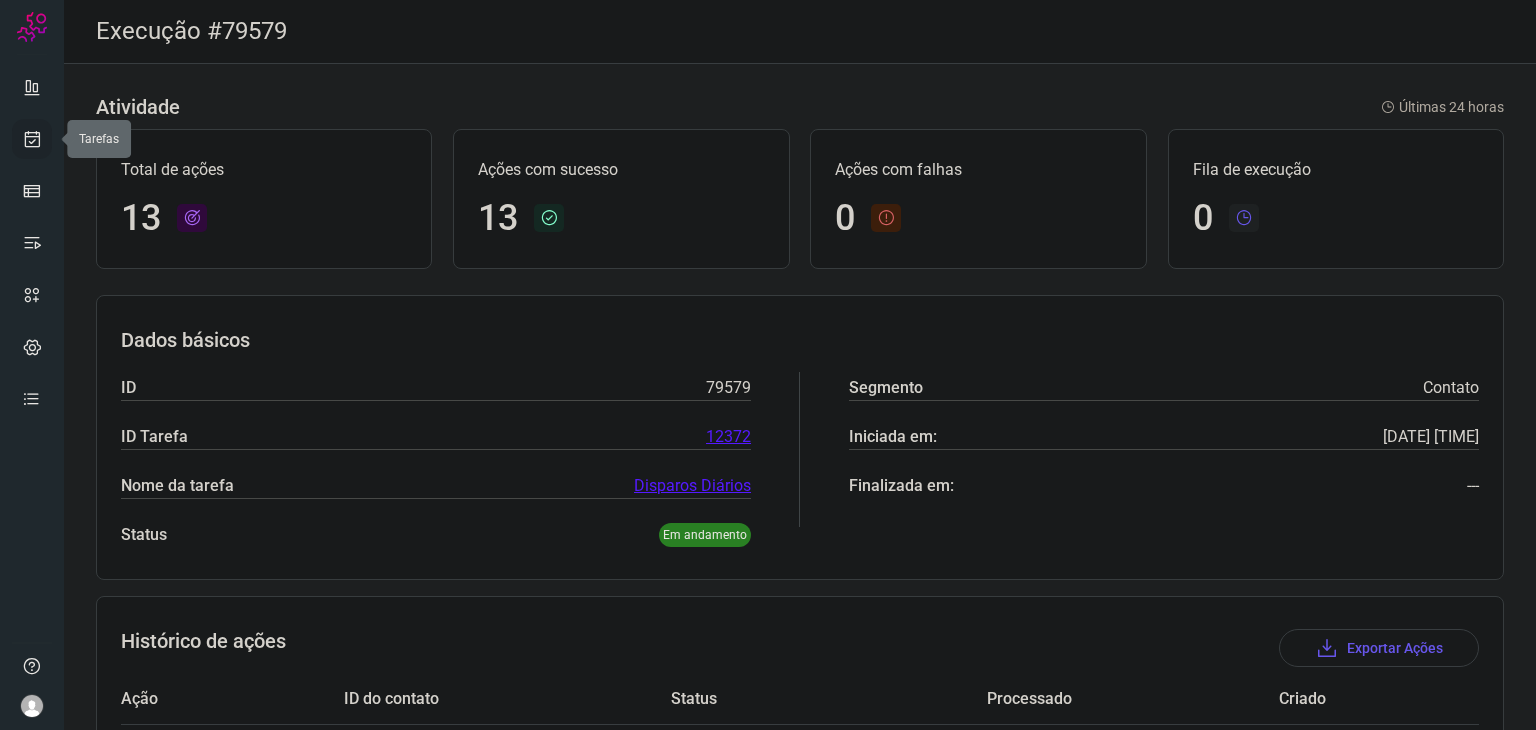 click at bounding box center (32, 139) 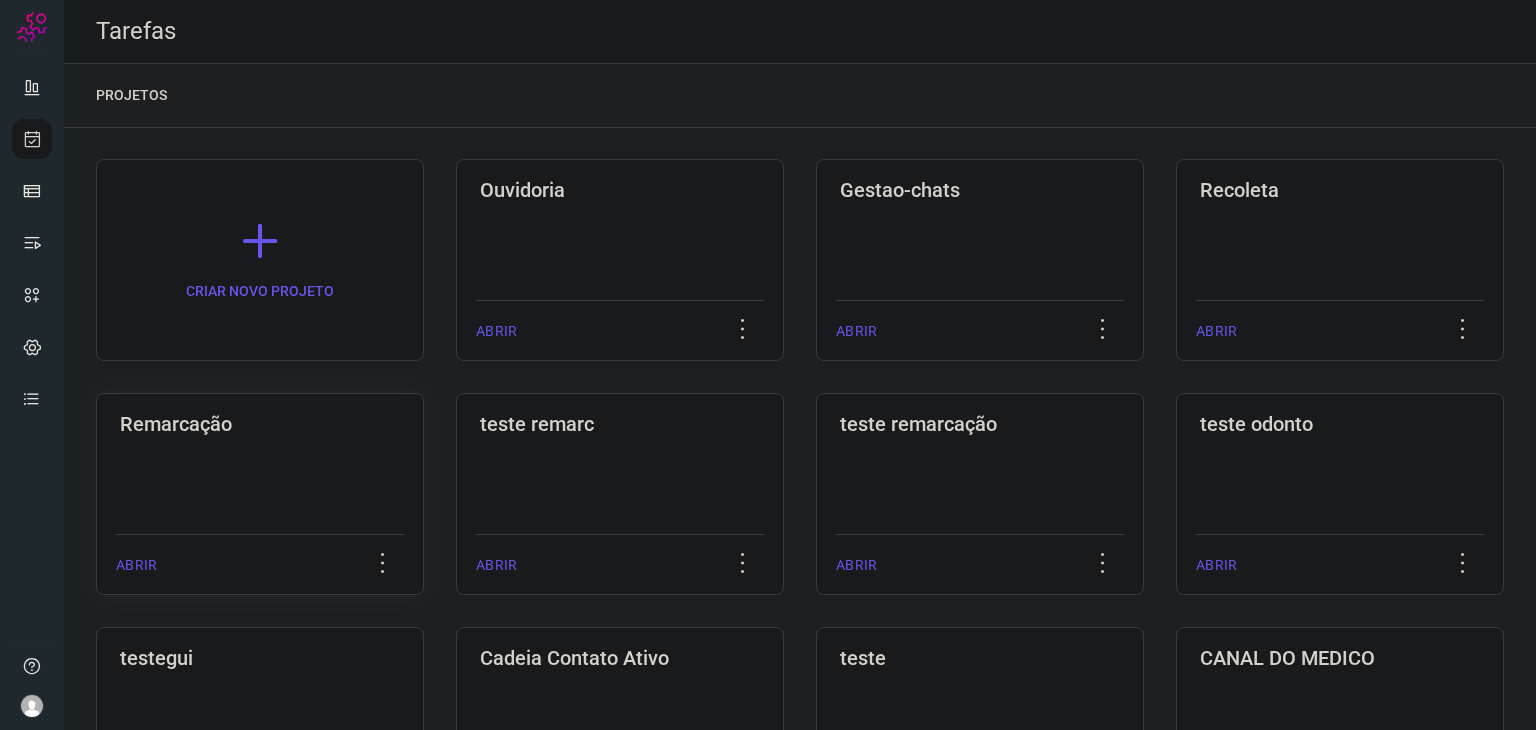 click on "Remarcação" at bounding box center [260, 424] 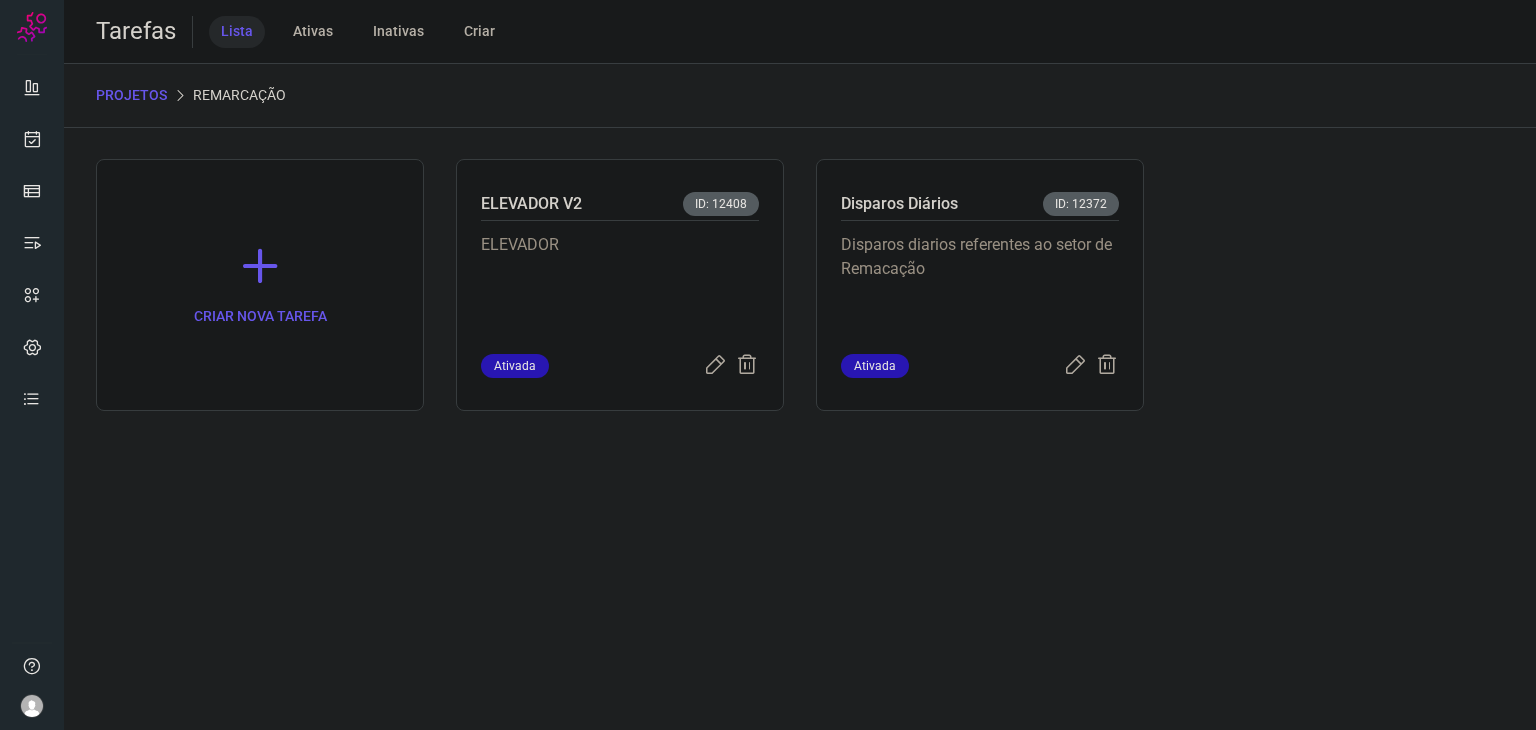 click on "Disparos diarios referentes ao setor de Remacação" at bounding box center (980, 283) 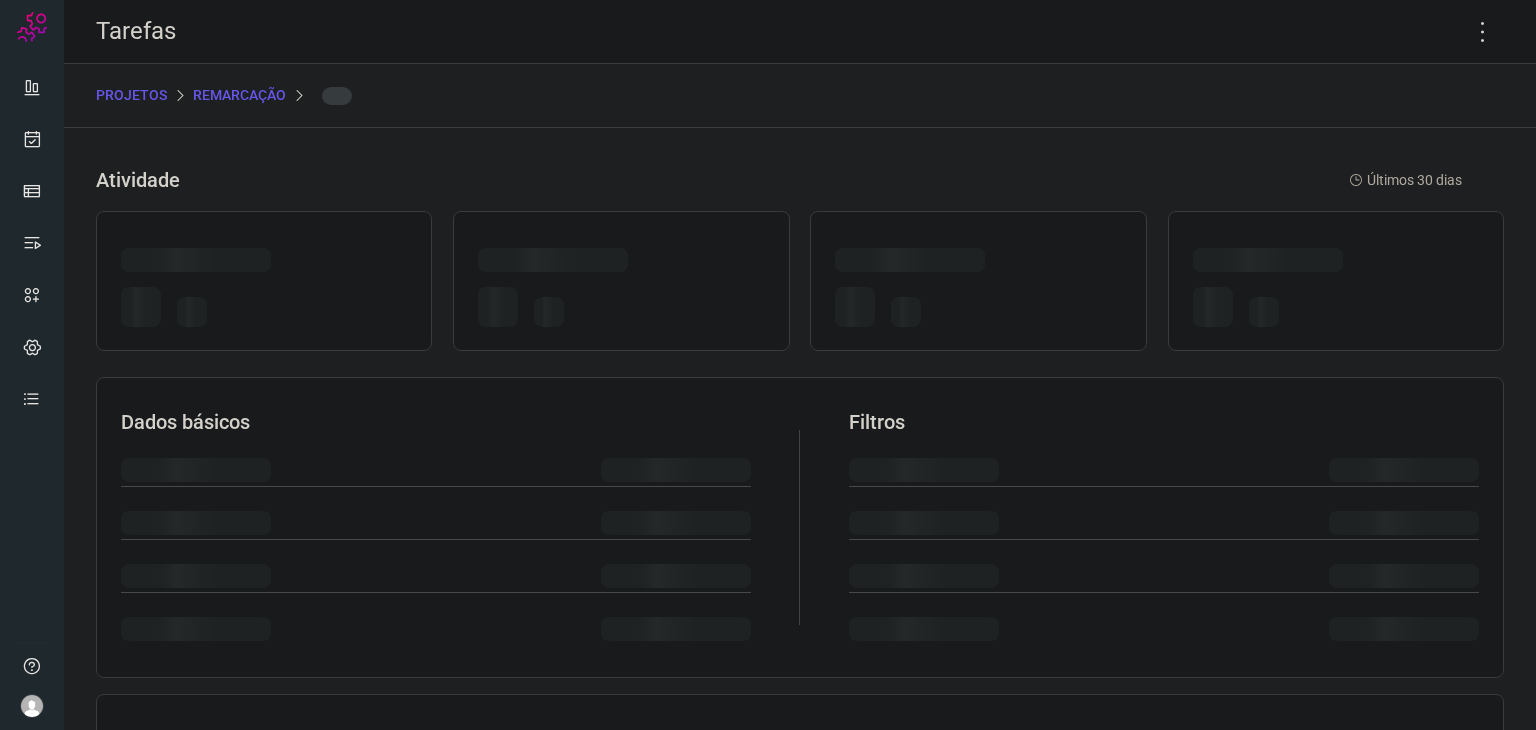 click 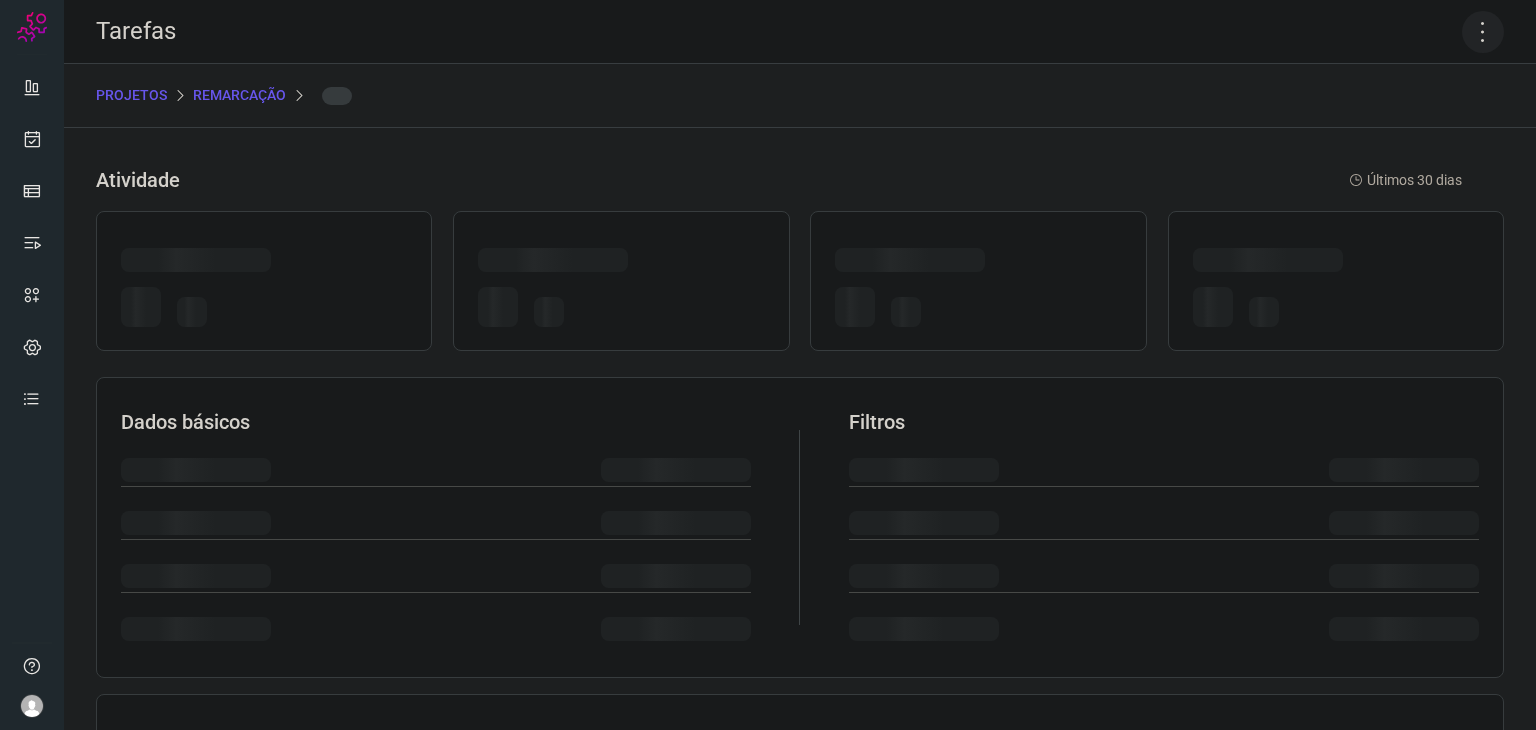 click 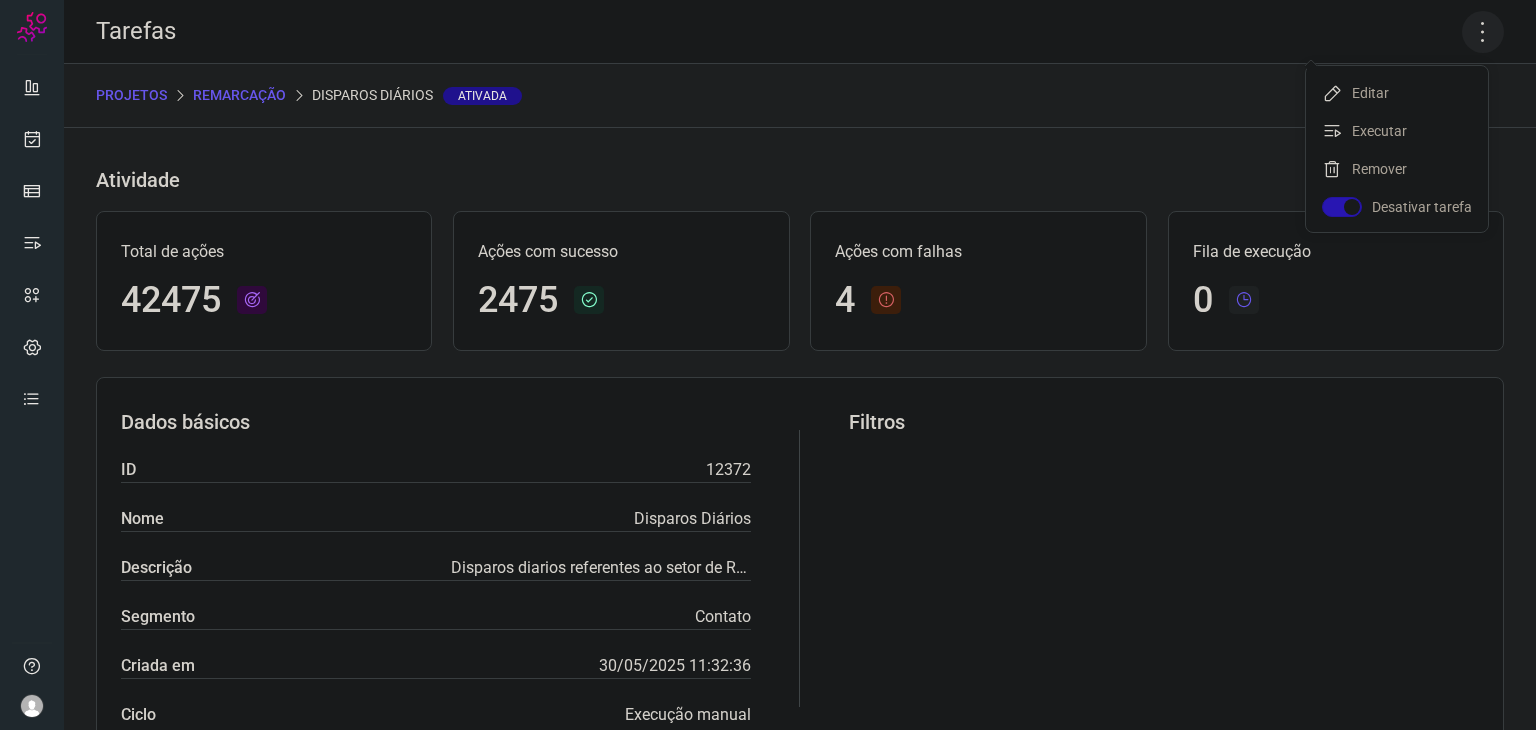 click 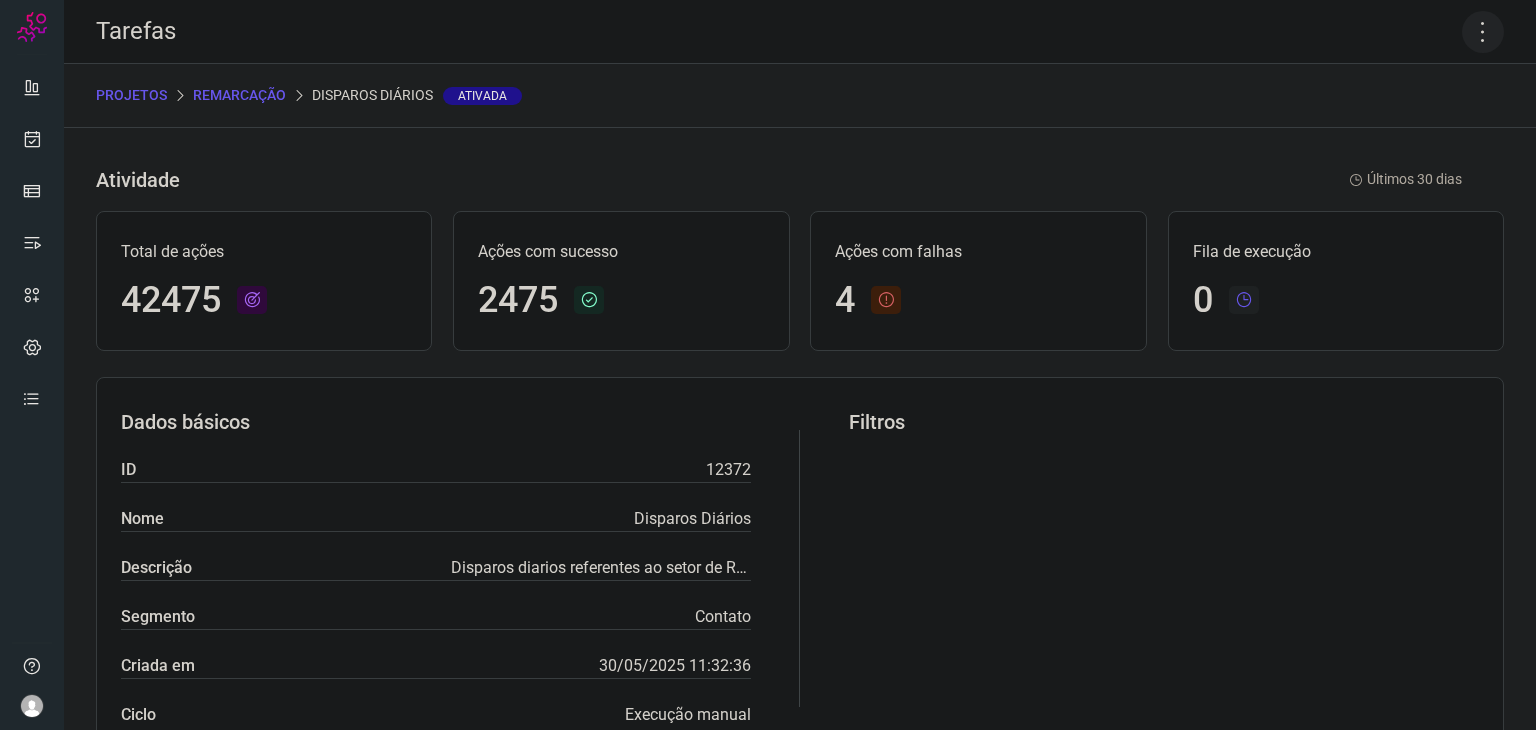 click 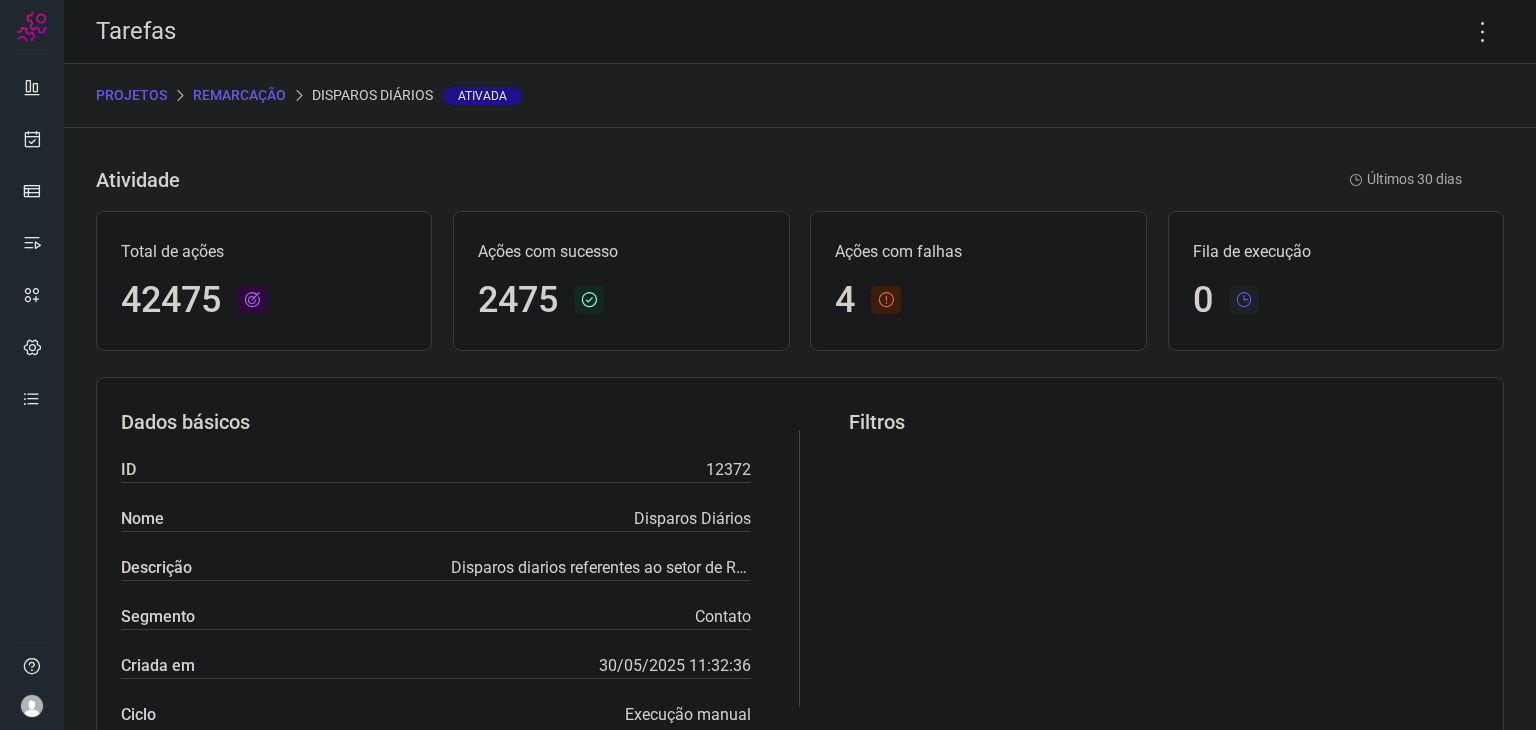 click on "PROJETOS  Remarcação Disparos Diários  Ativada" at bounding box center (800, 96) 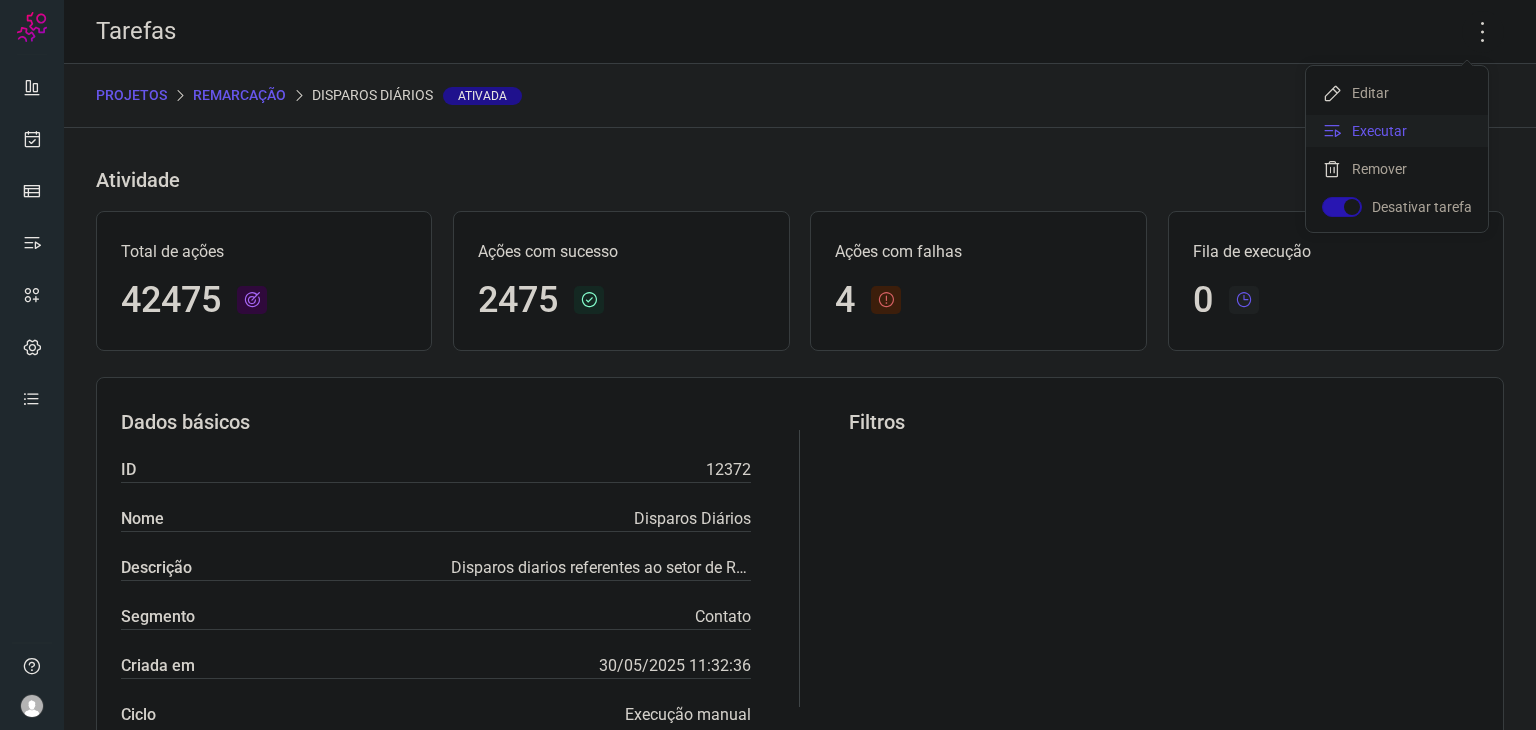 click on "Executar" 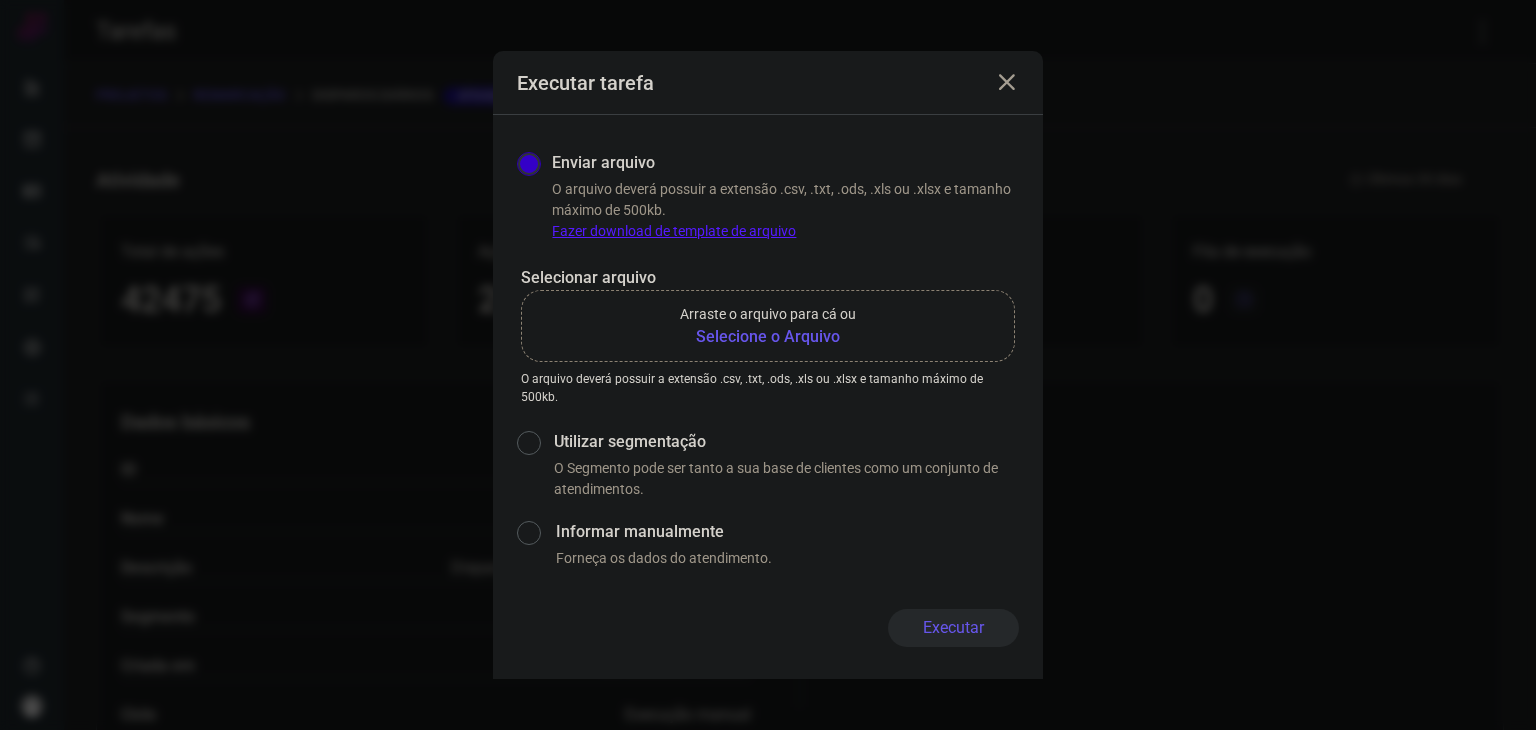 click on "Selecione o Arquivo" at bounding box center [768, 337] 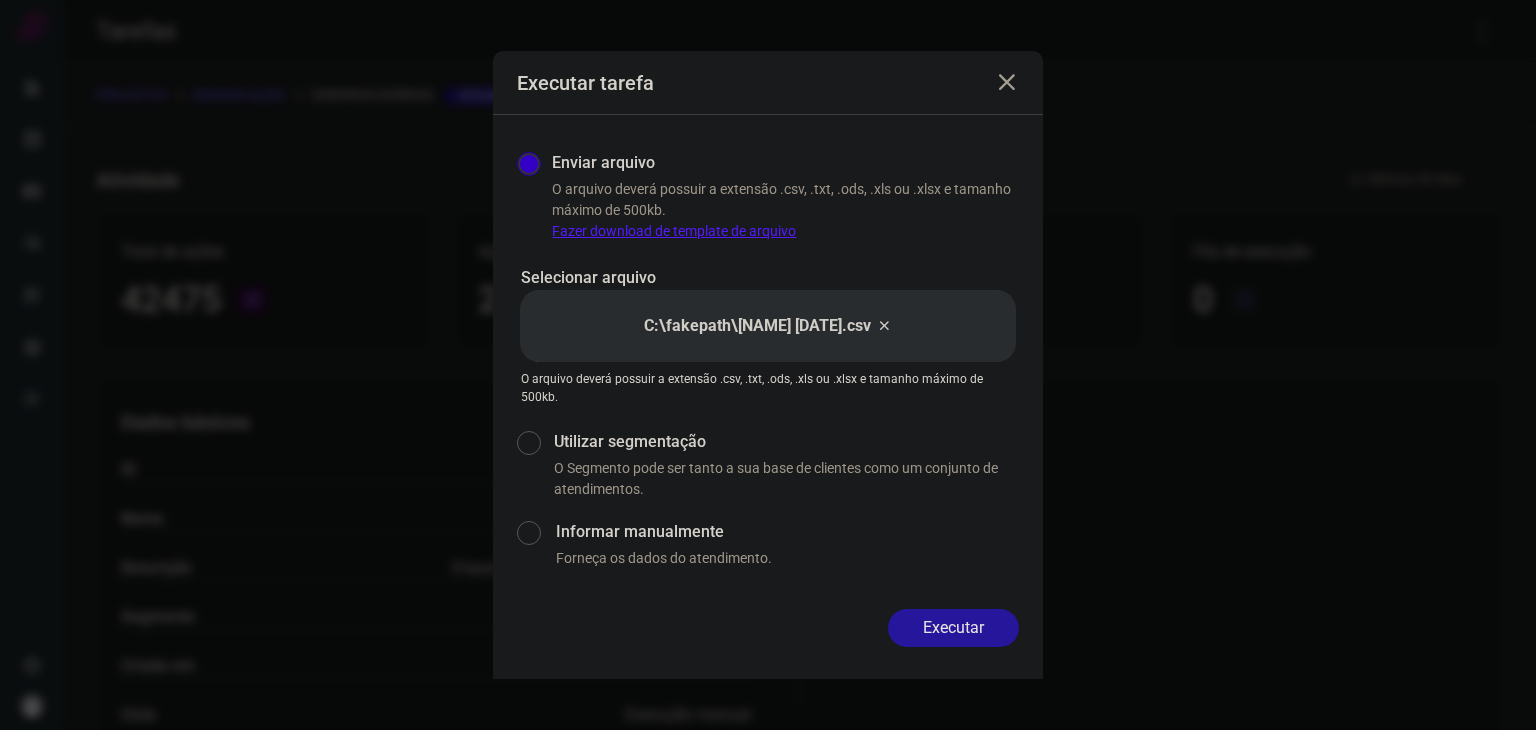 click on "Executar" at bounding box center [953, 628] 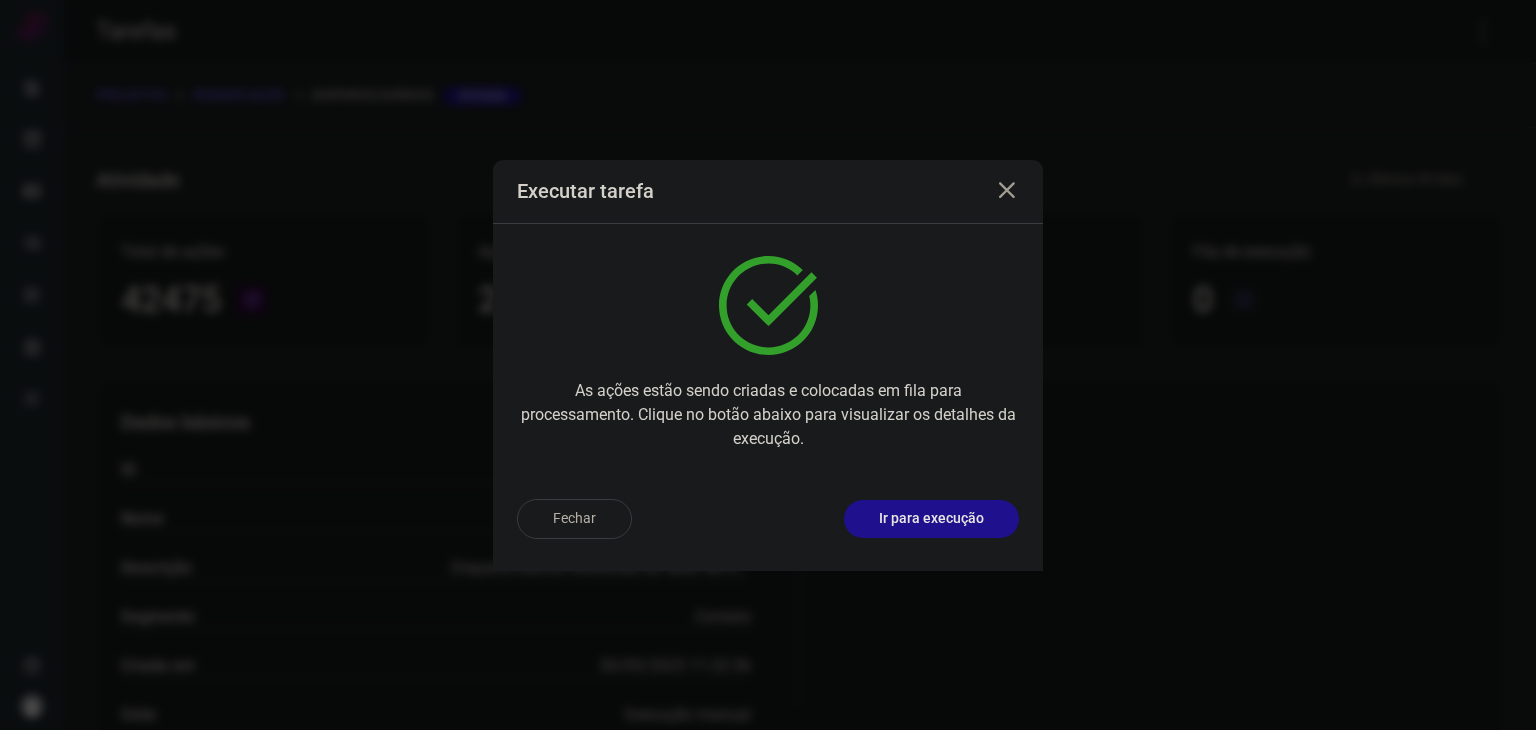 click on "Ir para execução" at bounding box center [931, 518] 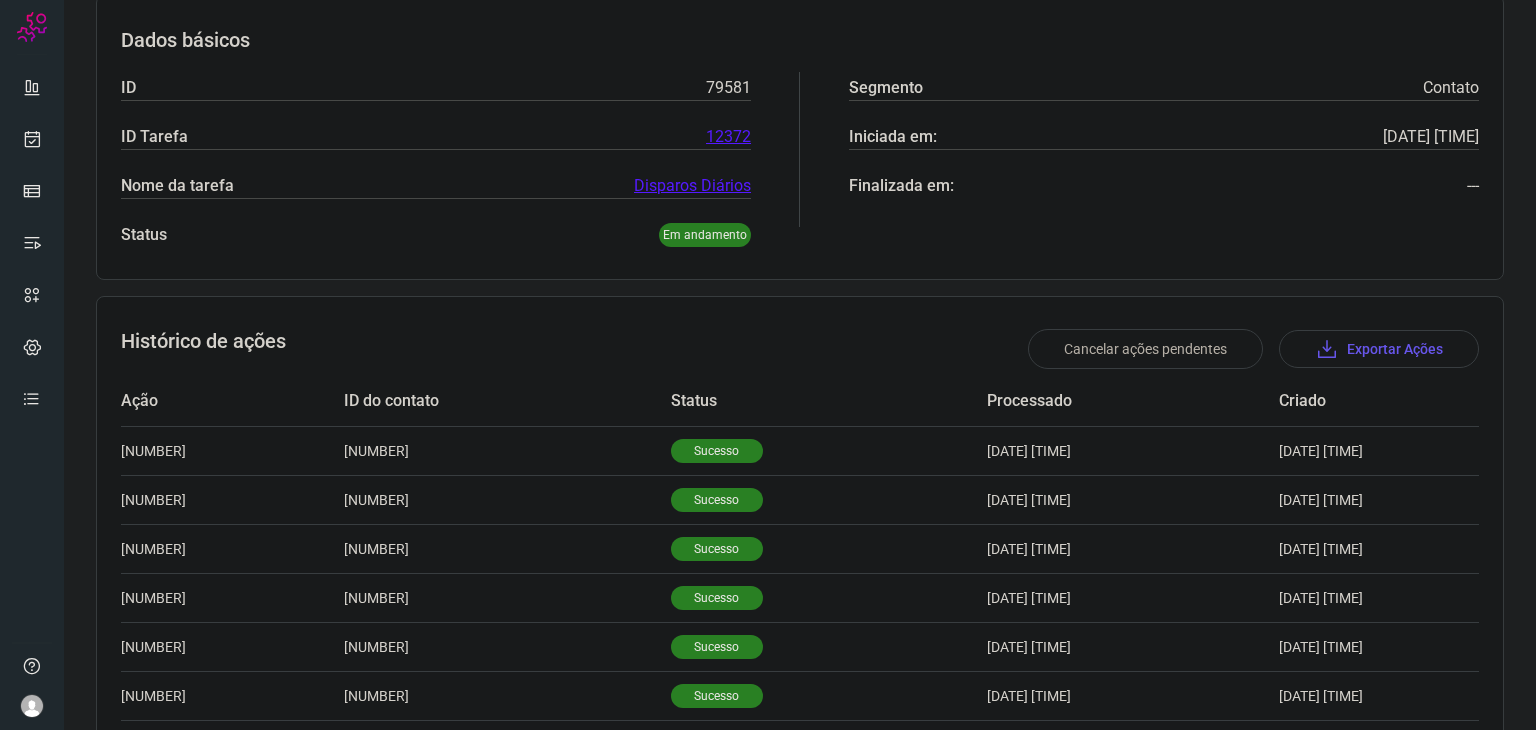 scroll, scrollTop: 0, scrollLeft: 0, axis: both 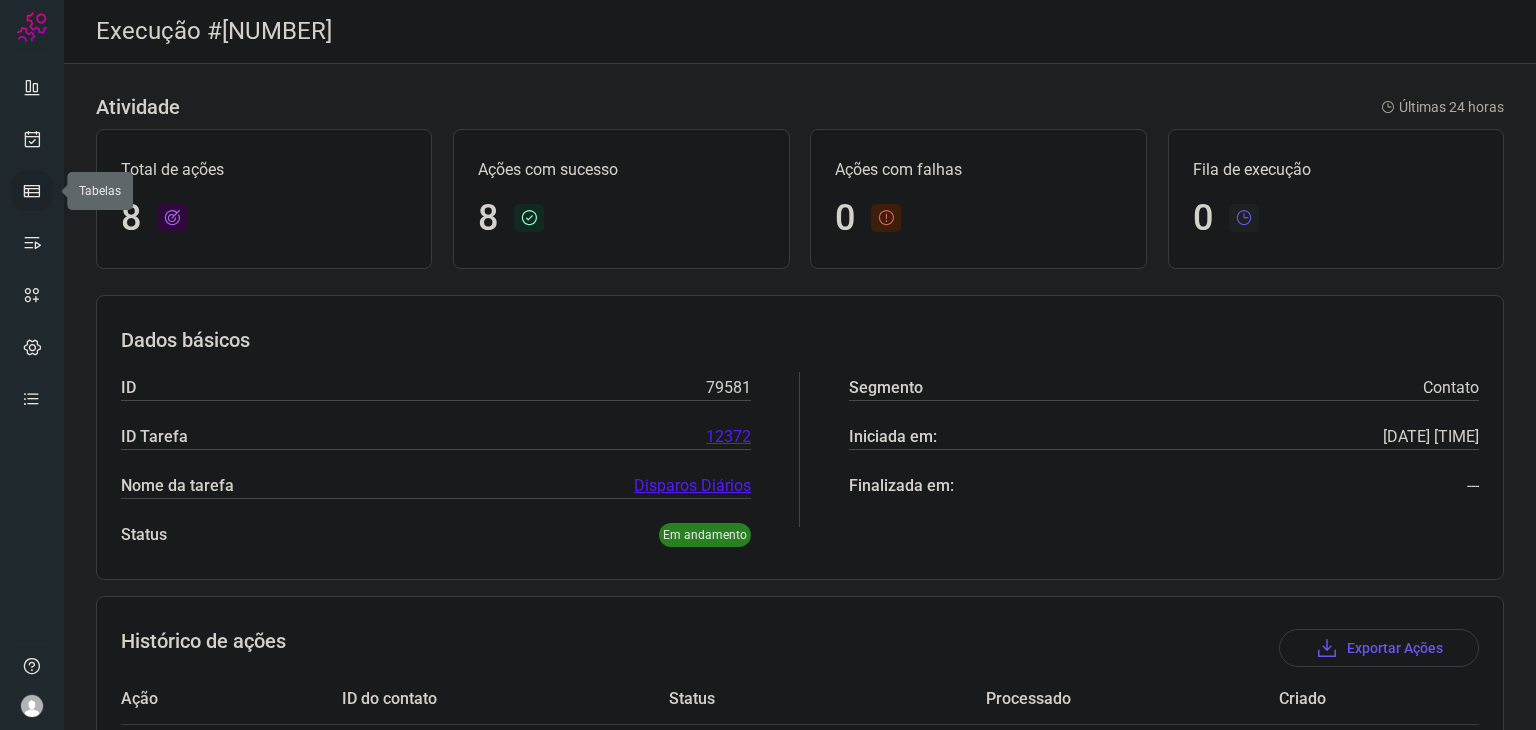 click at bounding box center [32, 191] 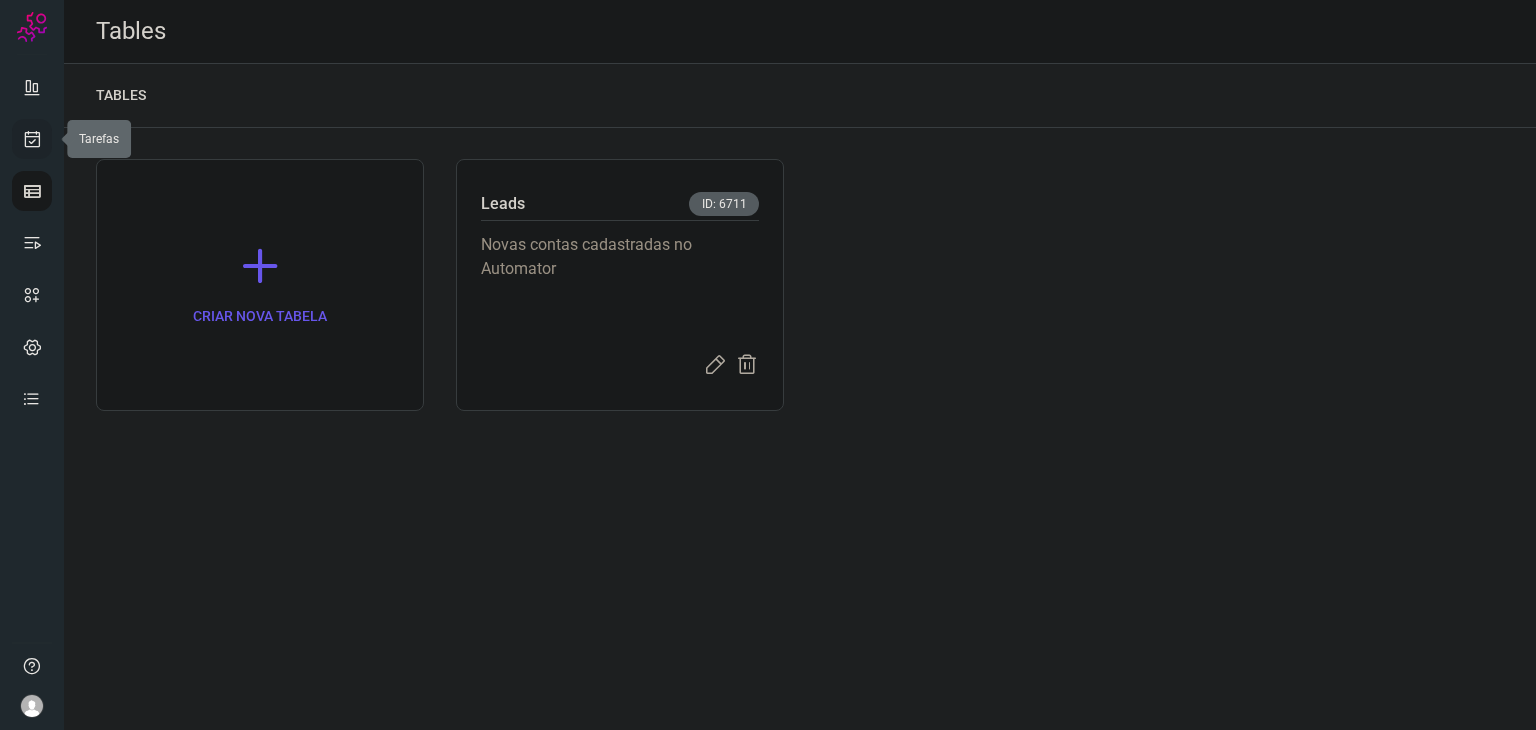 click at bounding box center (32, 139) 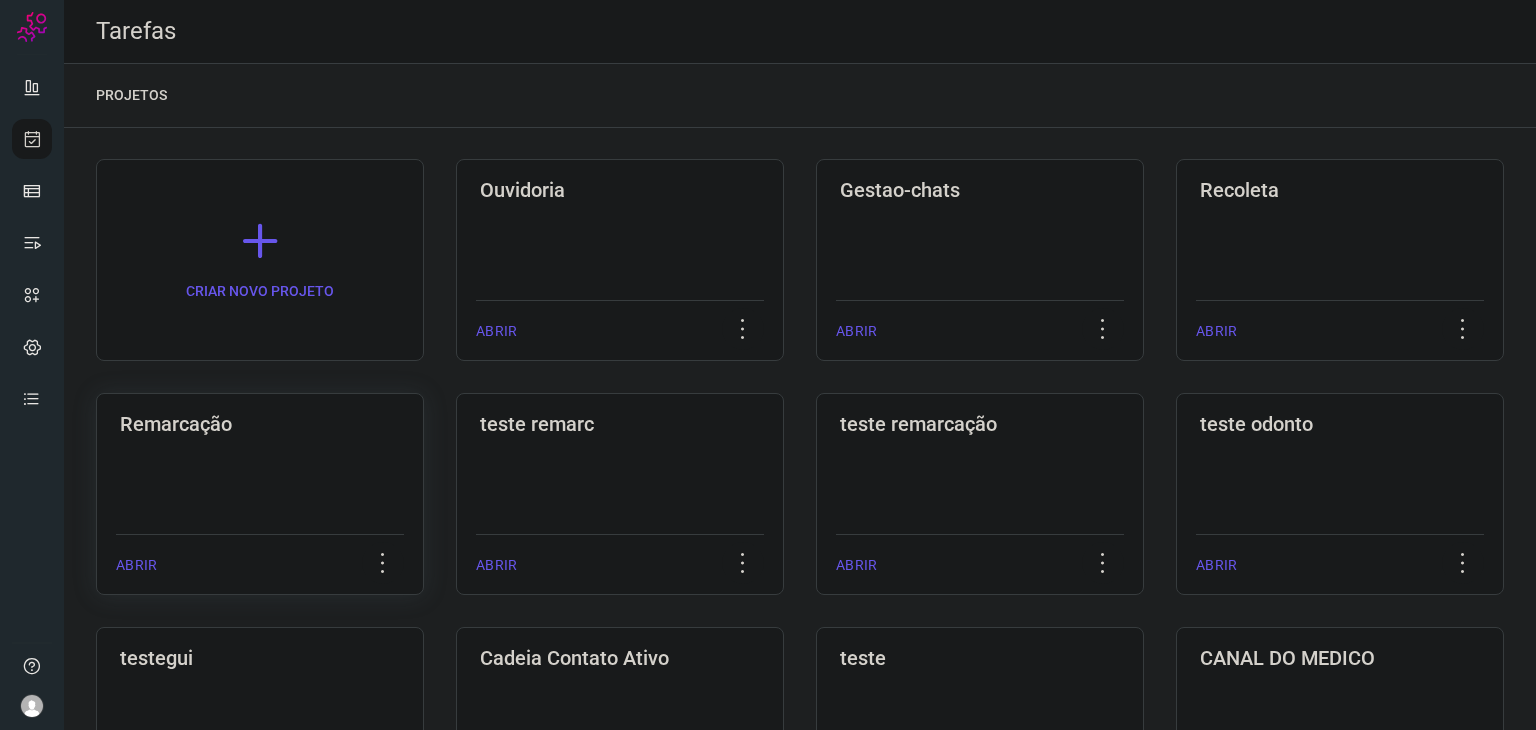 click on "Remarcação  ABRIR" 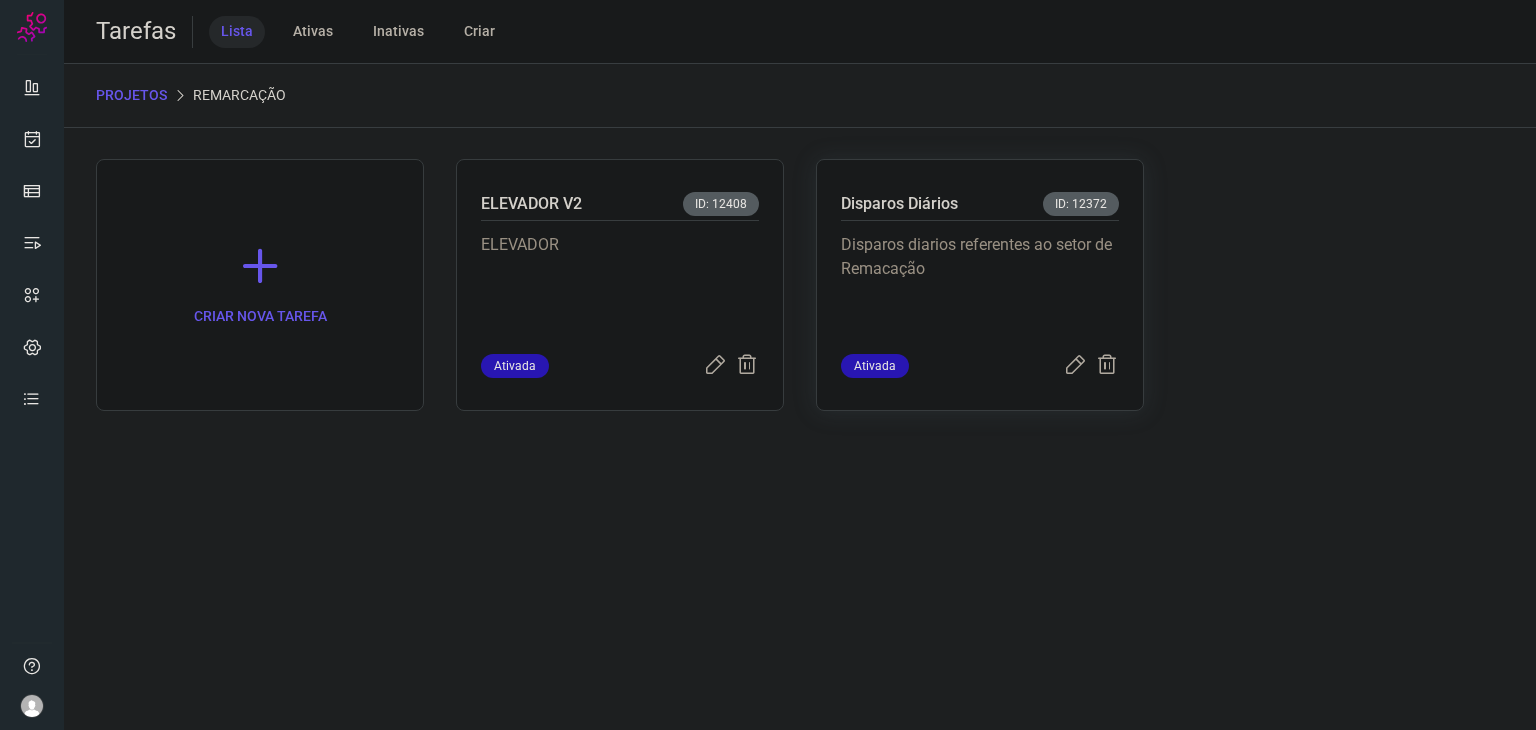 click on "Disparos diarios referentes ao setor de Remacação" at bounding box center [980, 283] 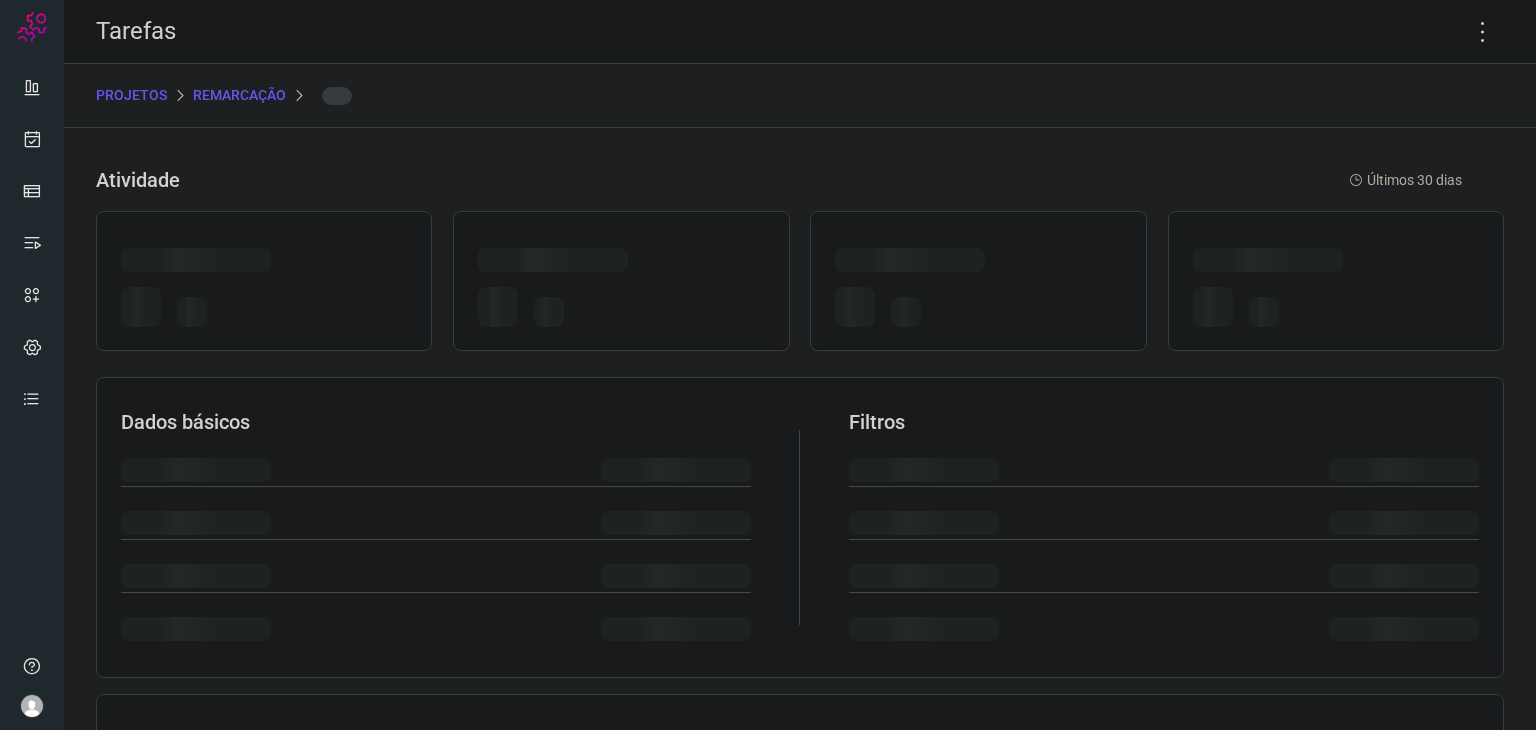 click 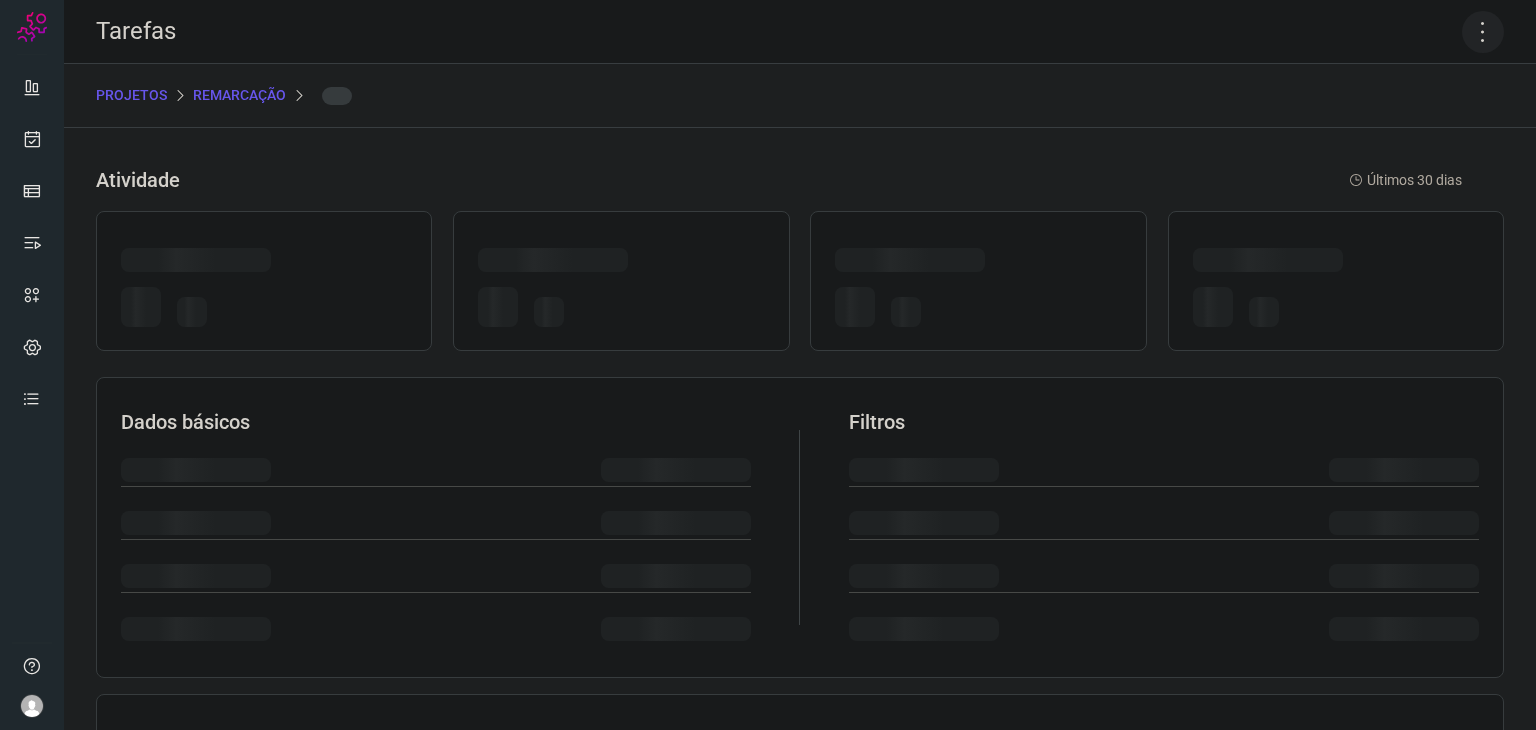 click 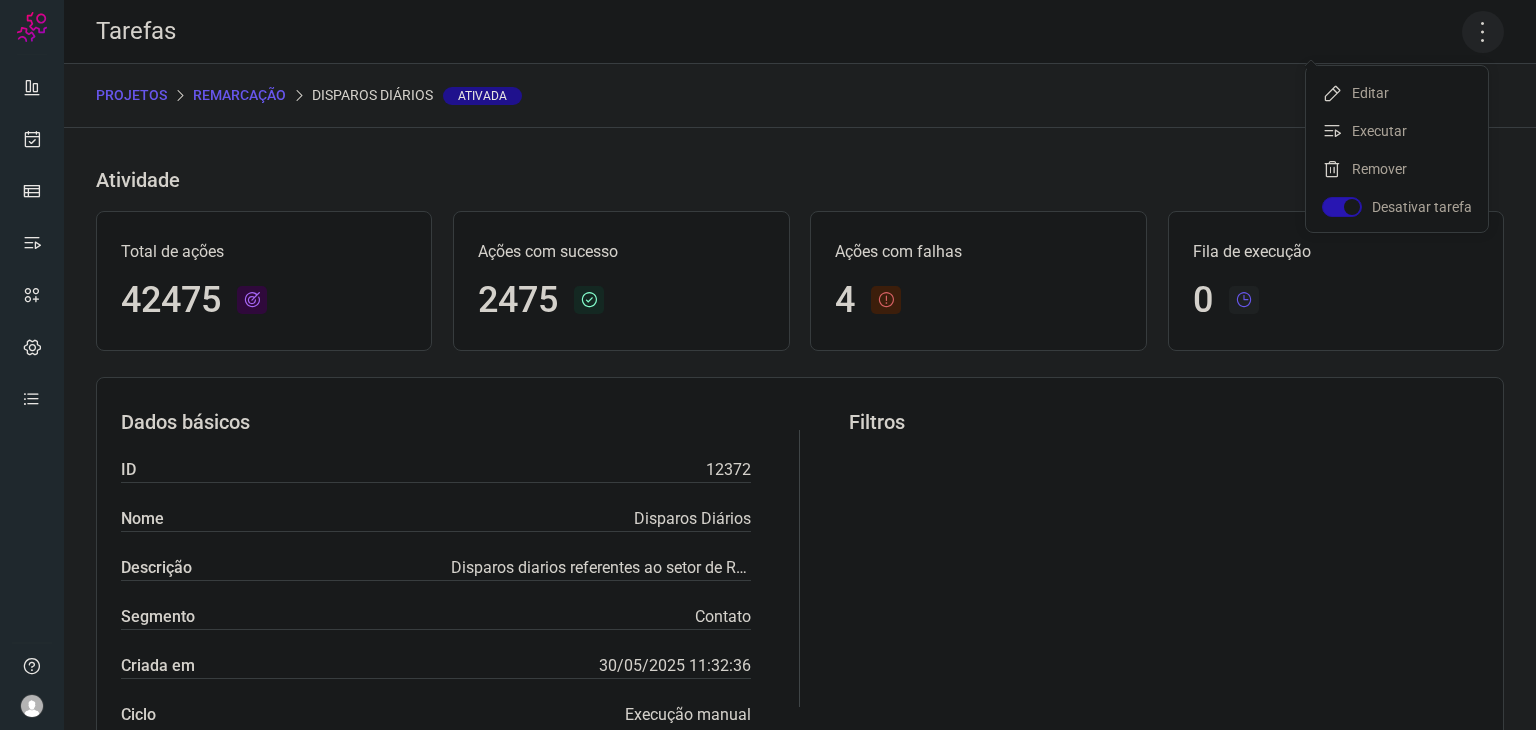 click 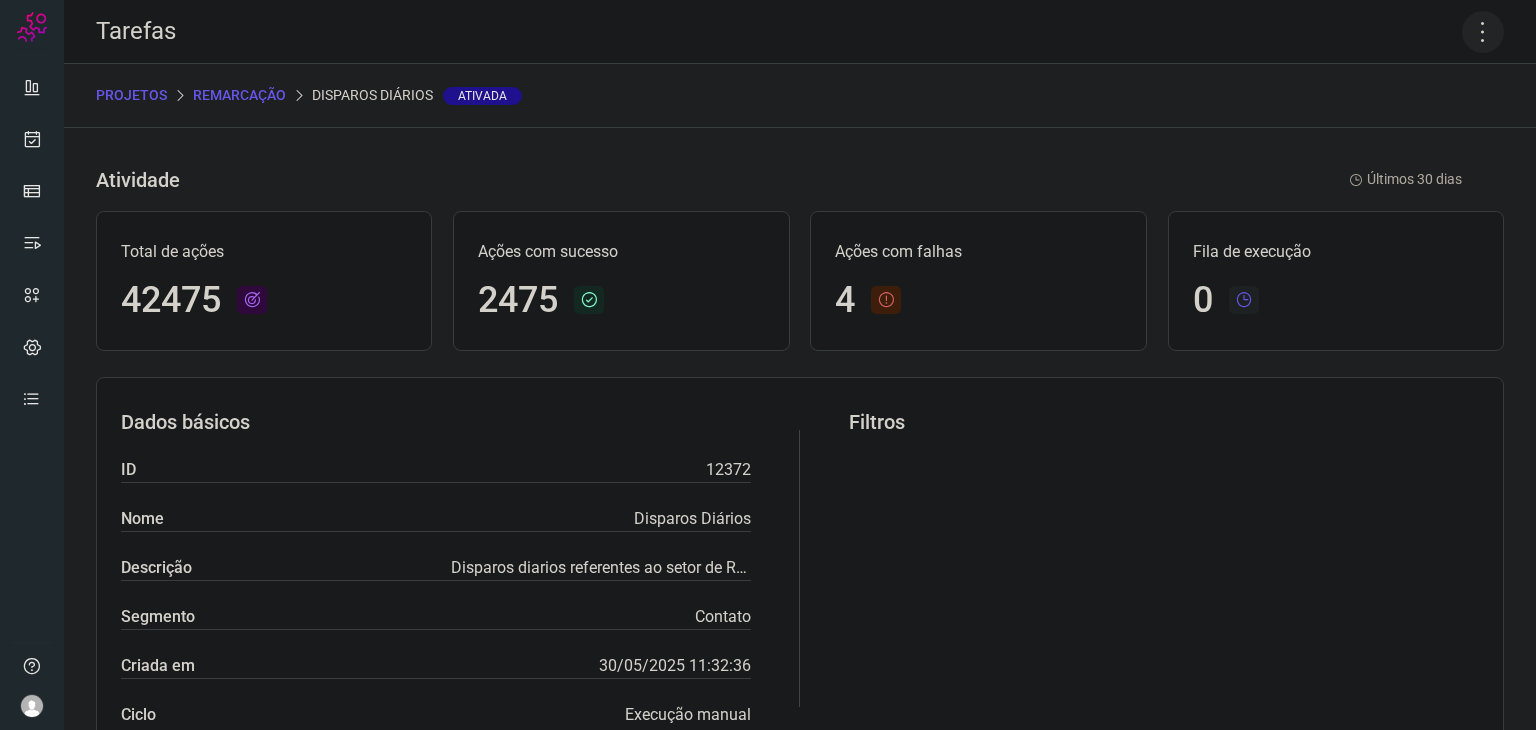 click 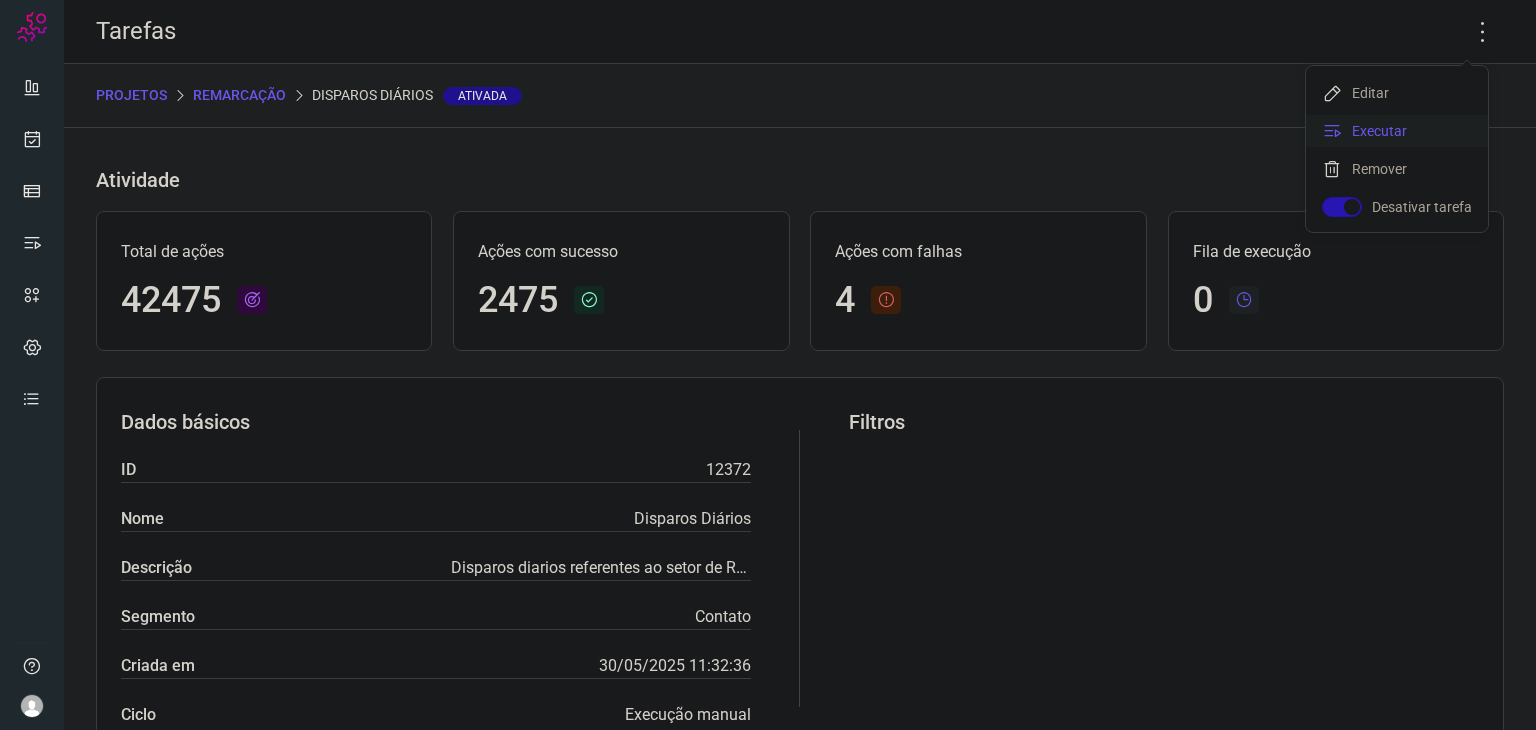 click on "Executar" 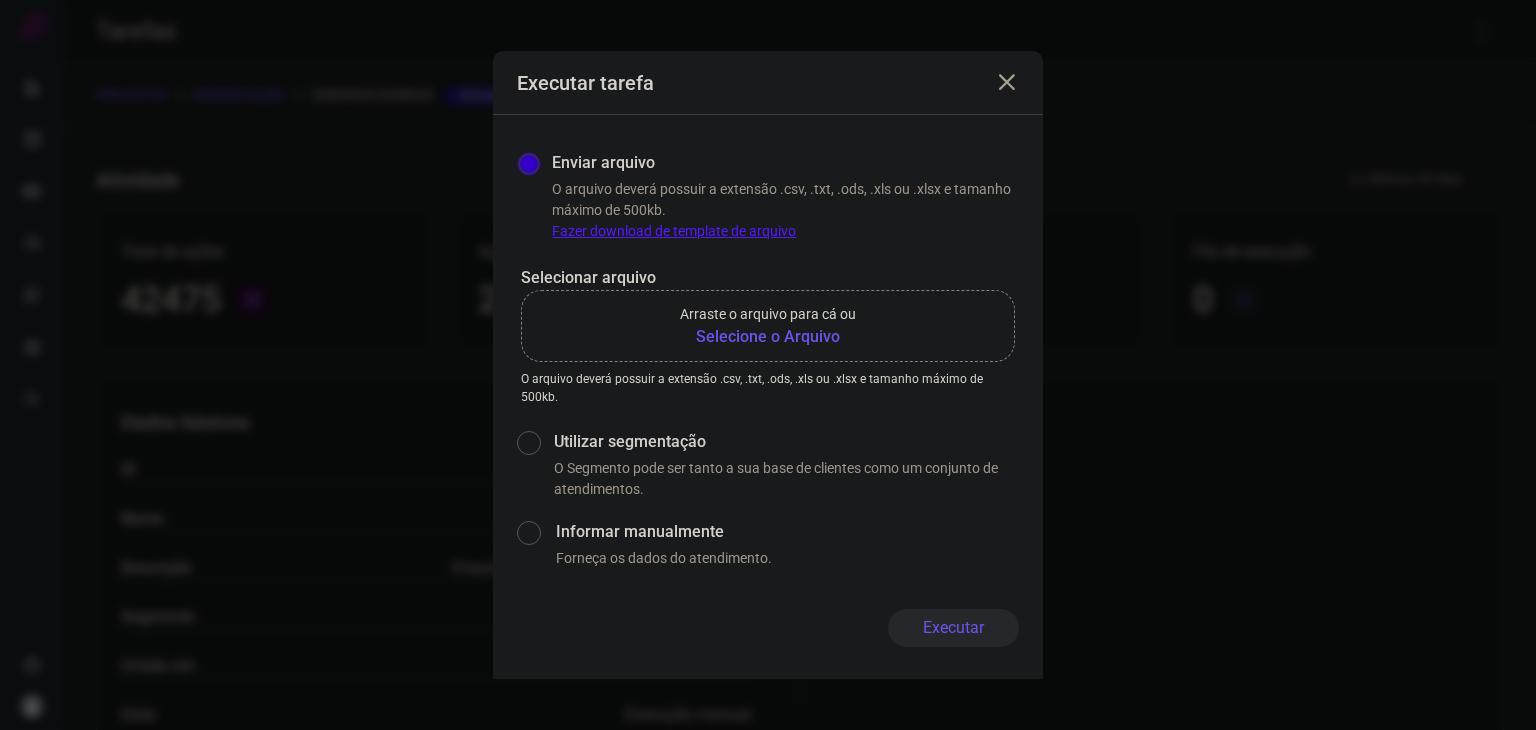click on "Selecione o Arquivo" at bounding box center [768, 337] 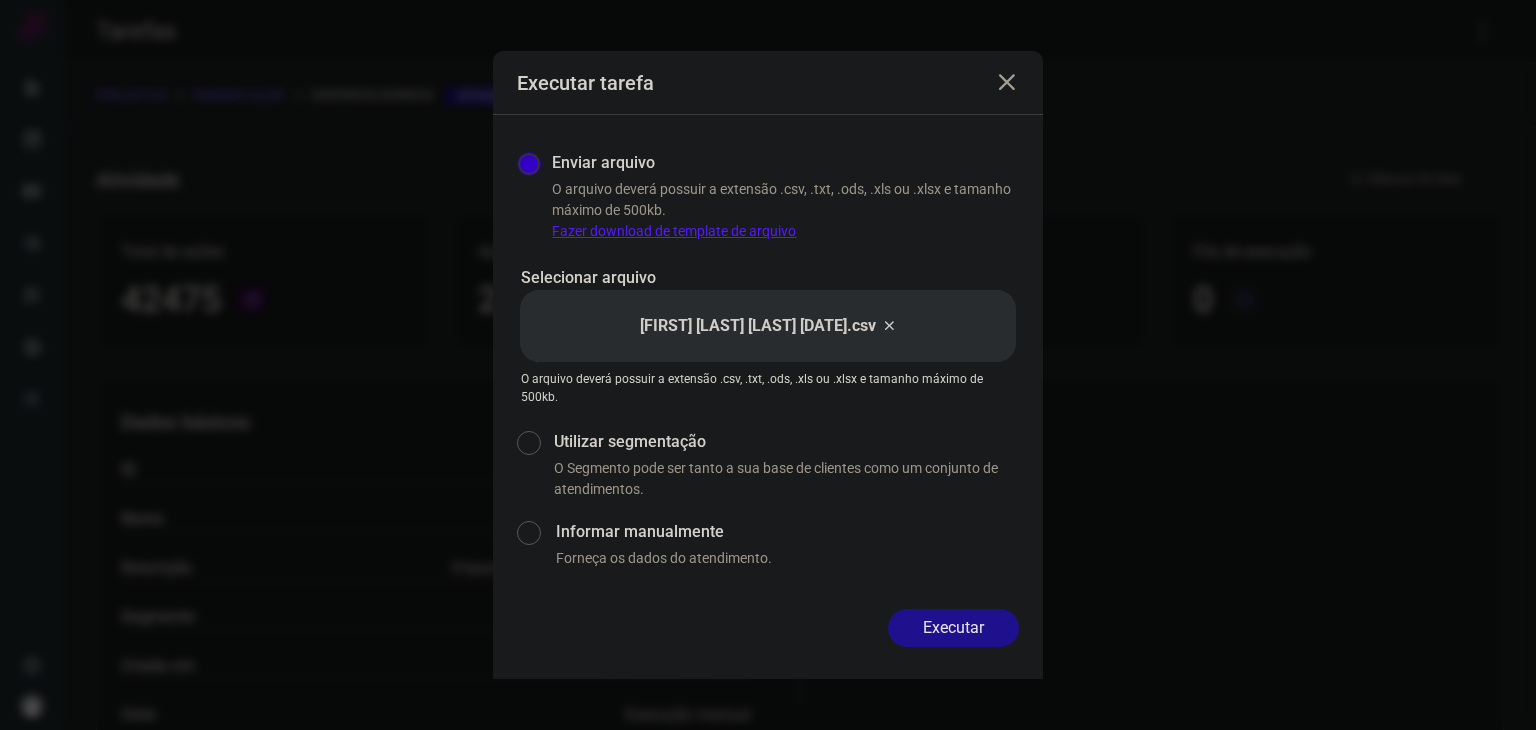 click on "Executar" at bounding box center (953, 628) 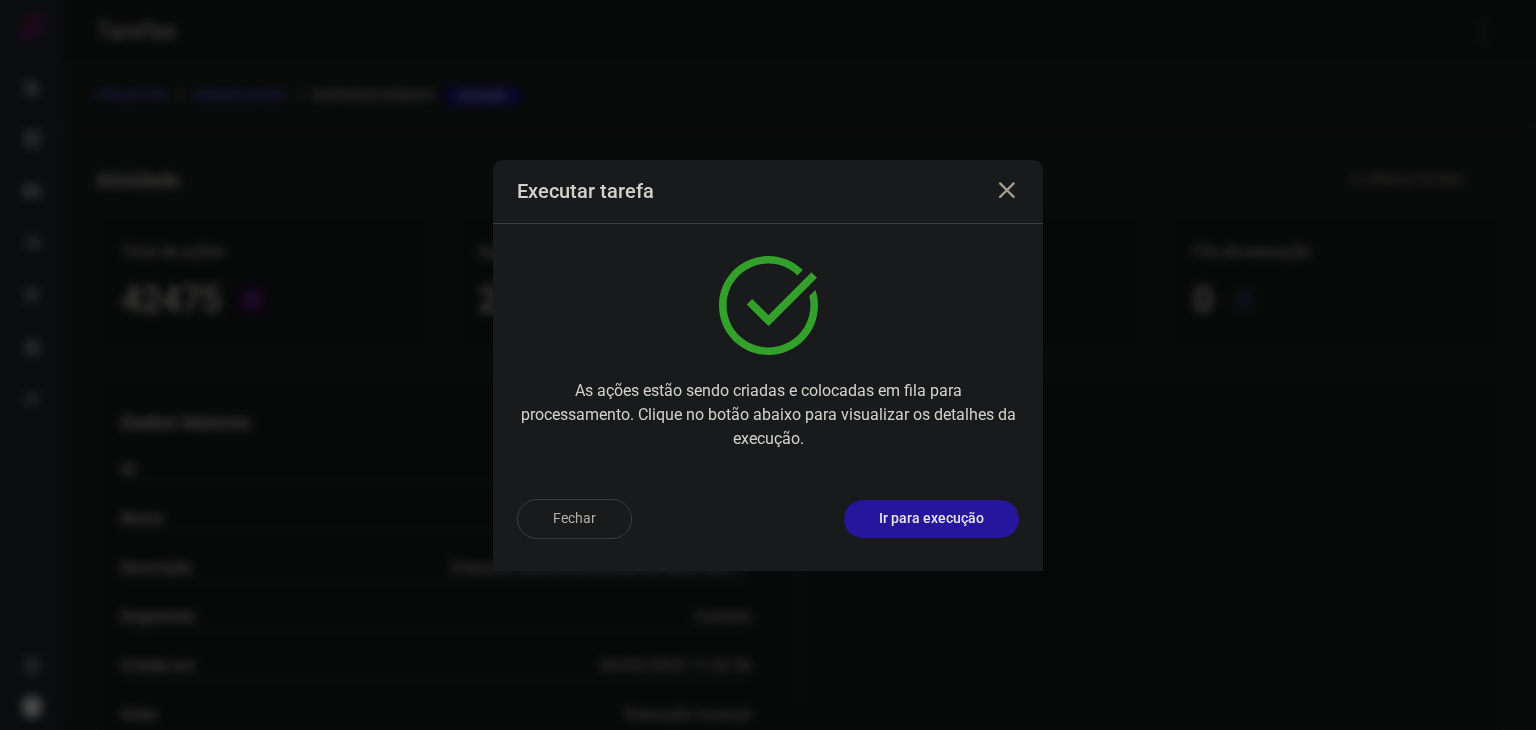 click on "Ir para execução" at bounding box center (931, 518) 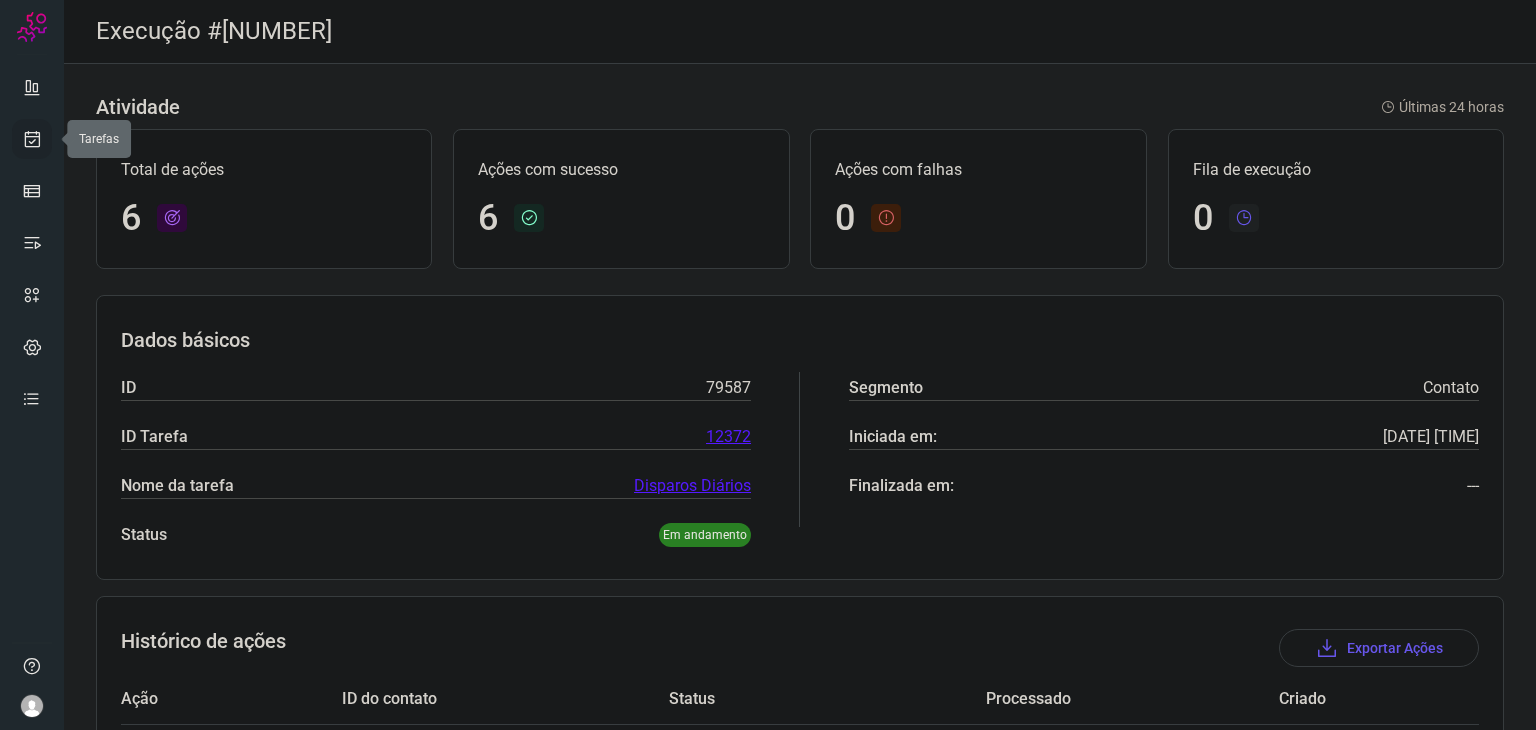 click at bounding box center [32, 139] 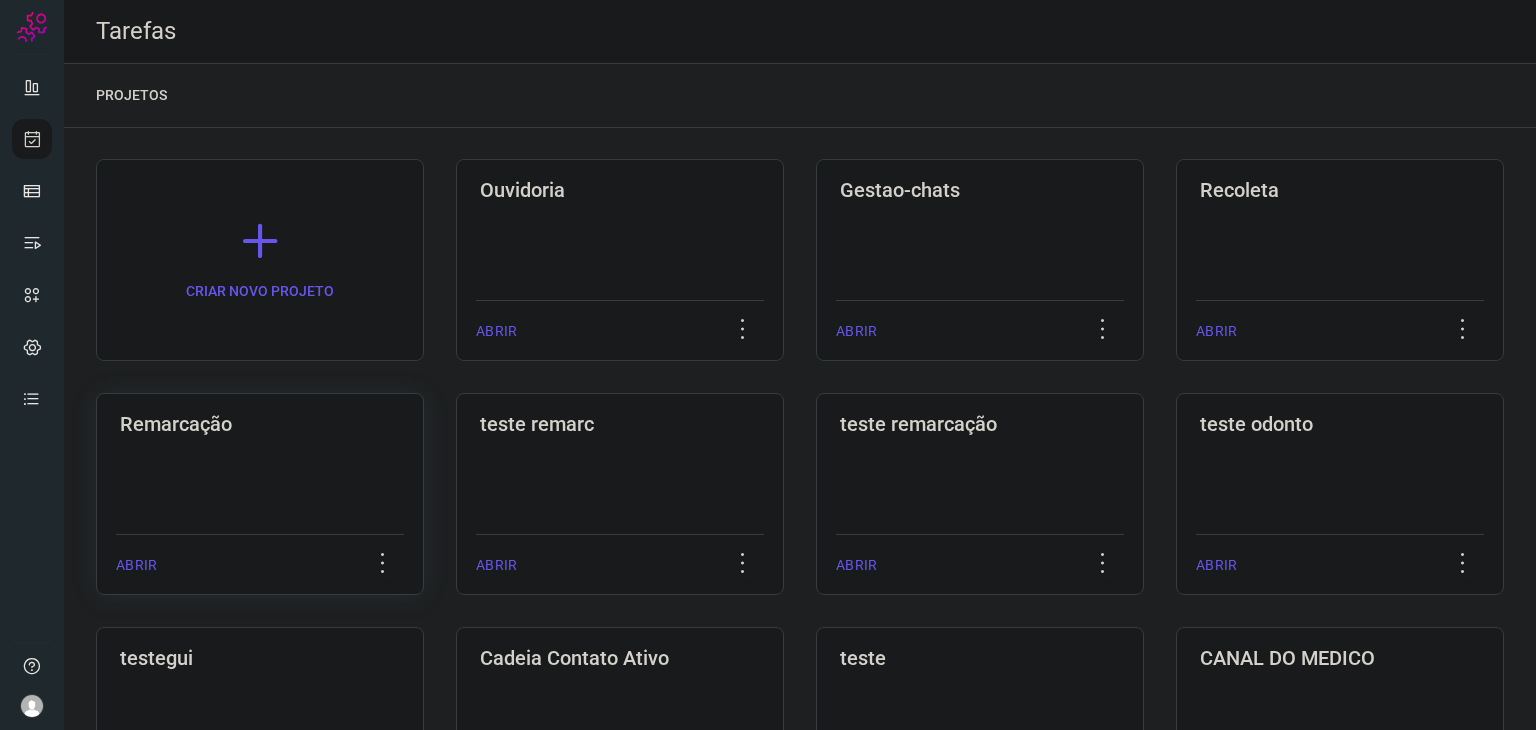 click on "Remarcação" at bounding box center (260, 424) 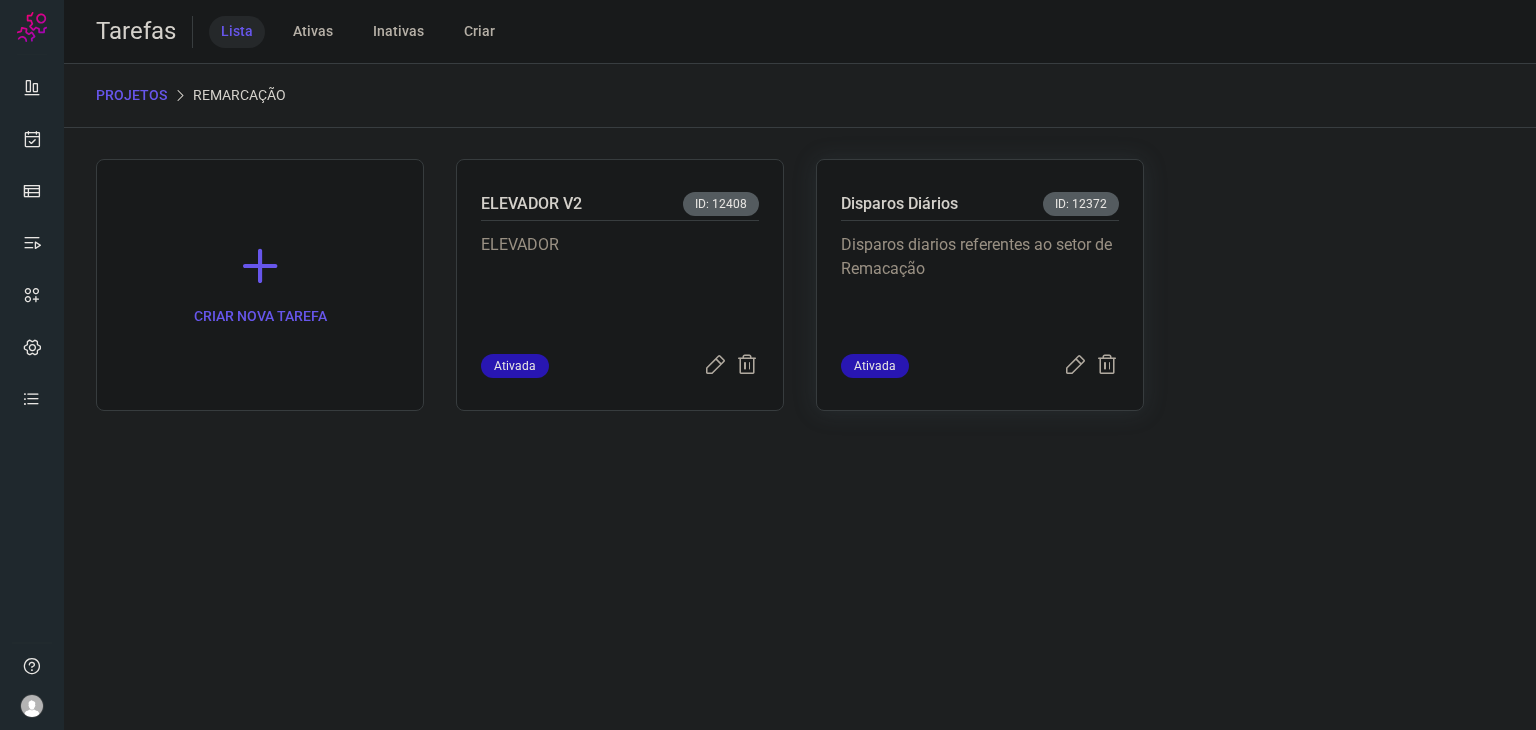 click on "Disparos diarios referentes ao setor de Remacação" at bounding box center [980, 283] 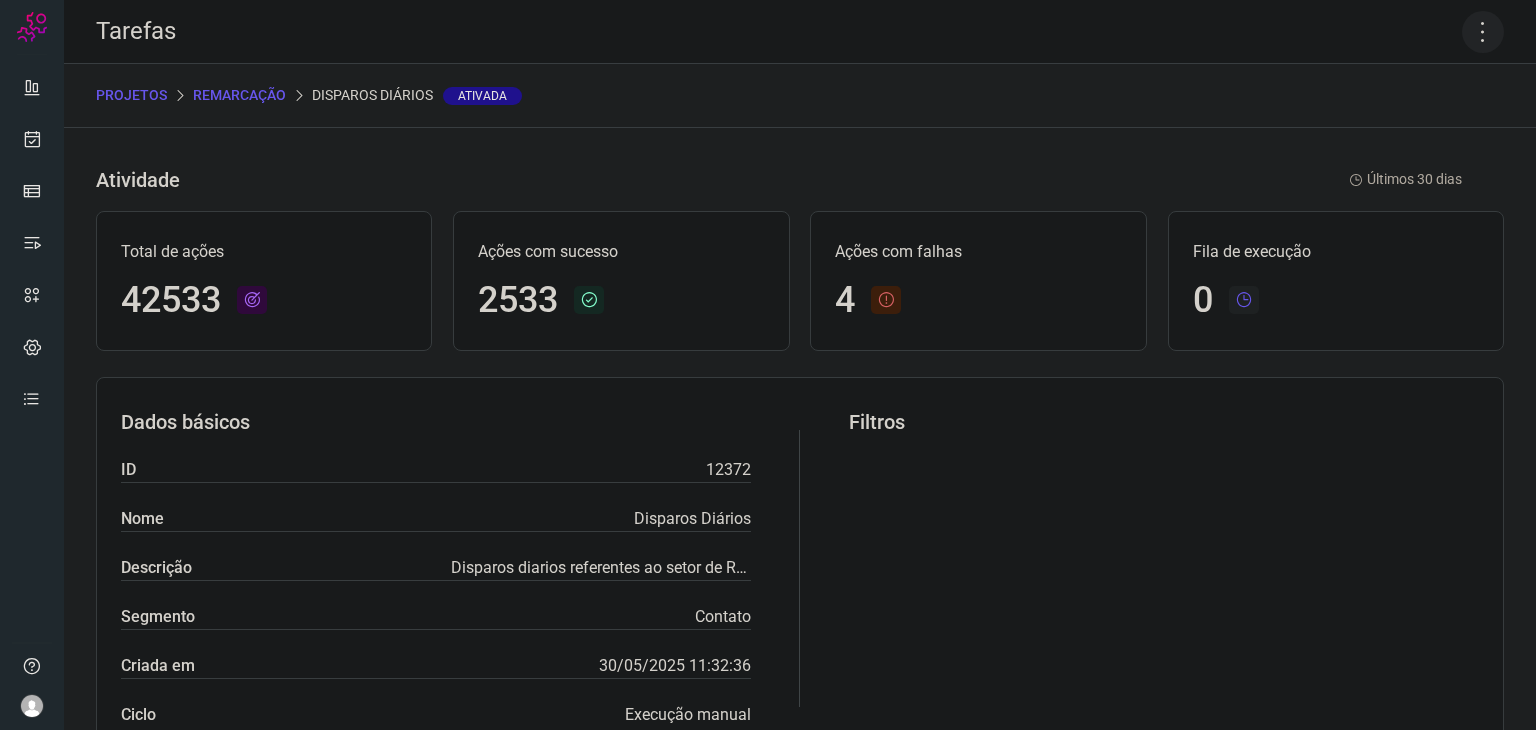 click 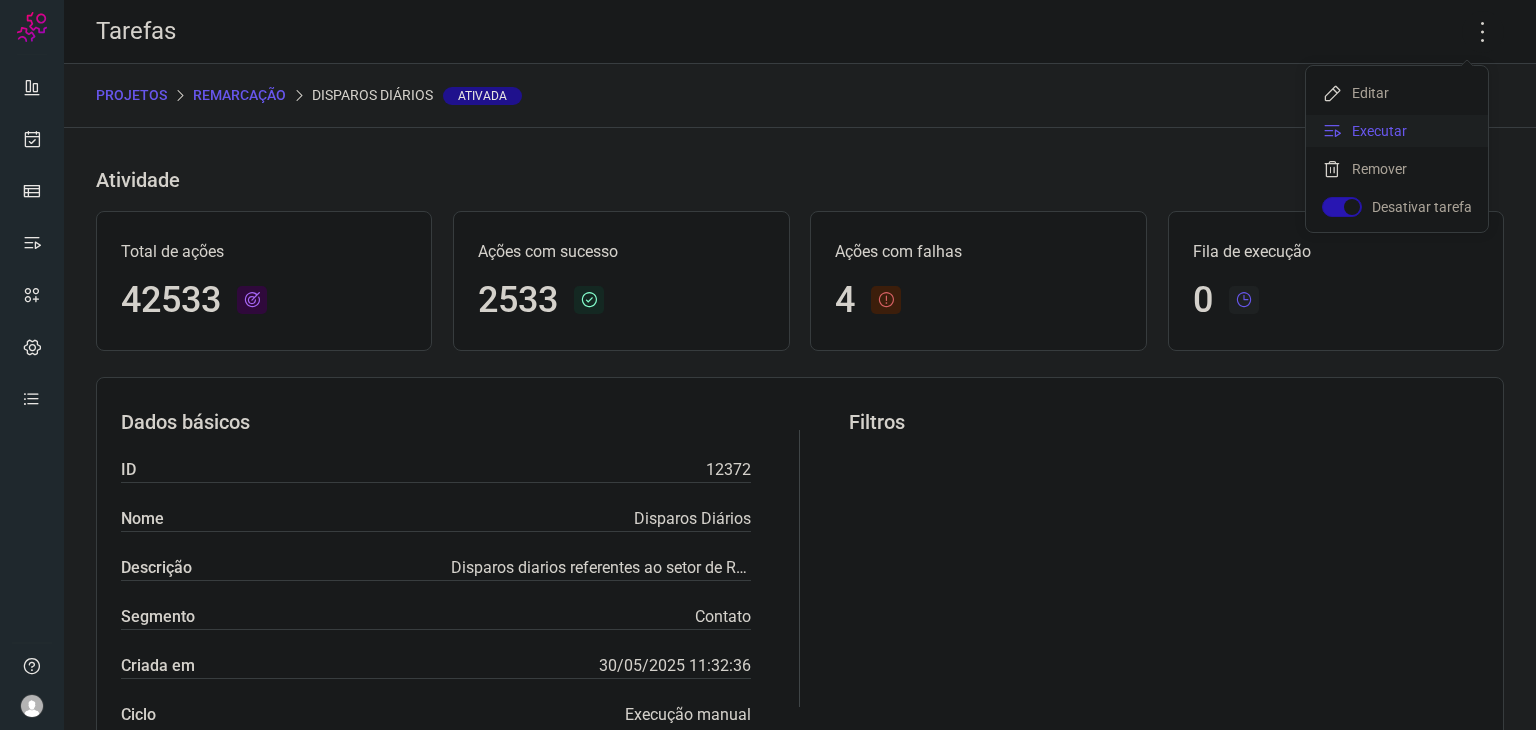 click on "Executar" 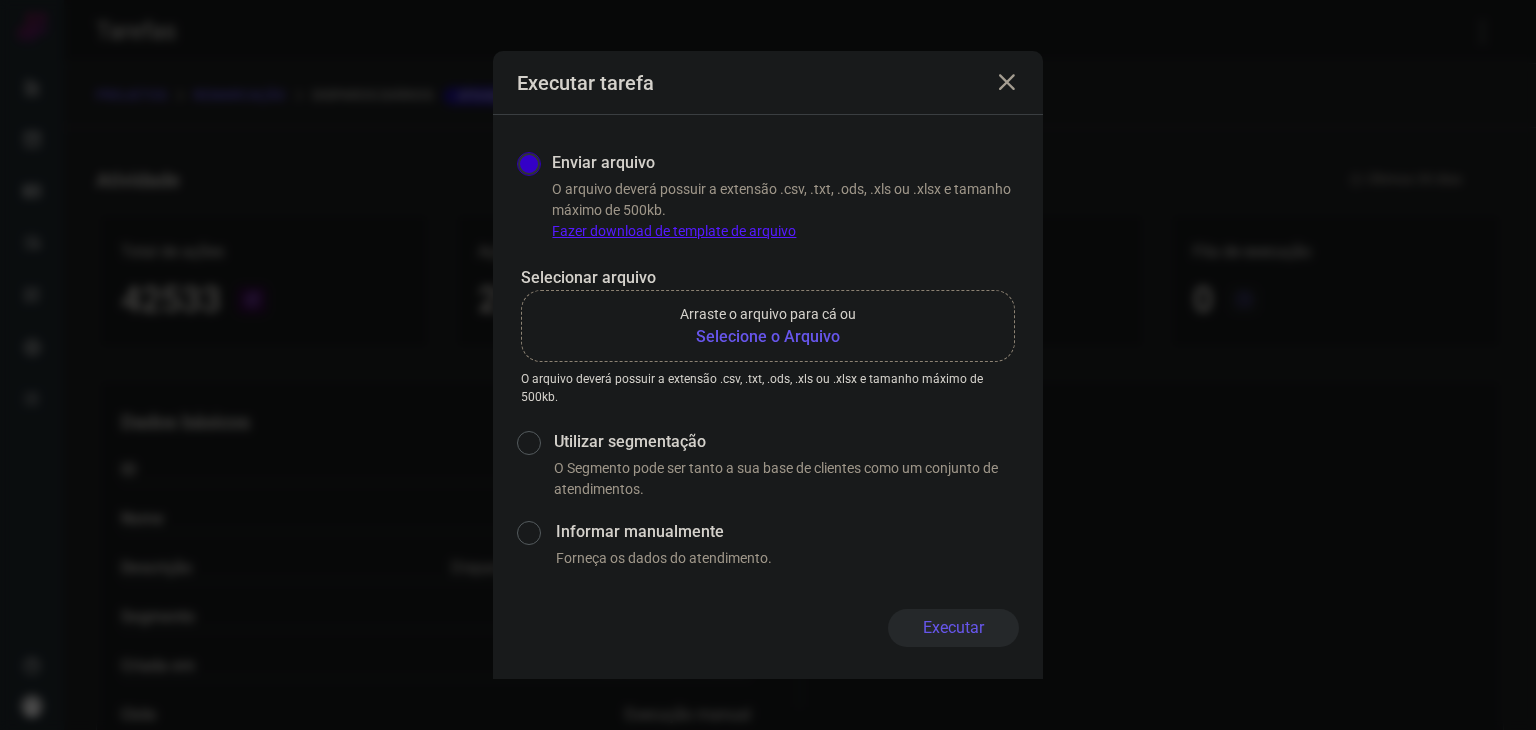 click on "Selecione o Arquivo" at bounding box center [768, 337] 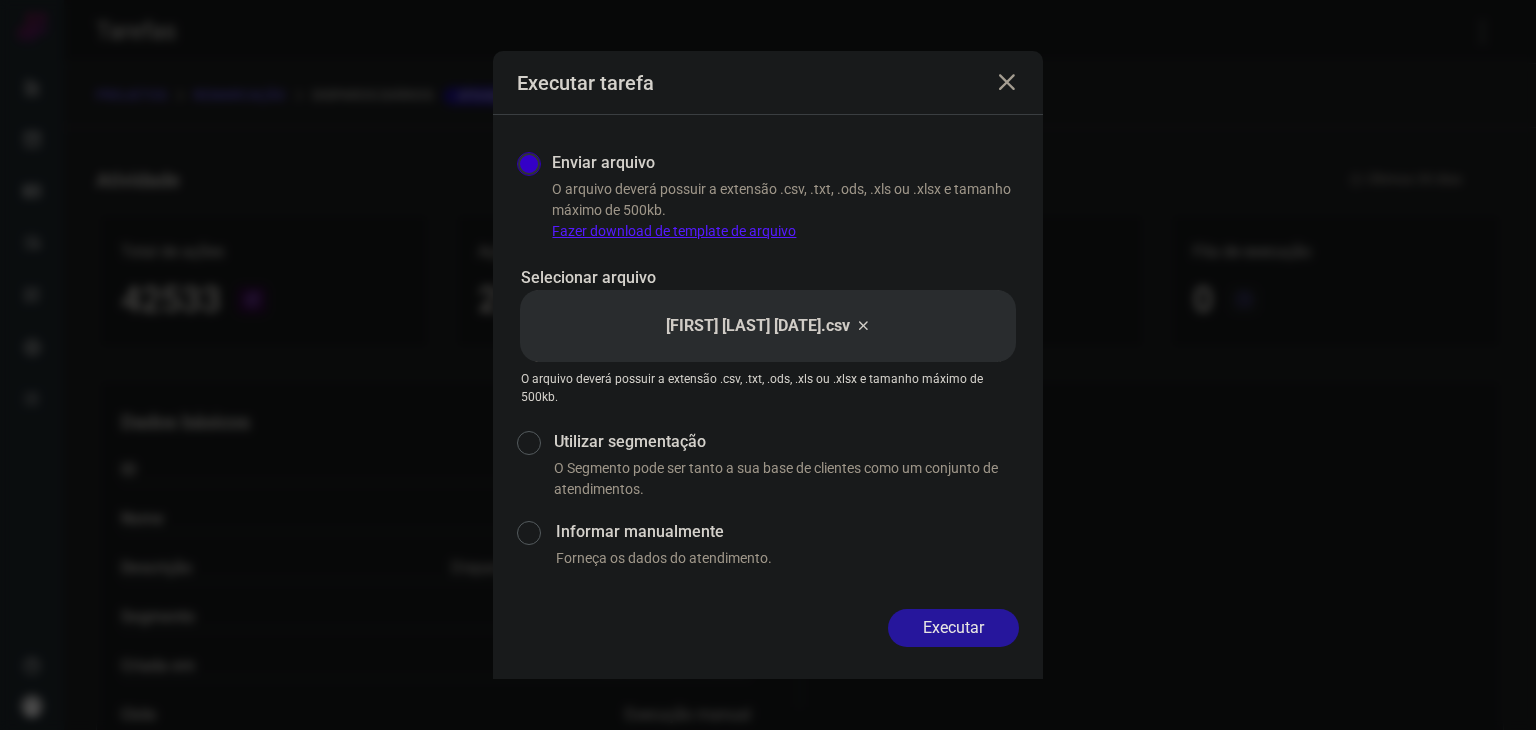 click on "Executar" at bounding box center (953, 628) 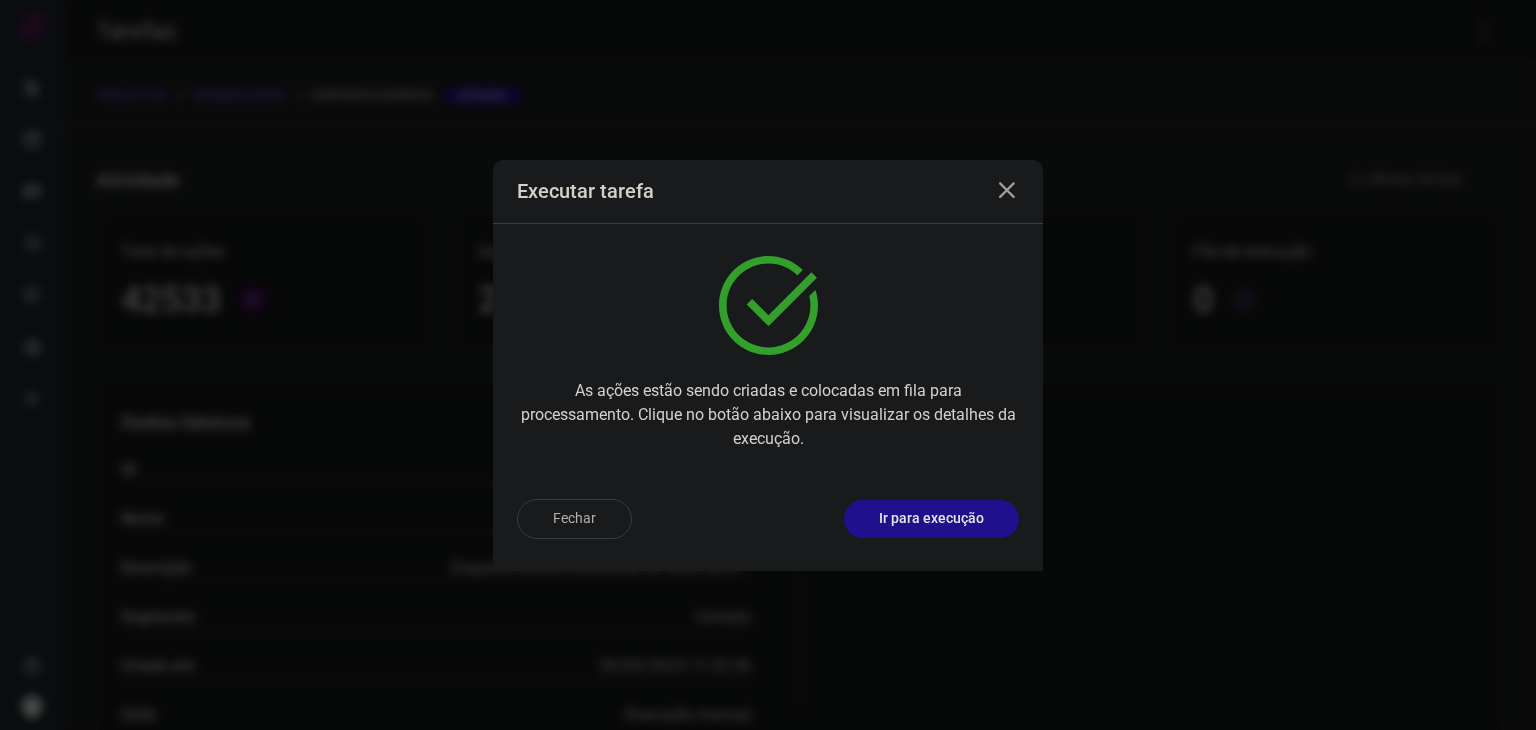 click on "Ir para execução" at bounding box center (931, 518) 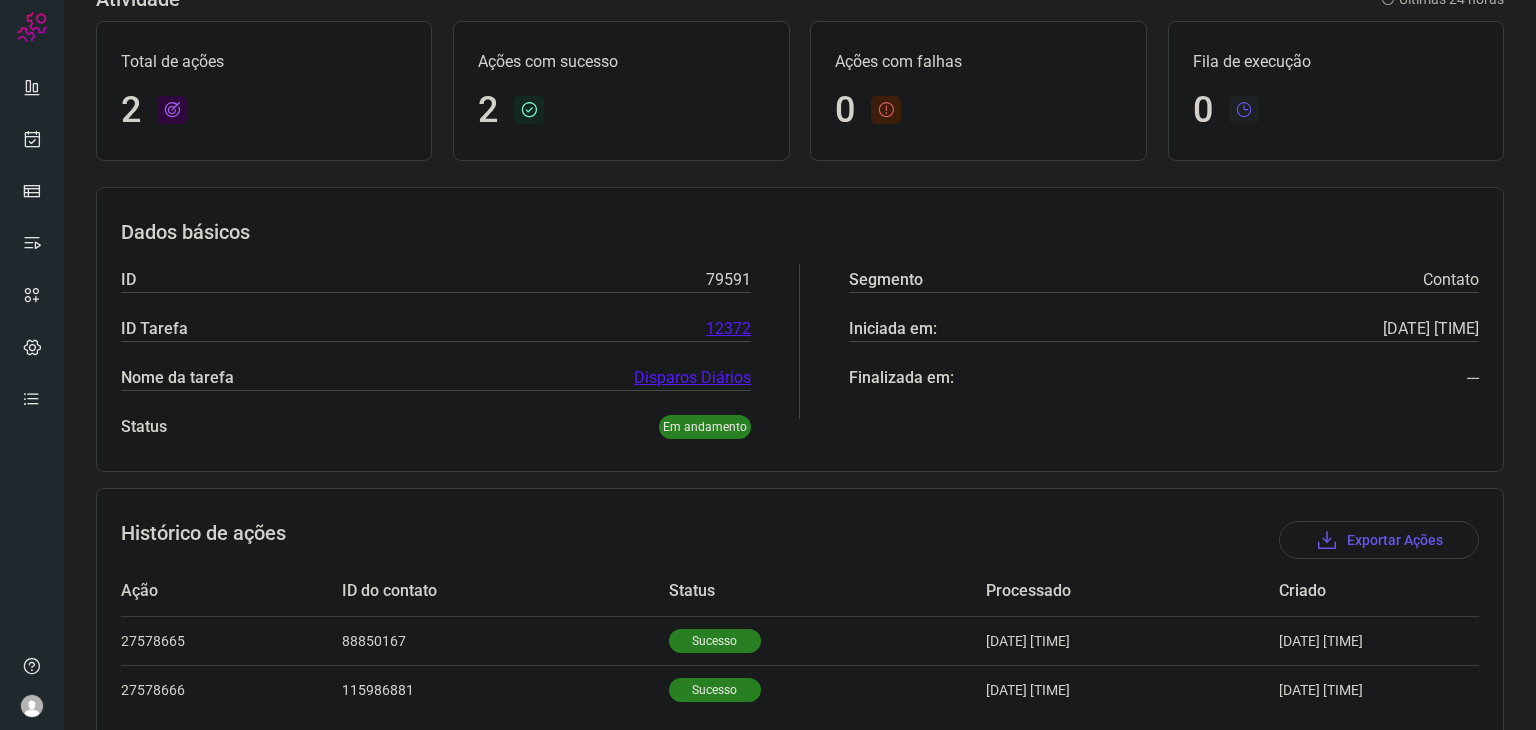 scroll, scrollTop: 192, scrollLeft: 0, axis: vertical 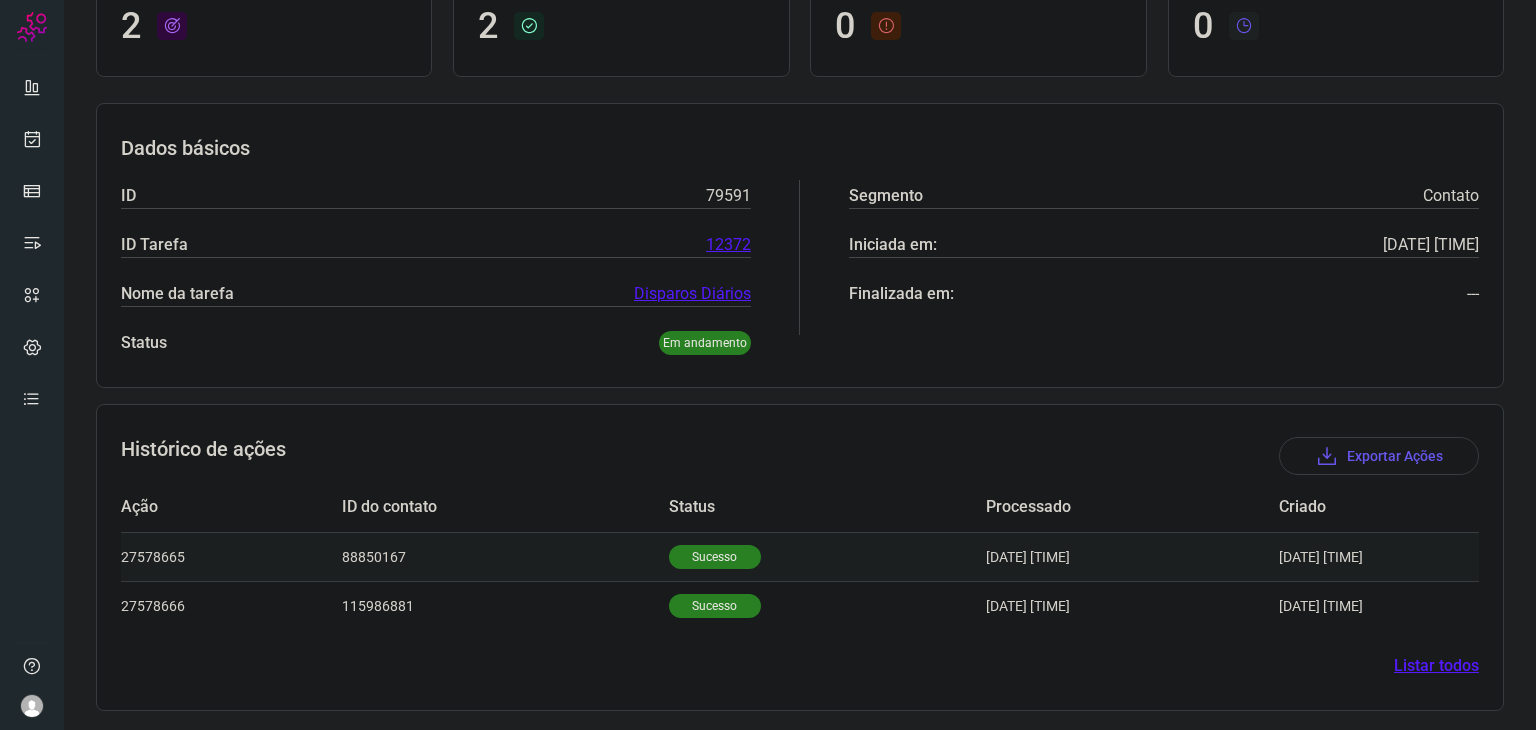 click on "Sucesso" at bounding box center [715, 557] 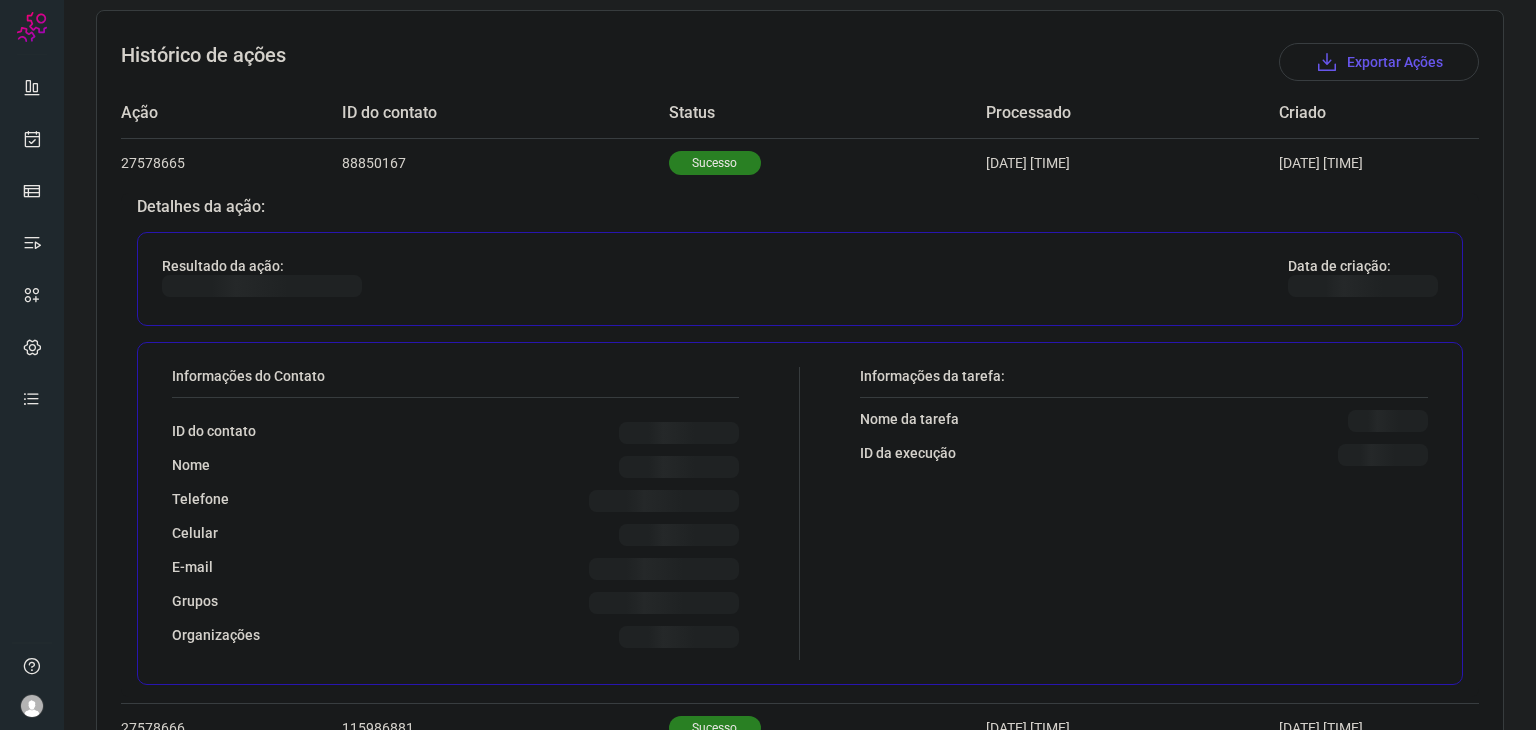 scroll, scrollTop: 592, scrollLeft: 0, axis: vertical 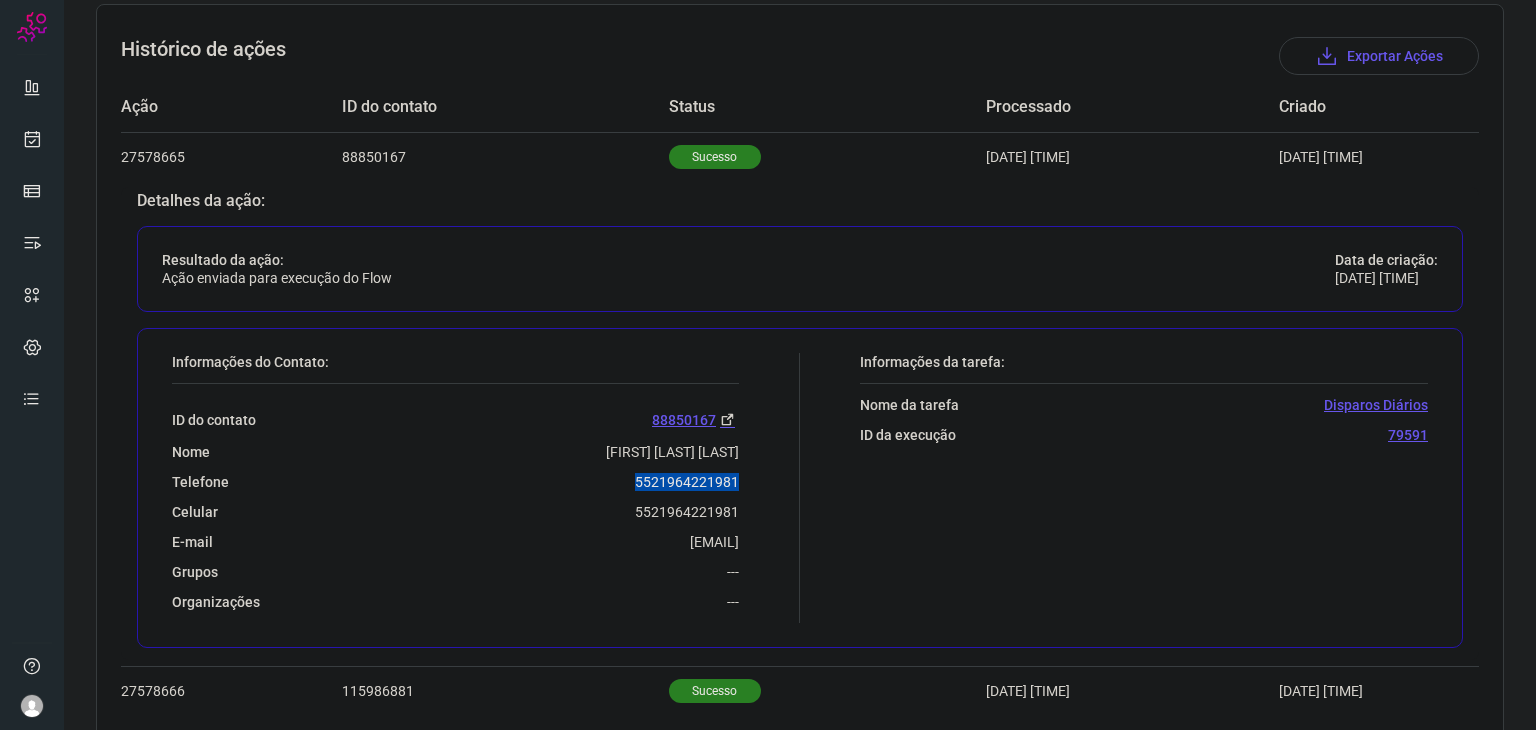 drag, startPoint x: 626, startPoint y: 485, endPoint x: 751, endPoint y: 465, distance: 126.58989 